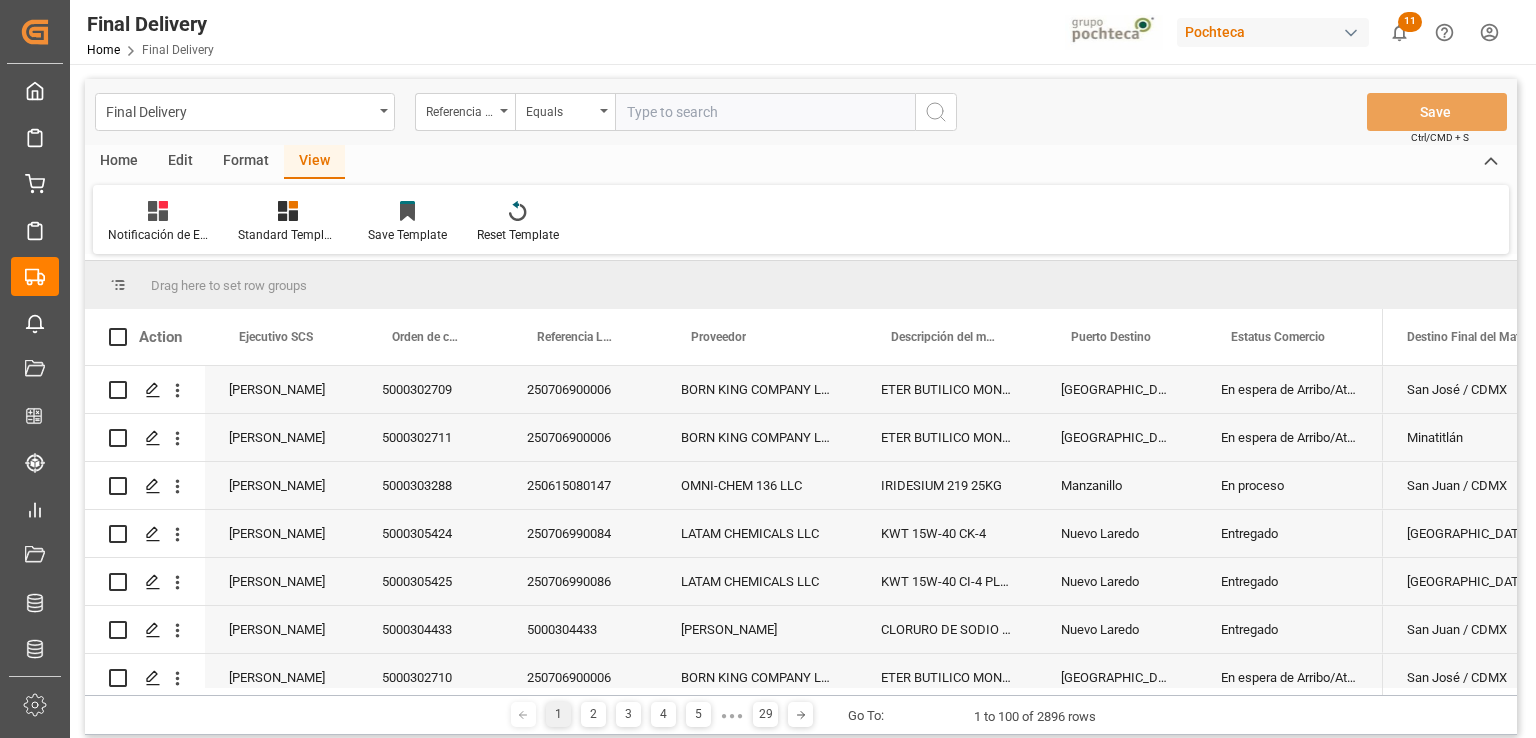 scroll, scrollTop: 0, scrollLeft: 0, axis: both 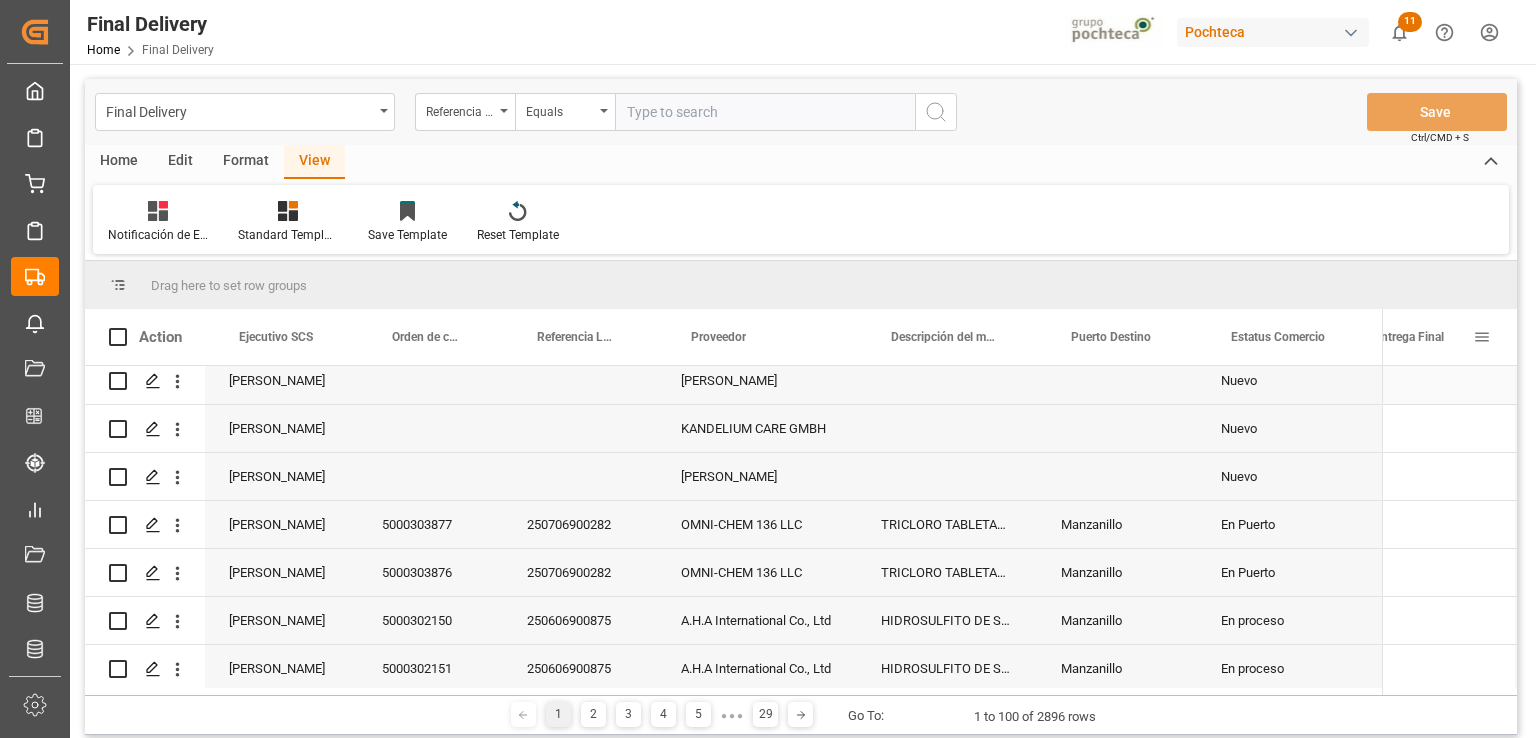 click at bounding box center [1482, 337] 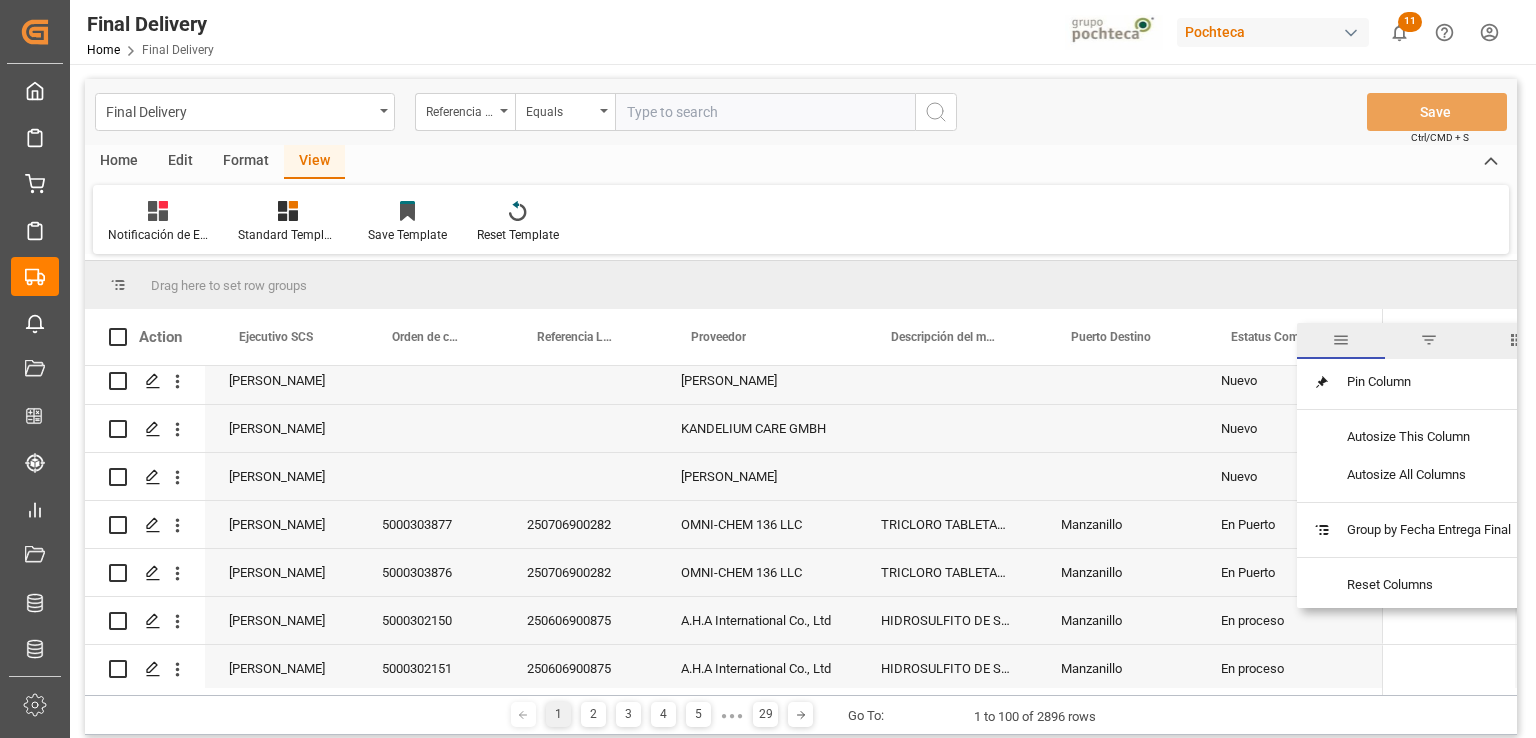 click at bounding box center (1429, 340) 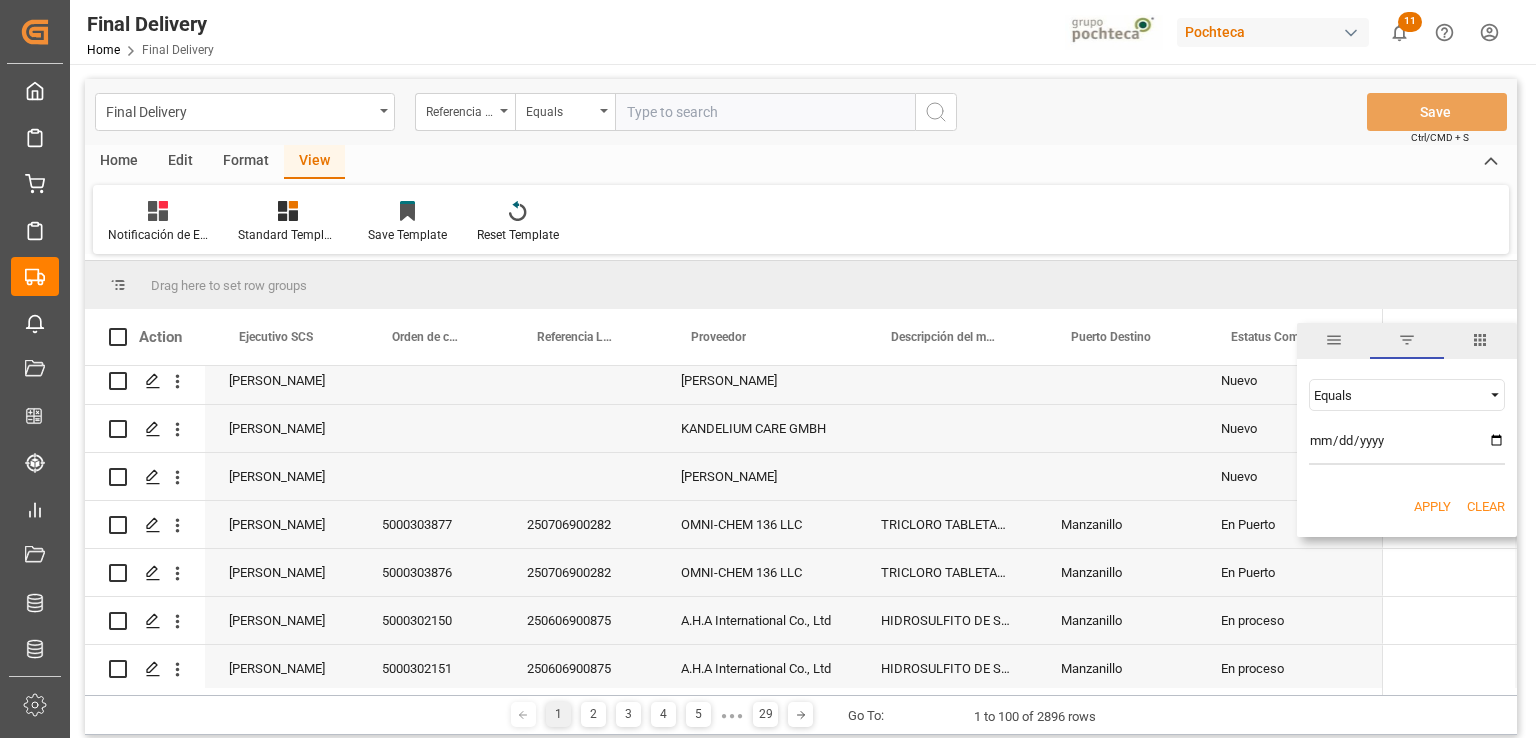 click at bounding box center [1407, 445] 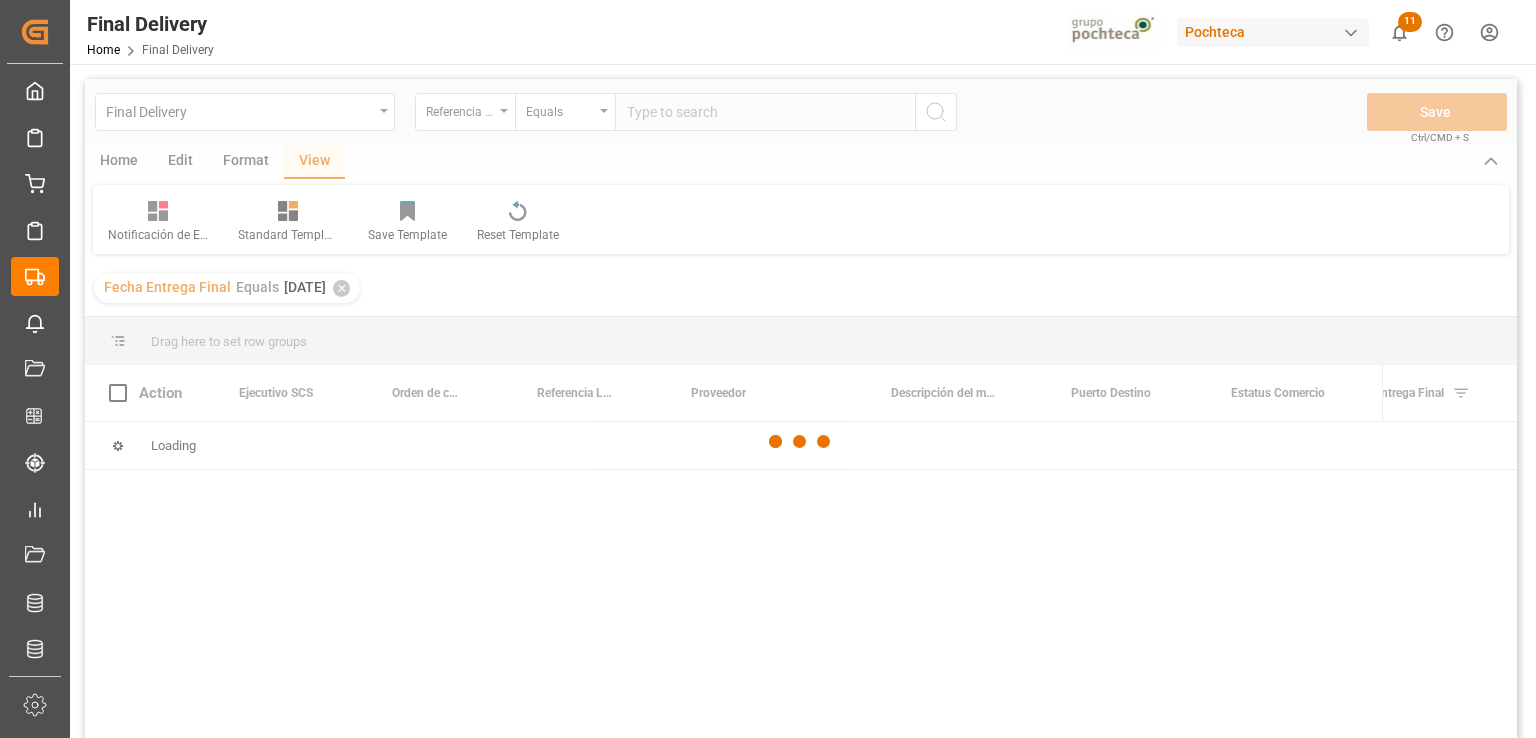 scroll, scrollTop: 0, scrollLeft: 0, axis: both 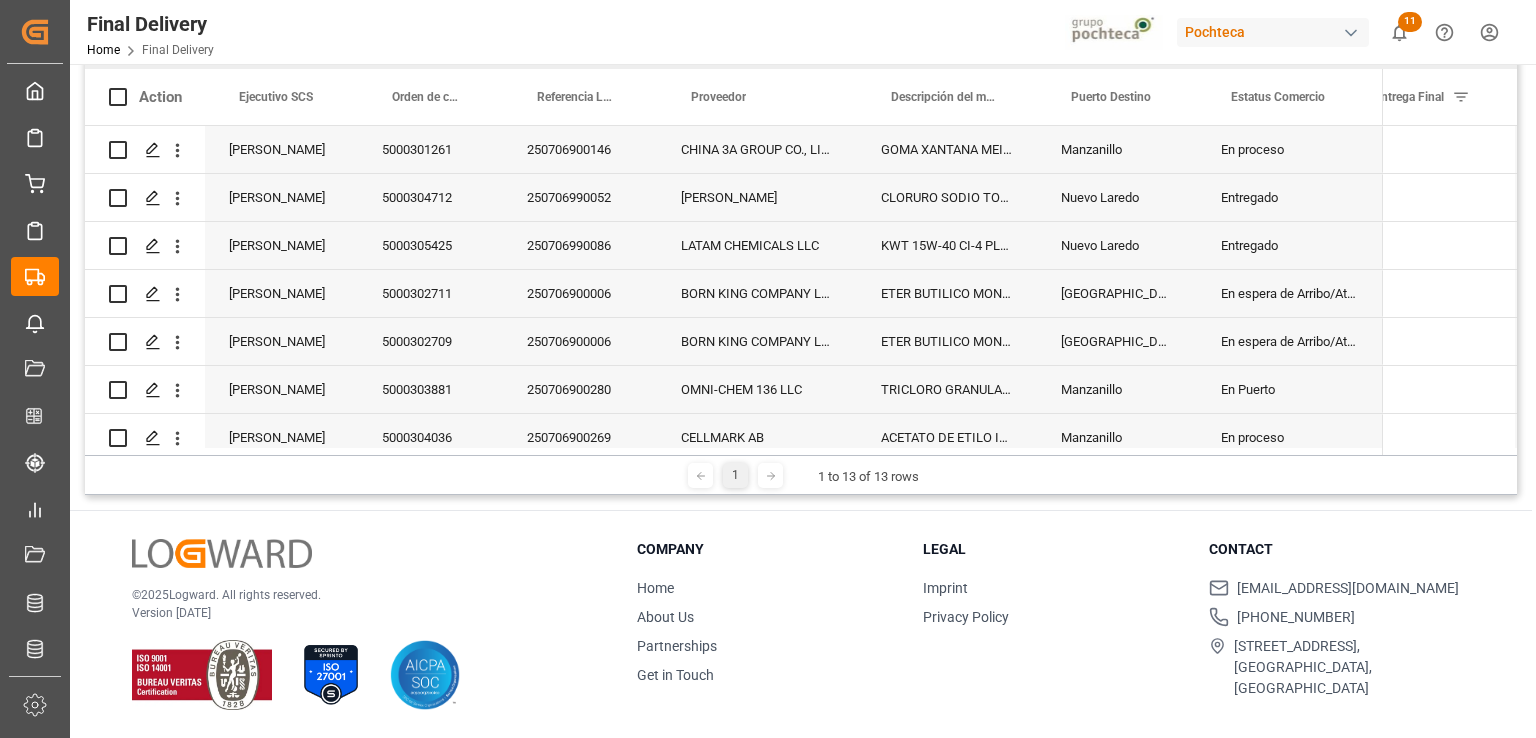 click on "©  2025  Logward. All rights reserved. Version [DATE] Company Home About Us Partnerships Get in Touch Legal Imprint Privacy Policy Contact [EMAIL_ADDRESS][DOMAIN_NAME] +49 40 239 692 540 [STREET_ADDRESS]" at bounding box center (801, 624) 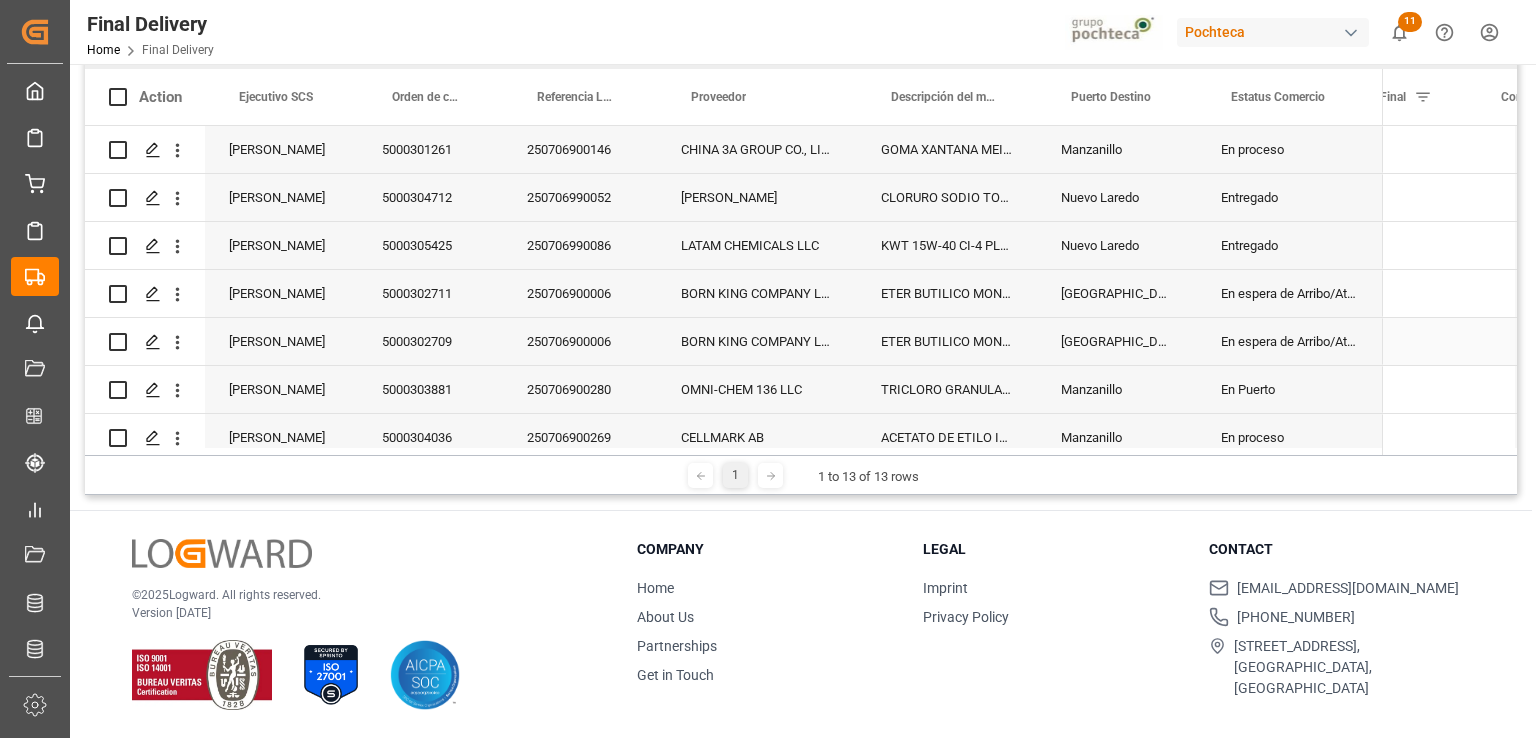 scroll, scrollTop: 0, scrollLeft: 587, axis: horizontal 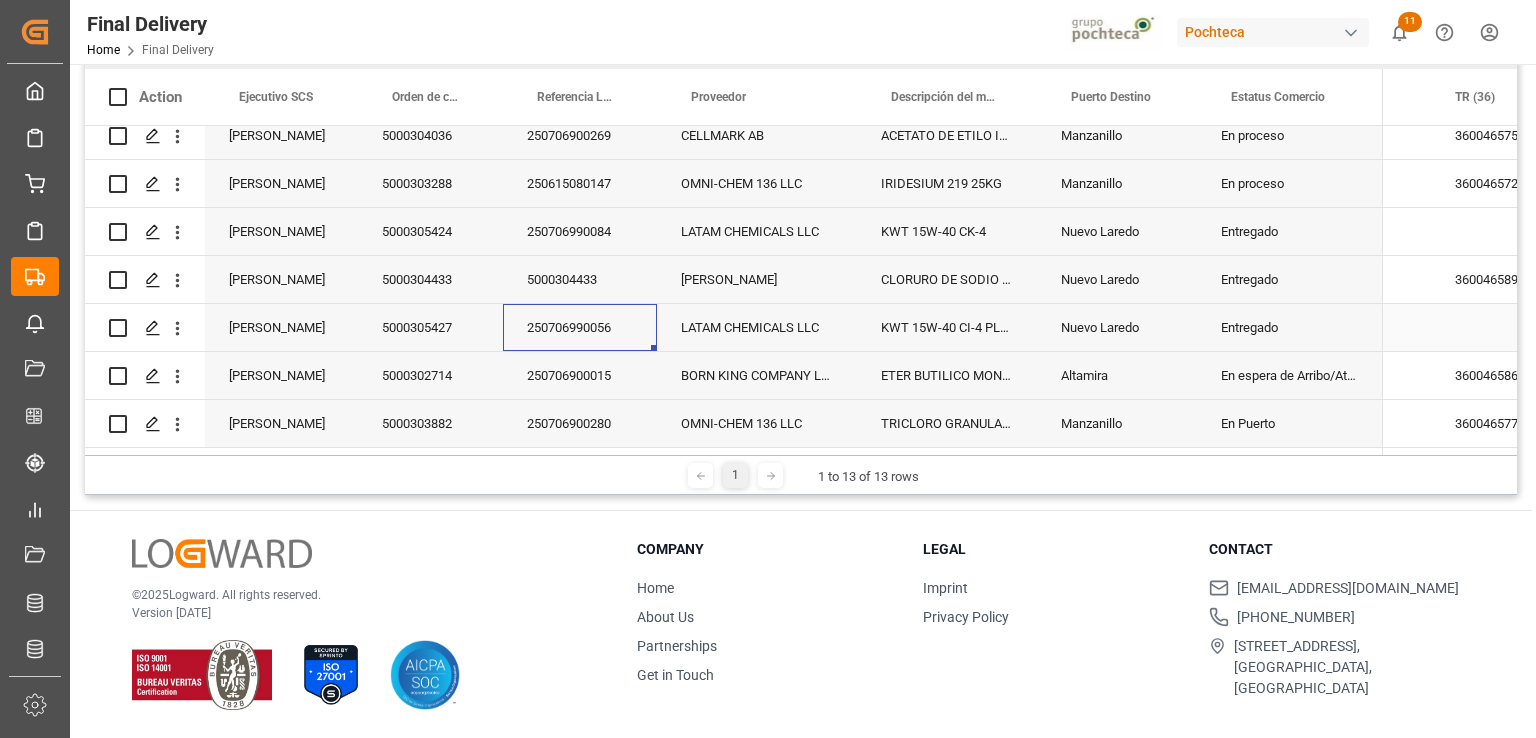 click on "250706990056" at bounding box center (580, 327) 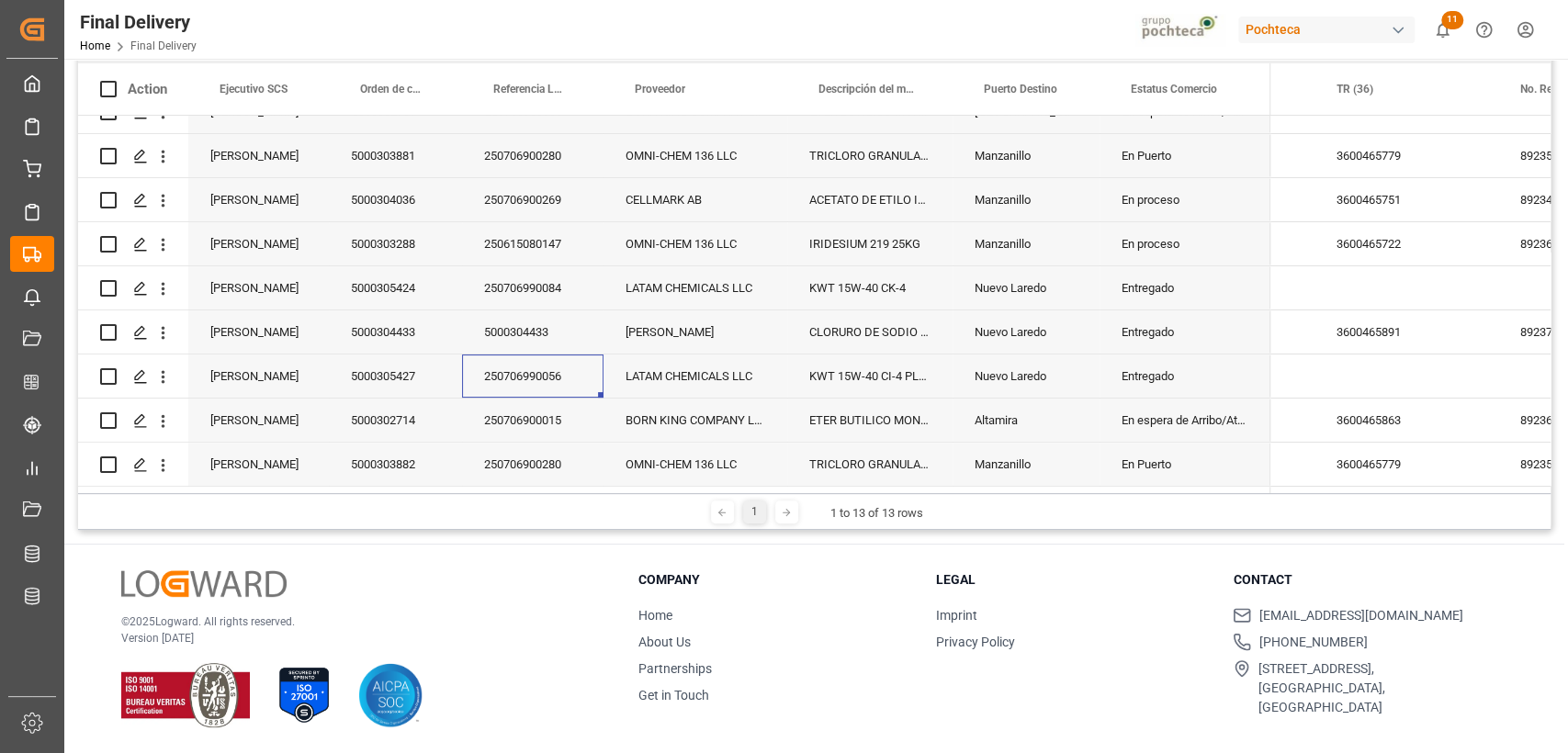 scroll, scrollTop: 272, scrollLeft: 0, axis: vertical 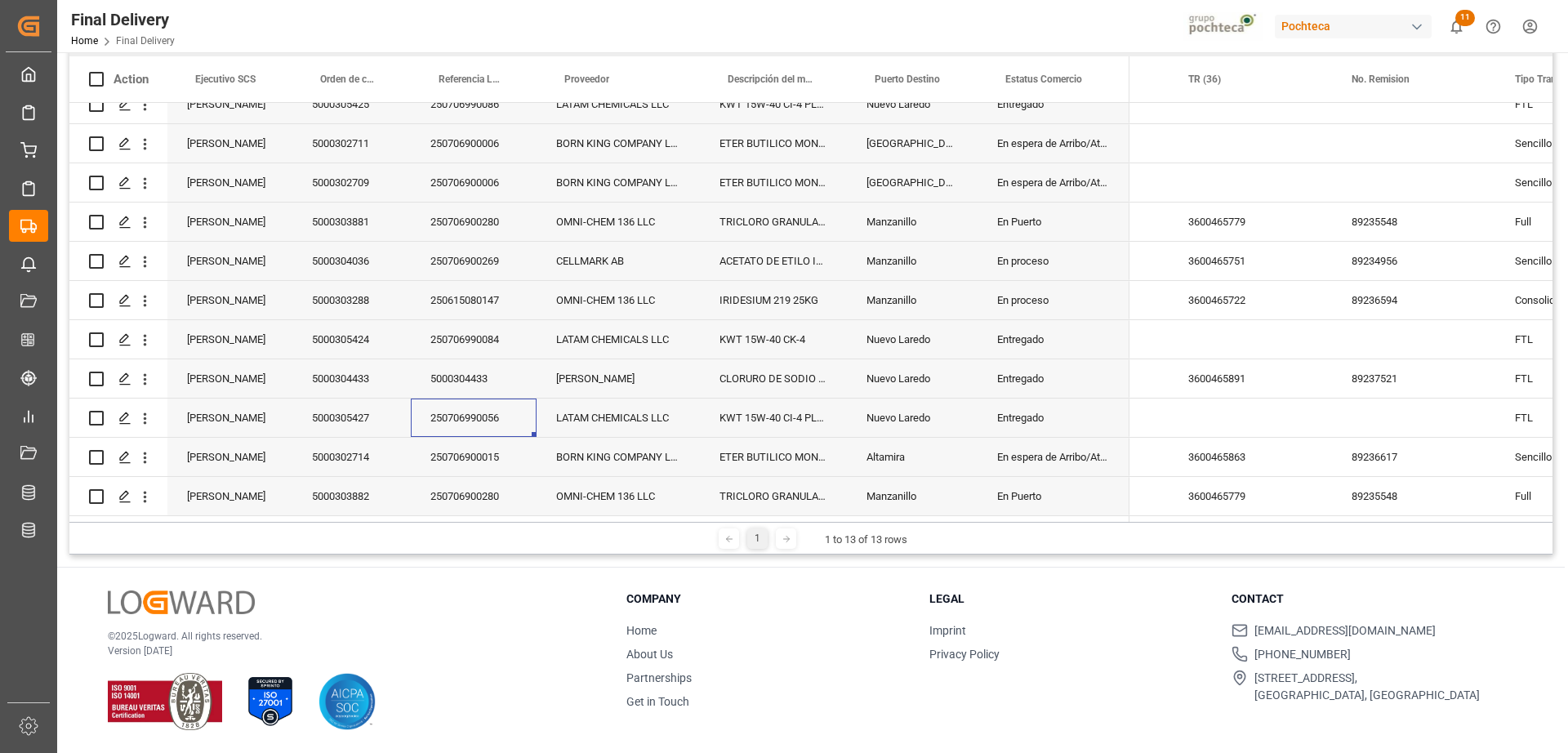 drag, startPoint x: 1160, startPoint y: 1, endPoint x: 1103, endPoint y: 597, distance: 598.7195 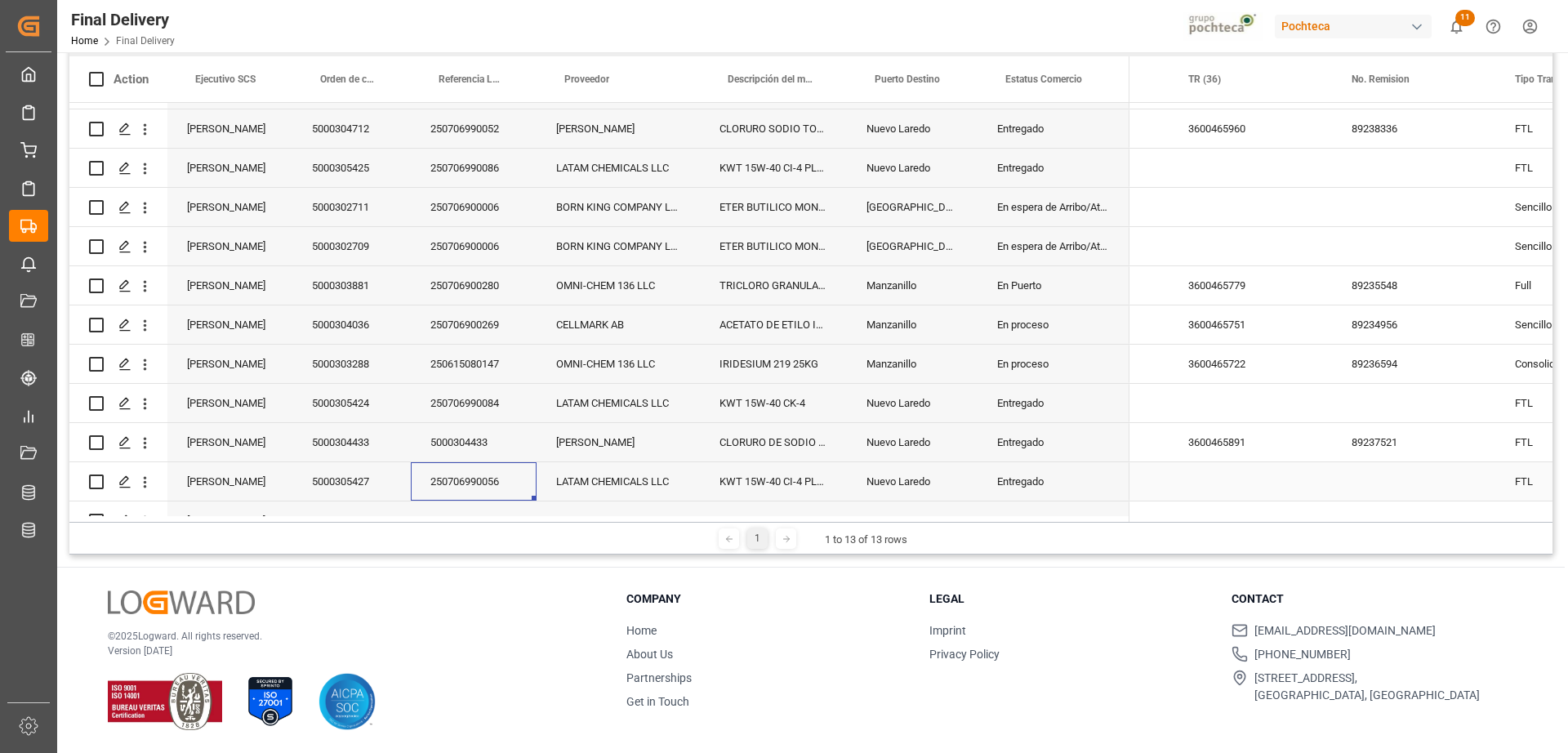 scroll, scrollTop: 0, scrollLeft: 0, axis: both 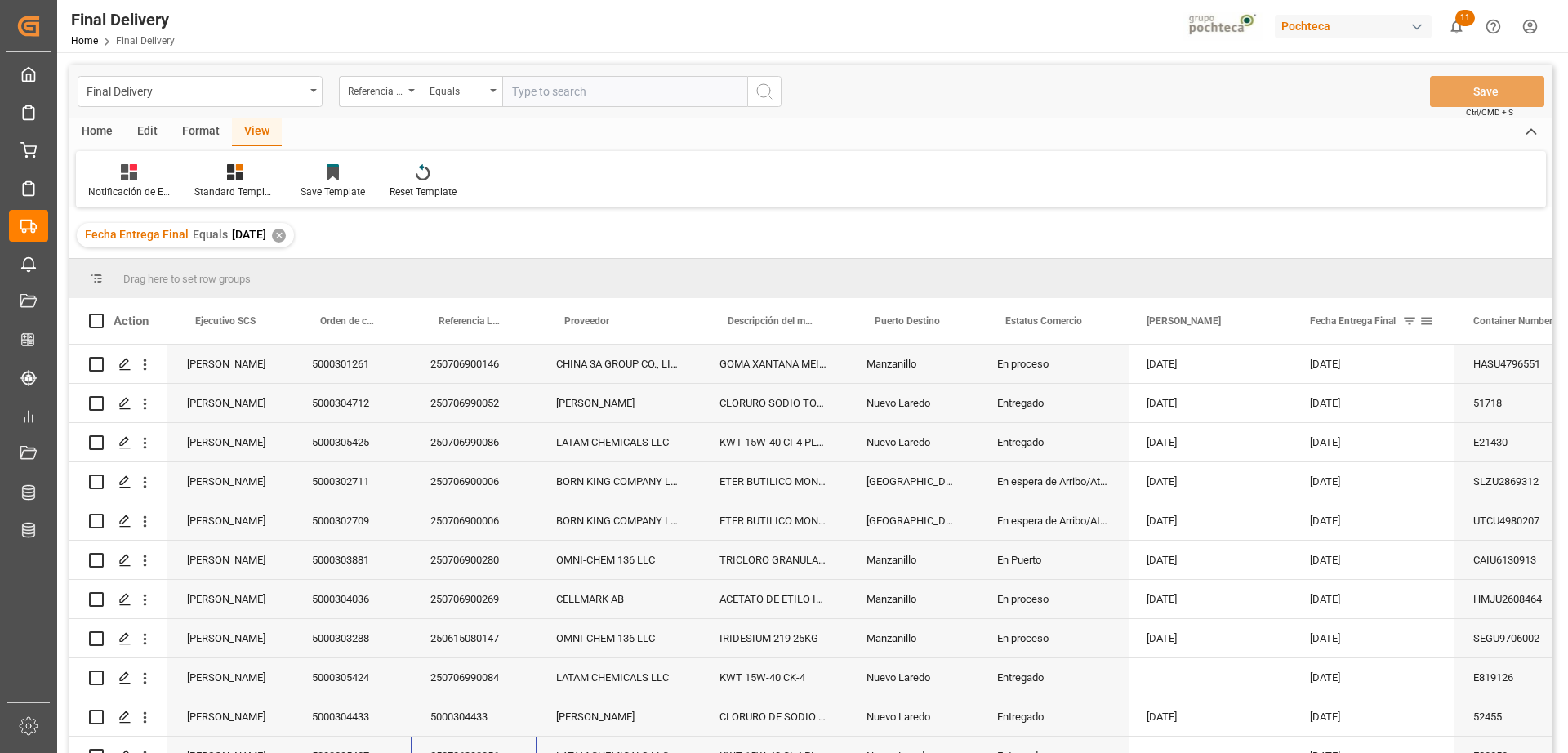 click at bounding box center [1427, 321] 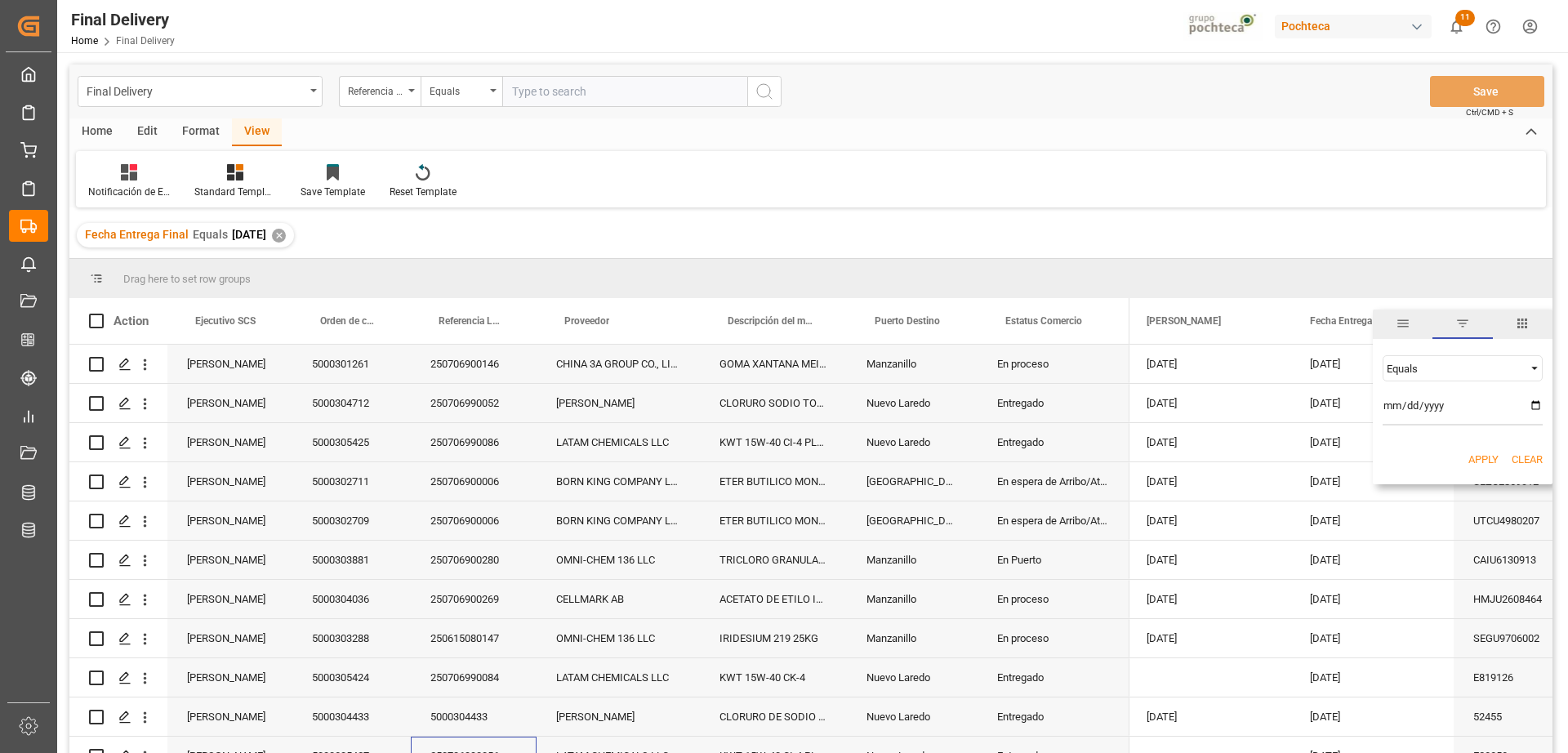 click on "Apply" at bounding box center [1483, 460] 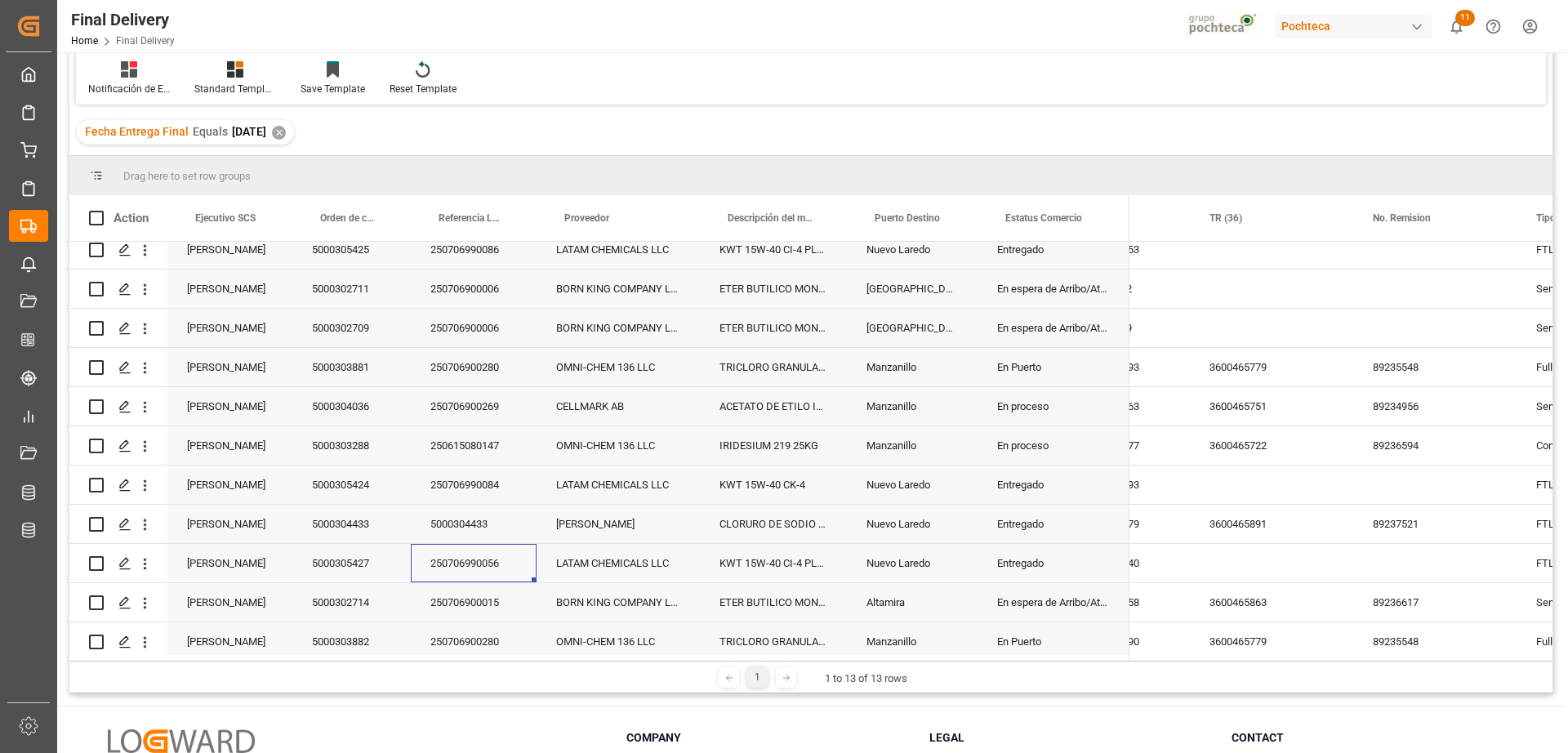 click on "✕" at bounding box center [278, 132] 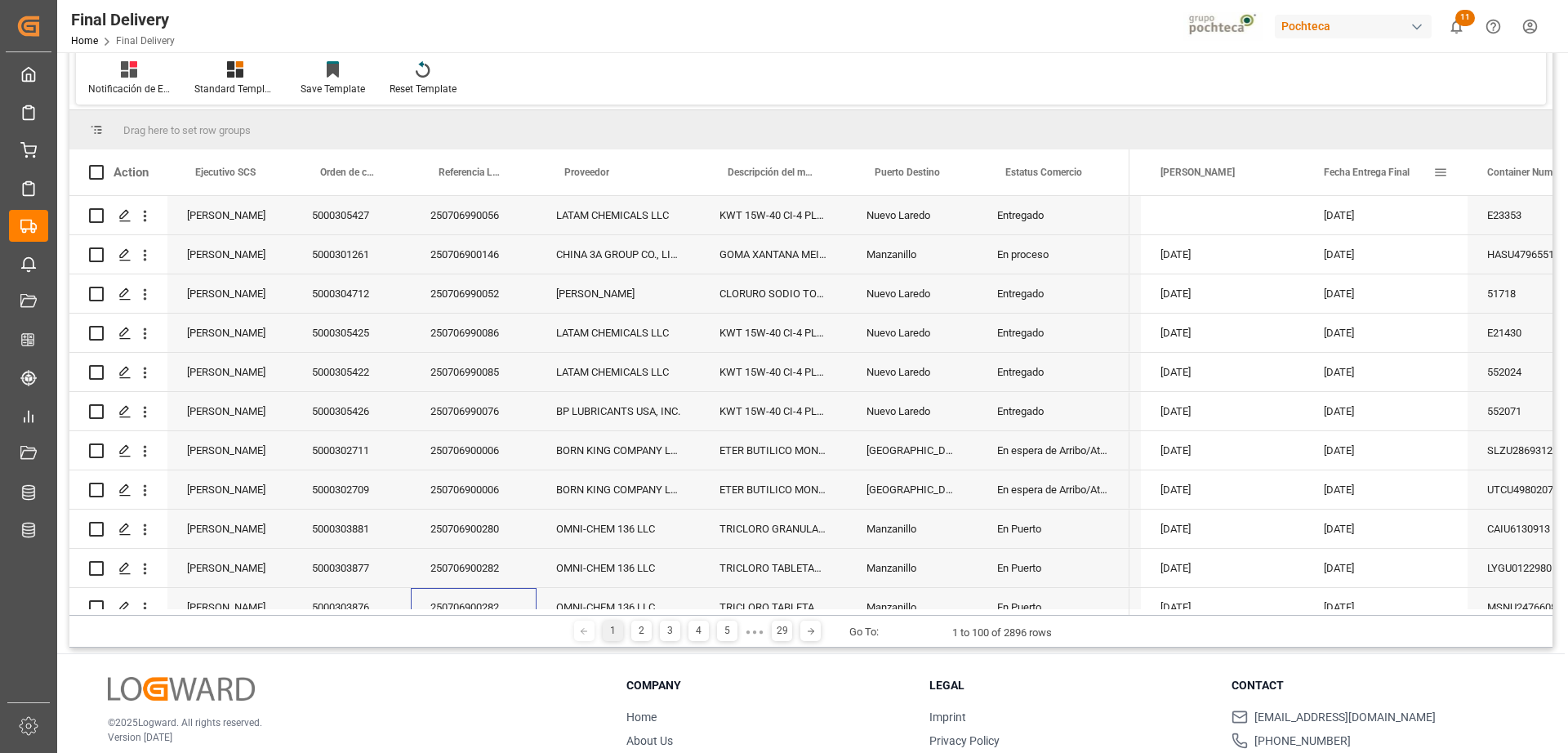 click at bounding box center [1441, 172] 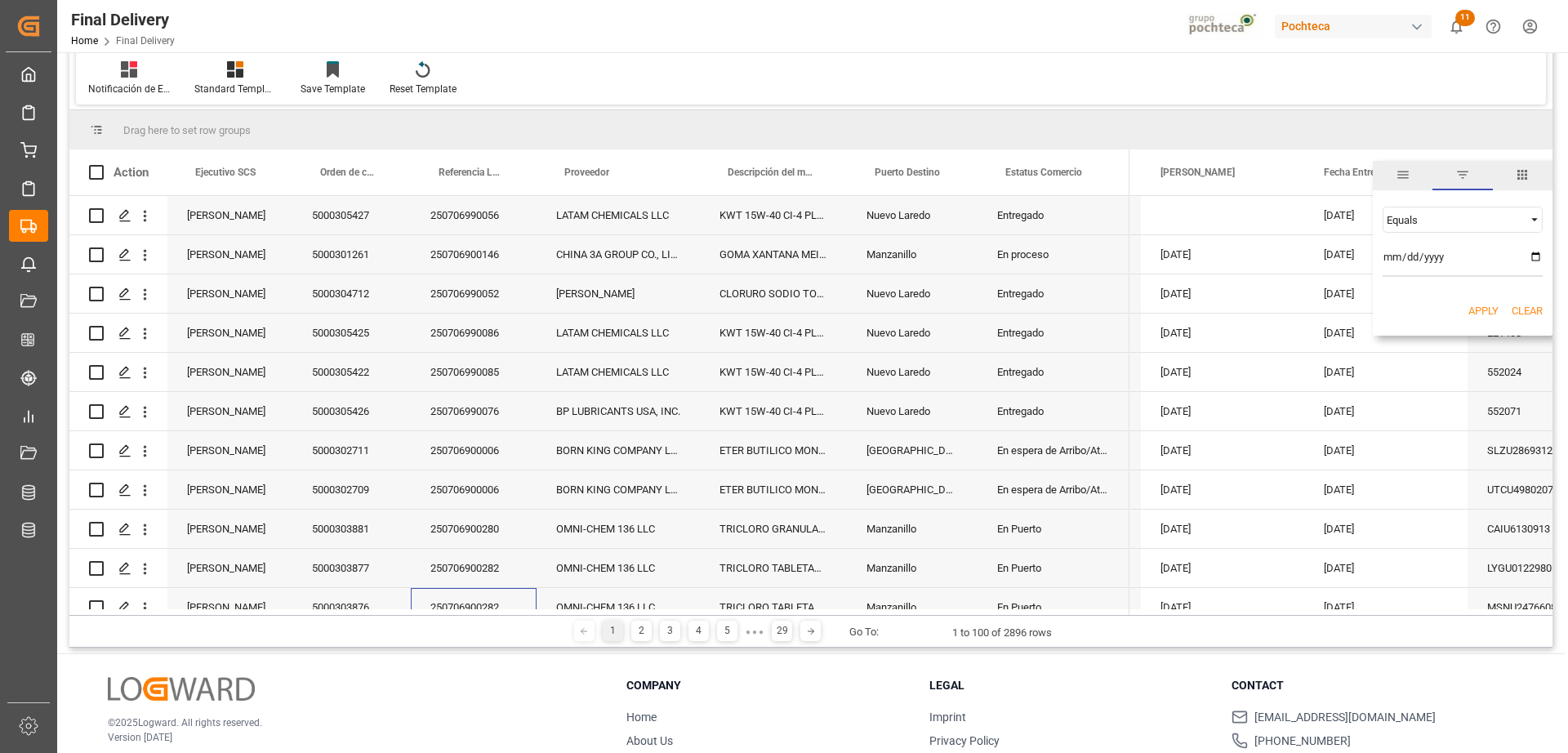 click at bounding box center (1463, 261) 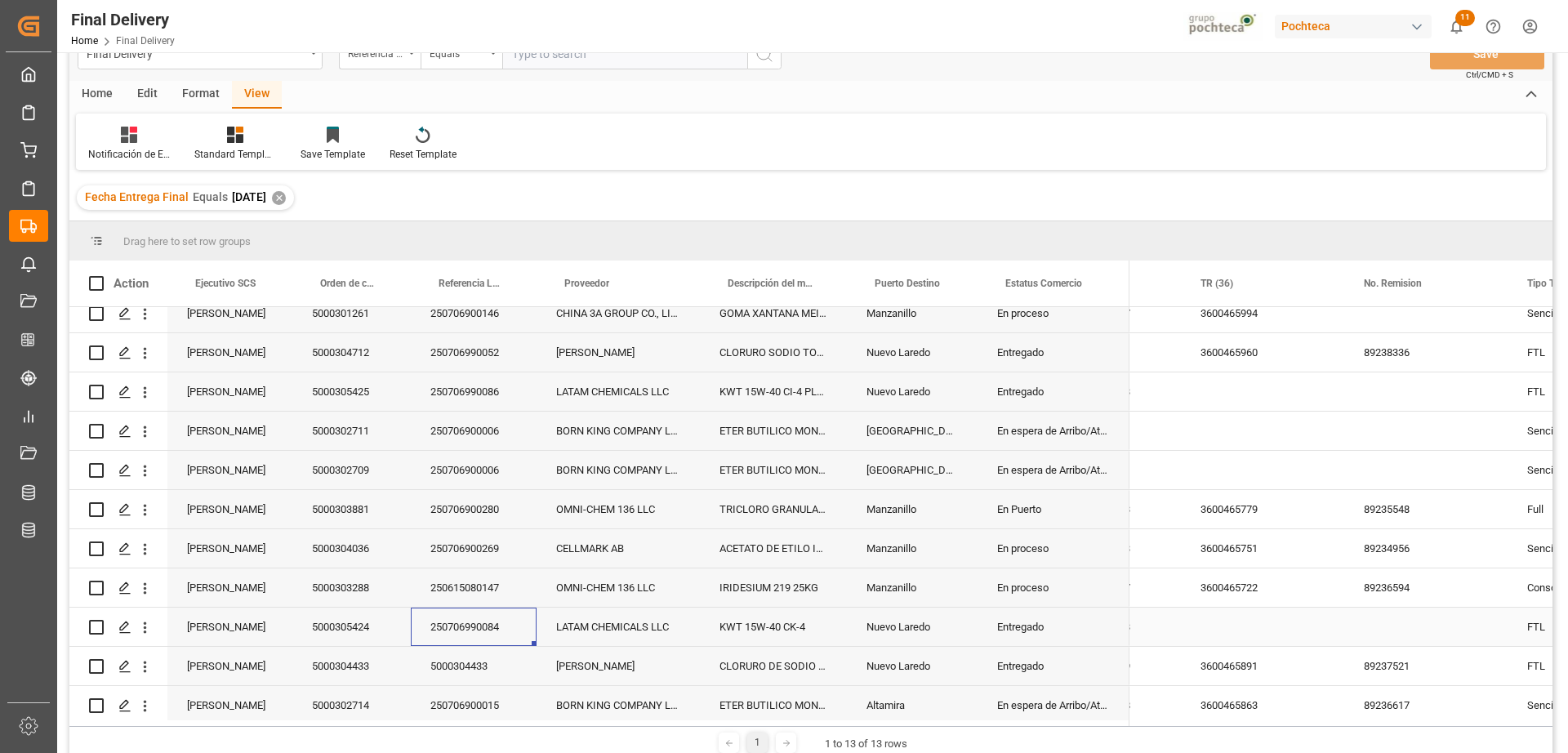 click on "250706990084" at bounding box center (474, 626) 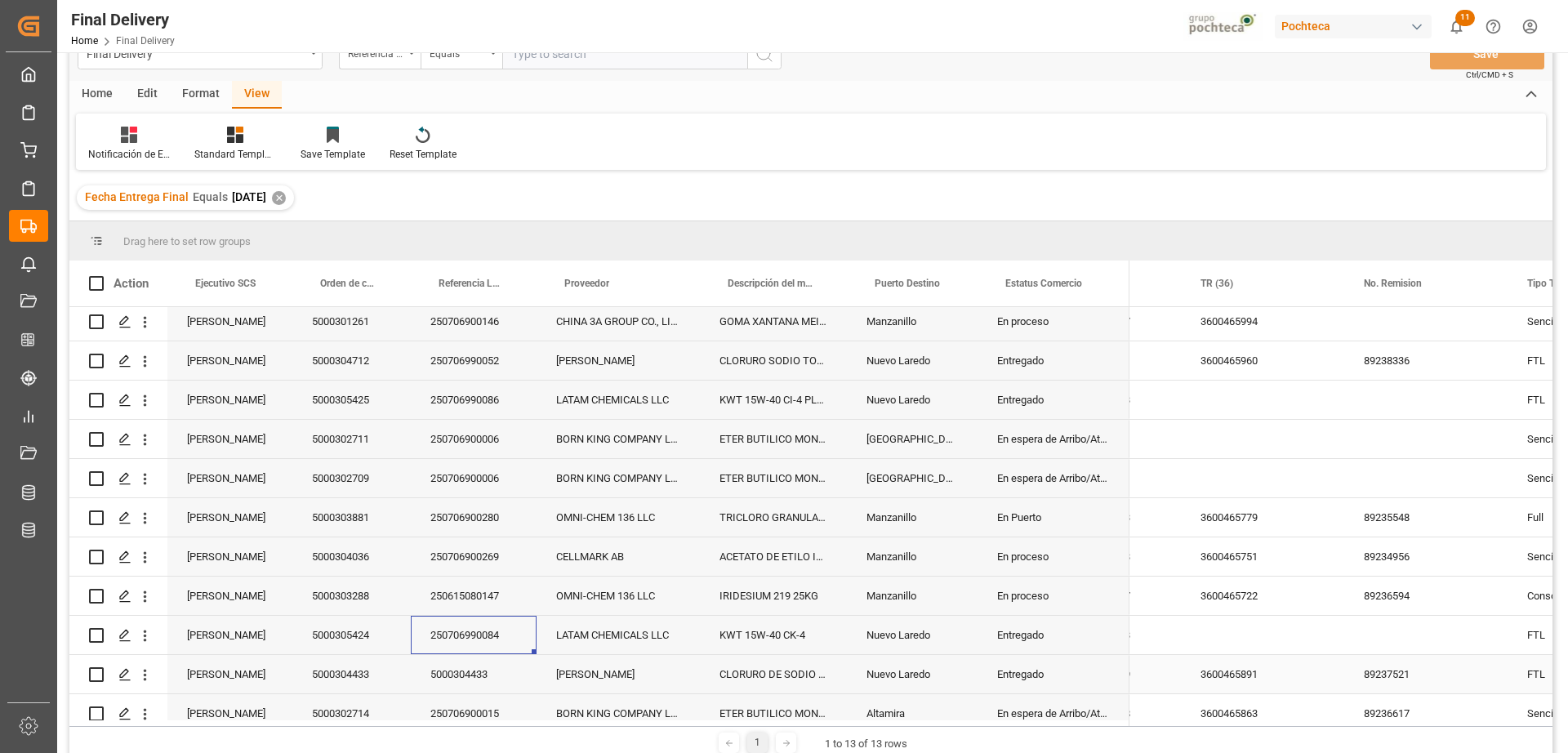 scroll, scrollTop: 0, scrollLeft: 0, axis: both 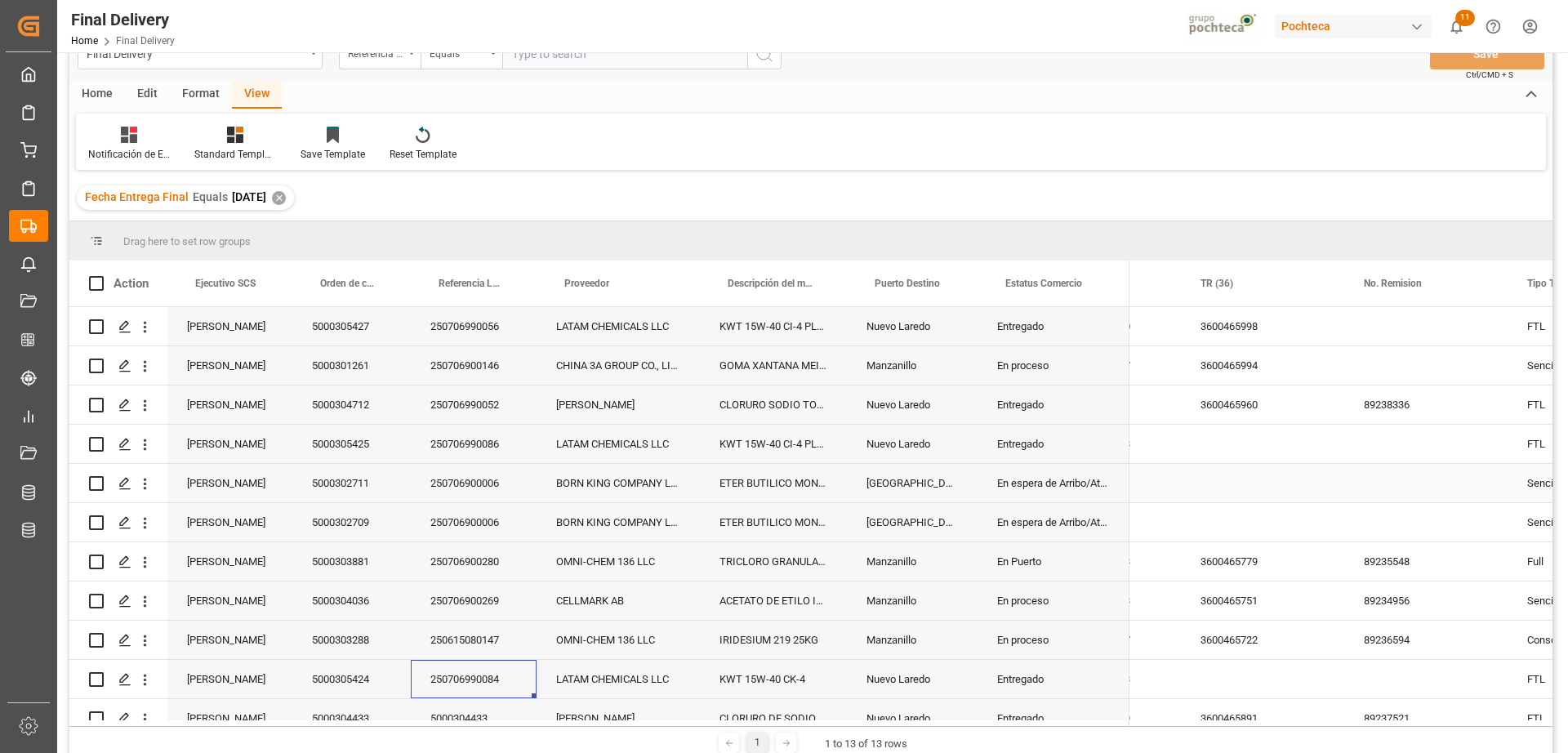 click on "250706900006" at bounding box center (474, 483) 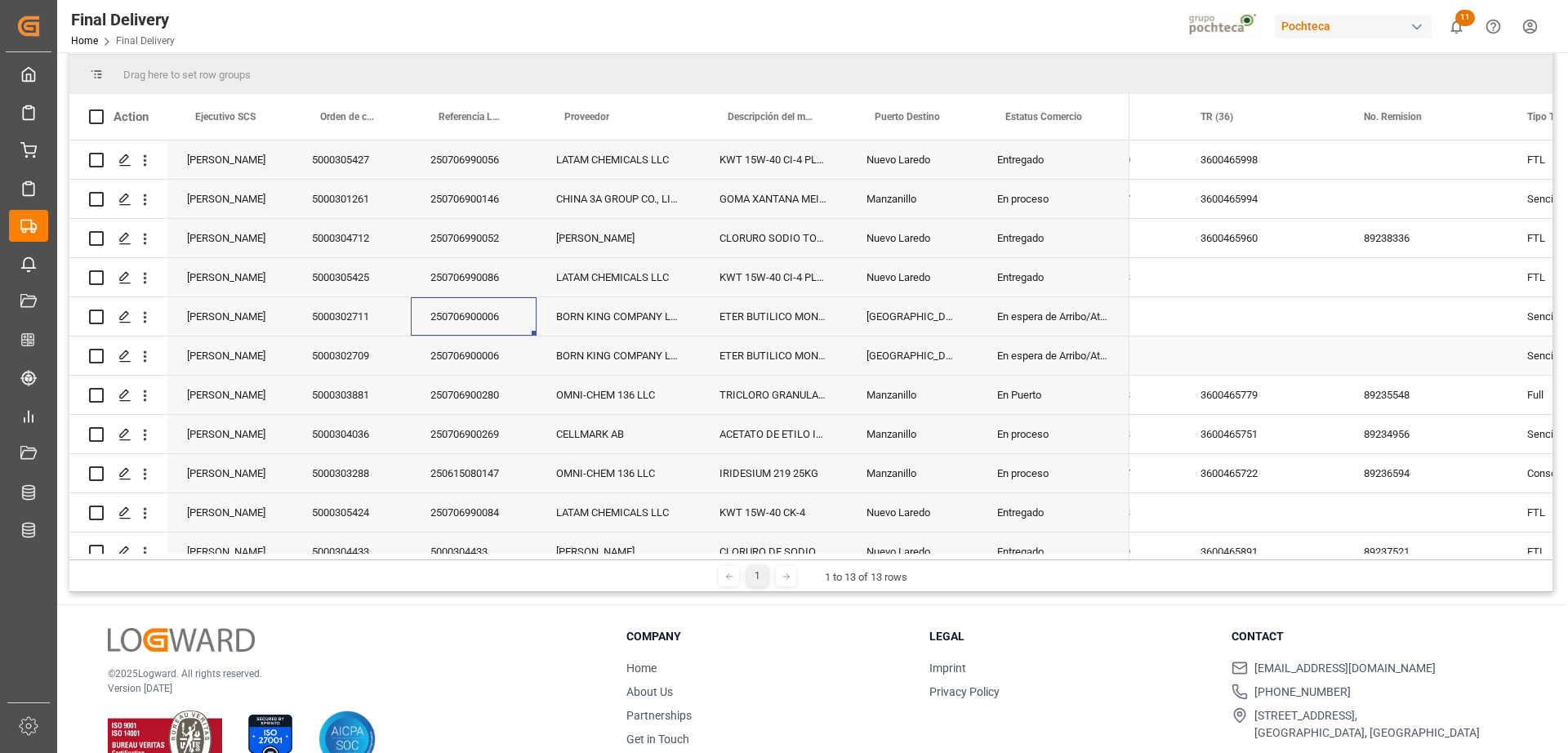 scroll, scrollTop: 242, scrollLeft: 0, axis: vertical 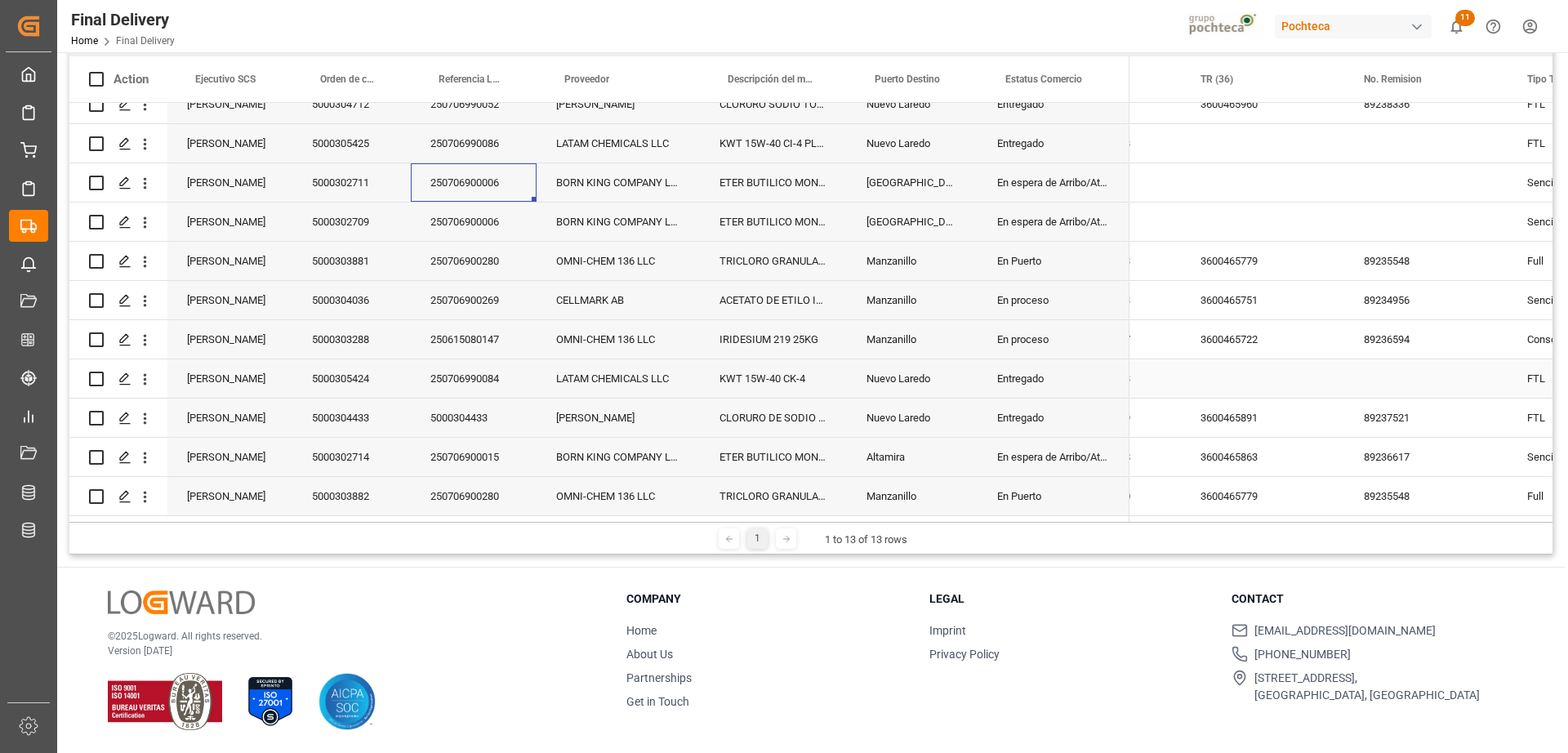 click on "5000305424" at bounding box center [351, 378] 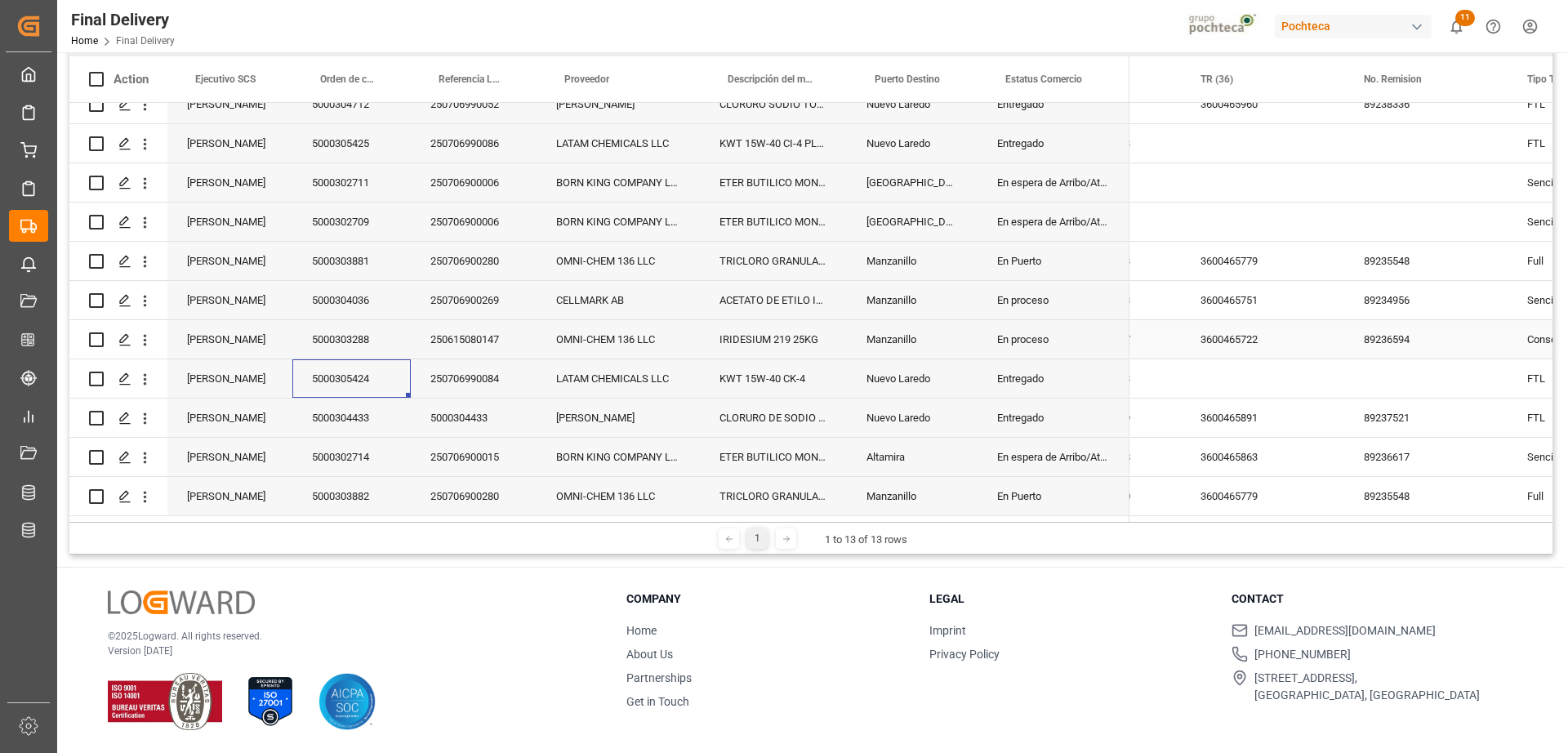 scroll, scrollTop: 0, scrollLeft: 0, axis: both 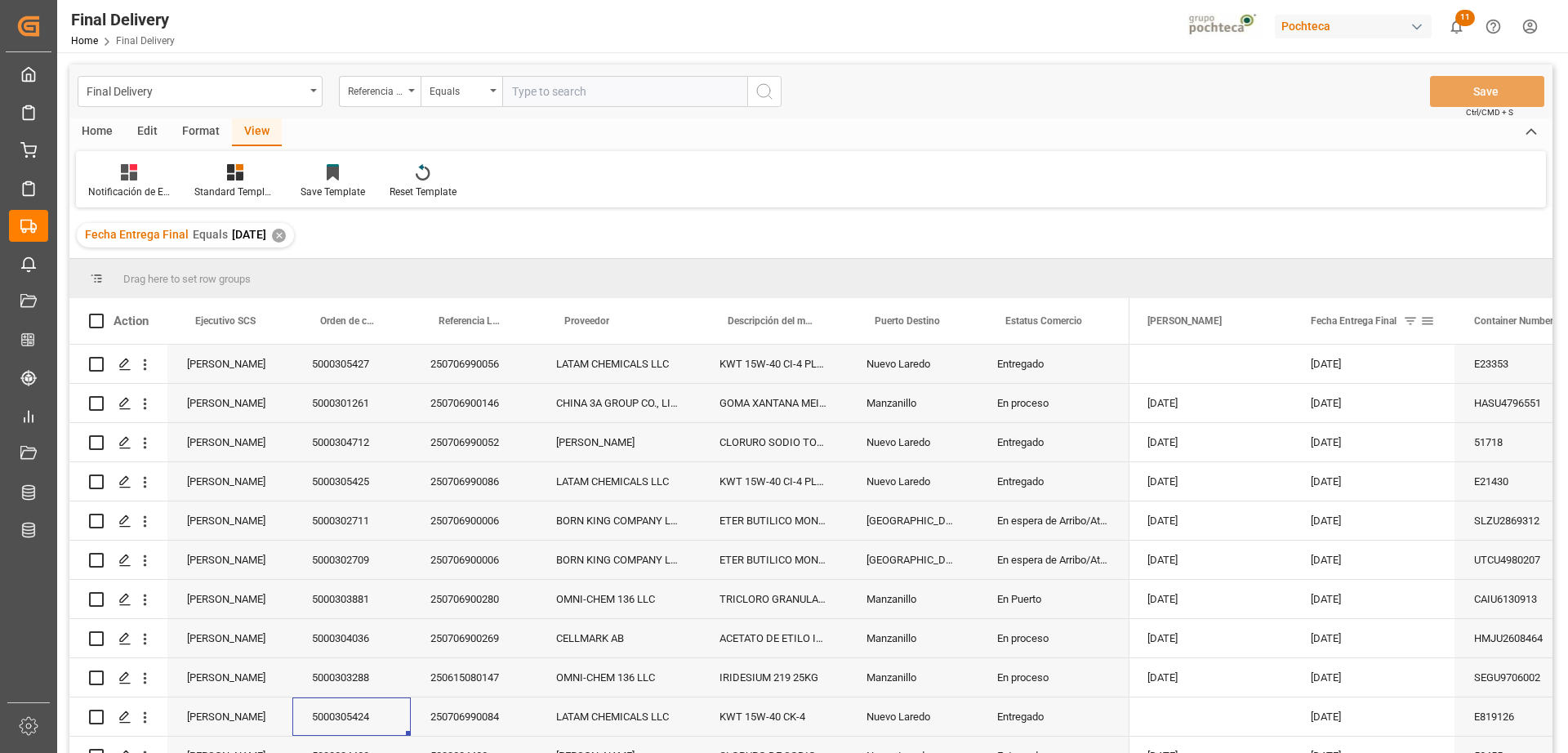click at bounding box center (1428, 321) 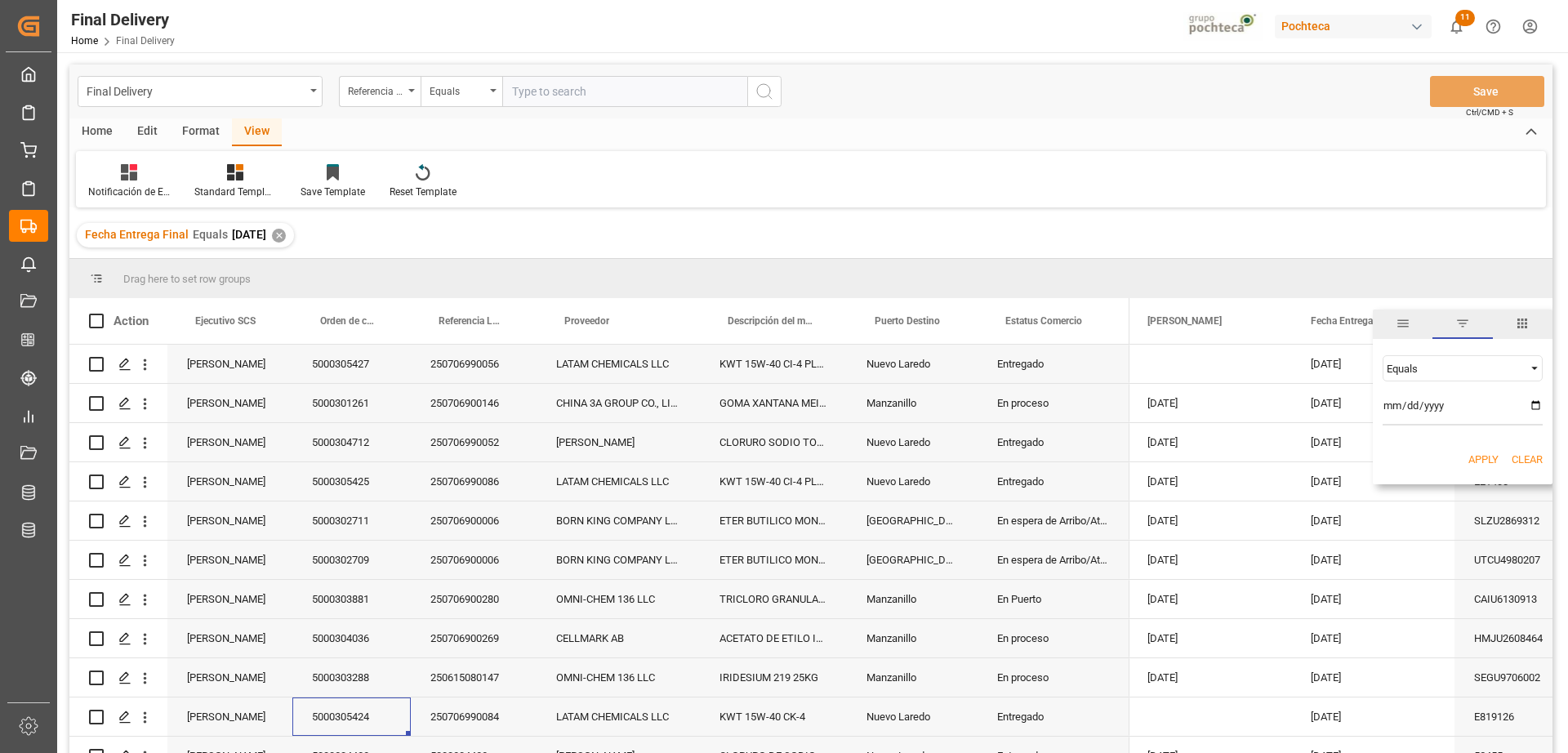 click on "Apply" at bounding box center [1483, 460] 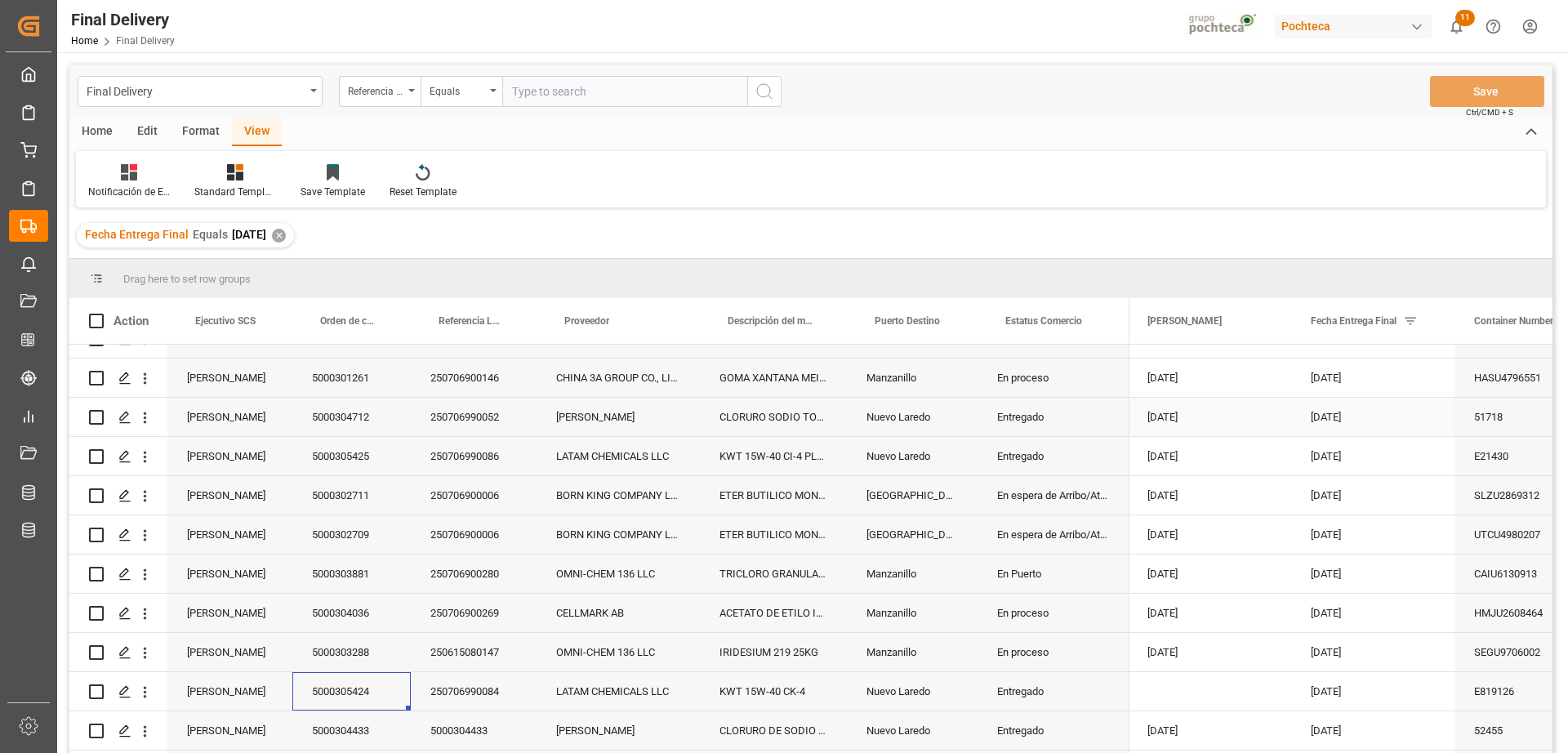scroll, scrollTop: 50, scrollLeft: 0, axis: vertical 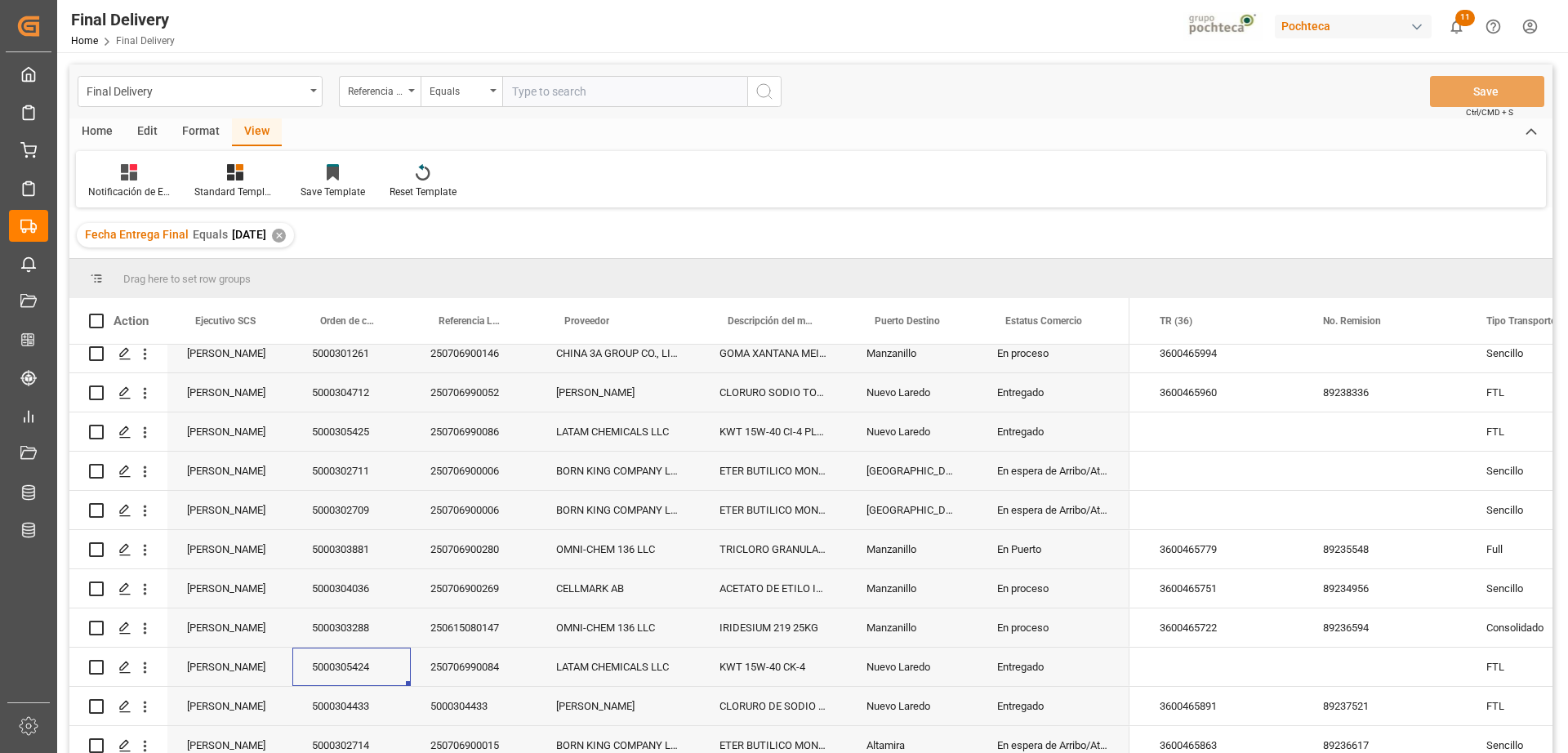 click on "✕" at bounding box center (278, 235) 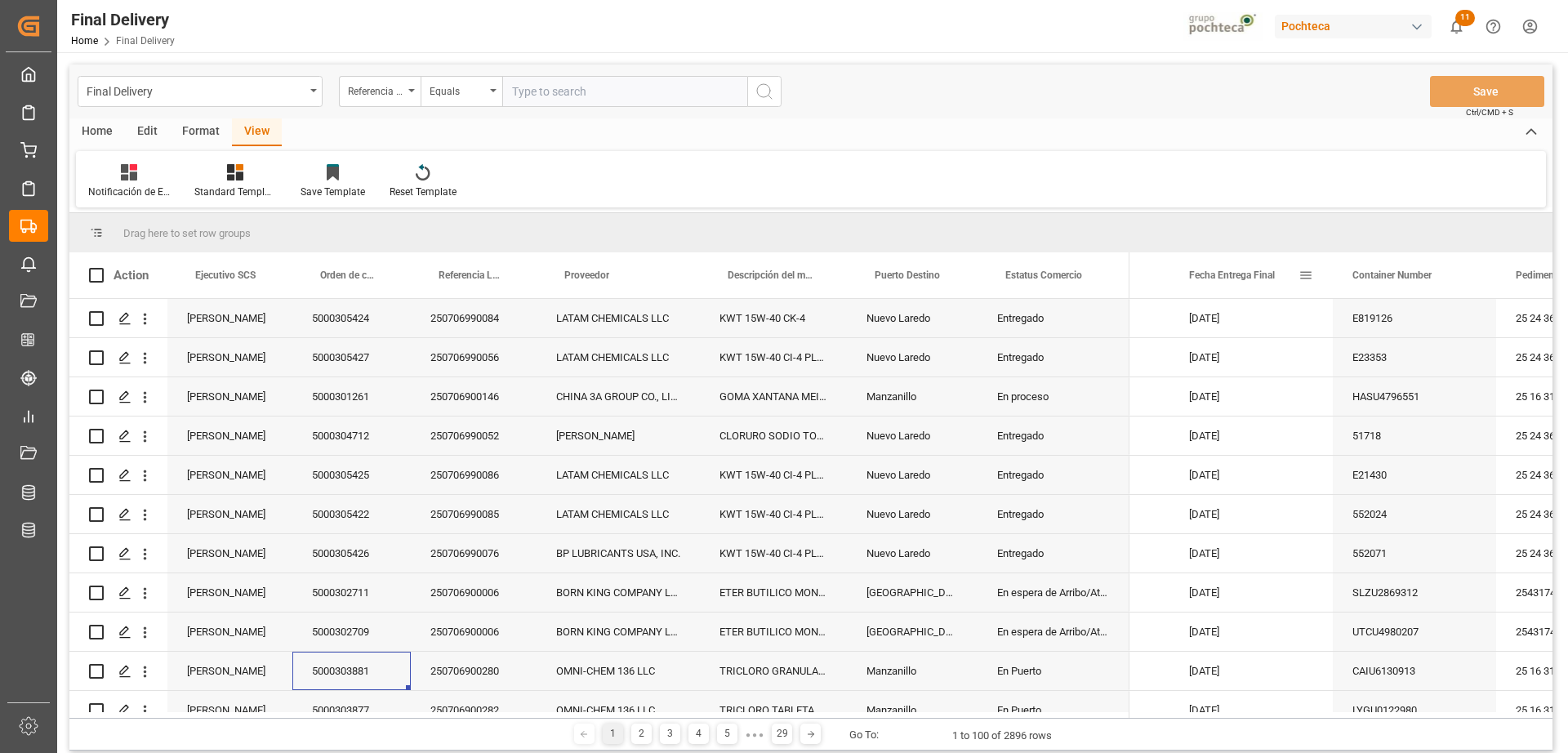 click at bounding box center (1306, 275) 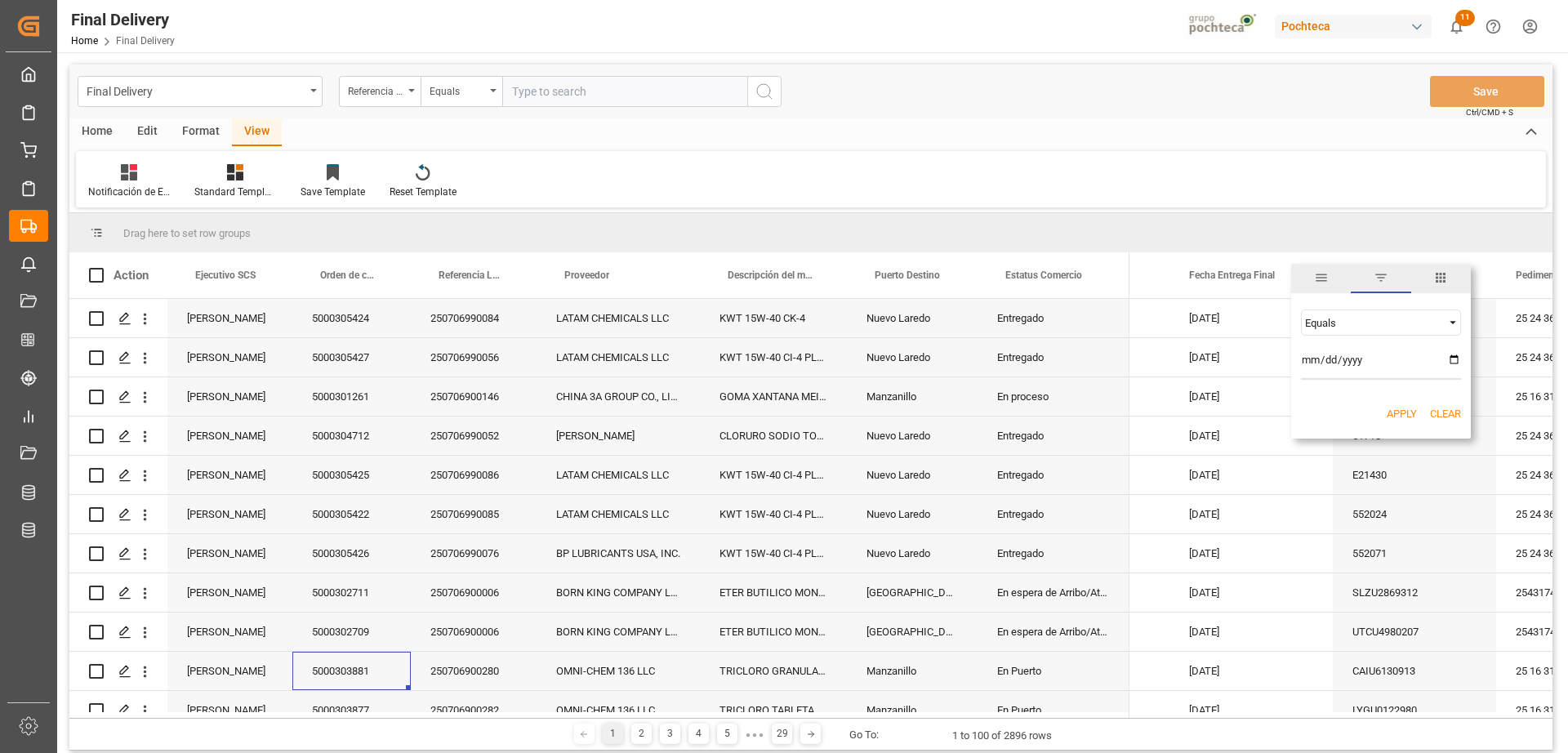 click at bounding box center (1381, 363) 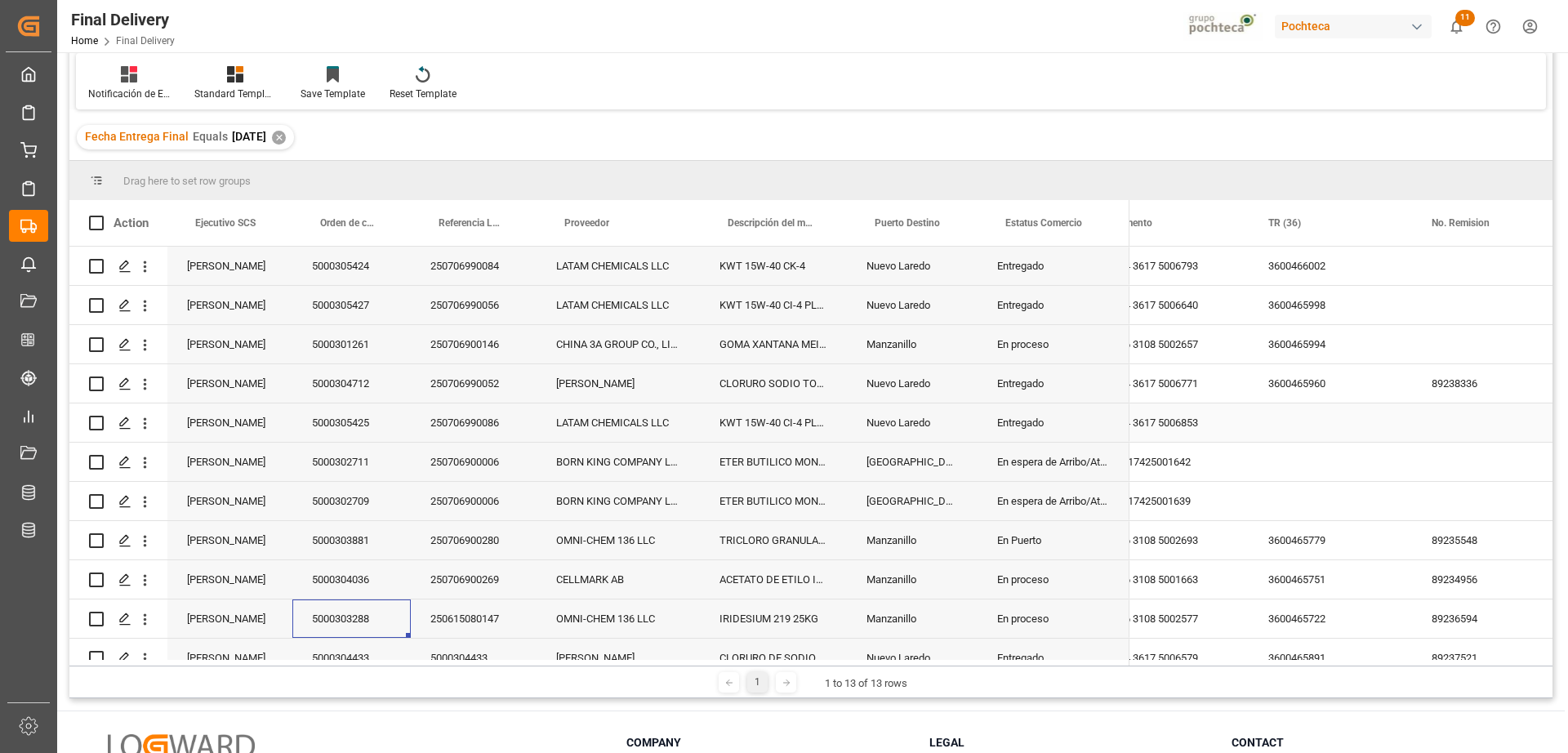 click on "250706990086" at bounding box center (474, 422) 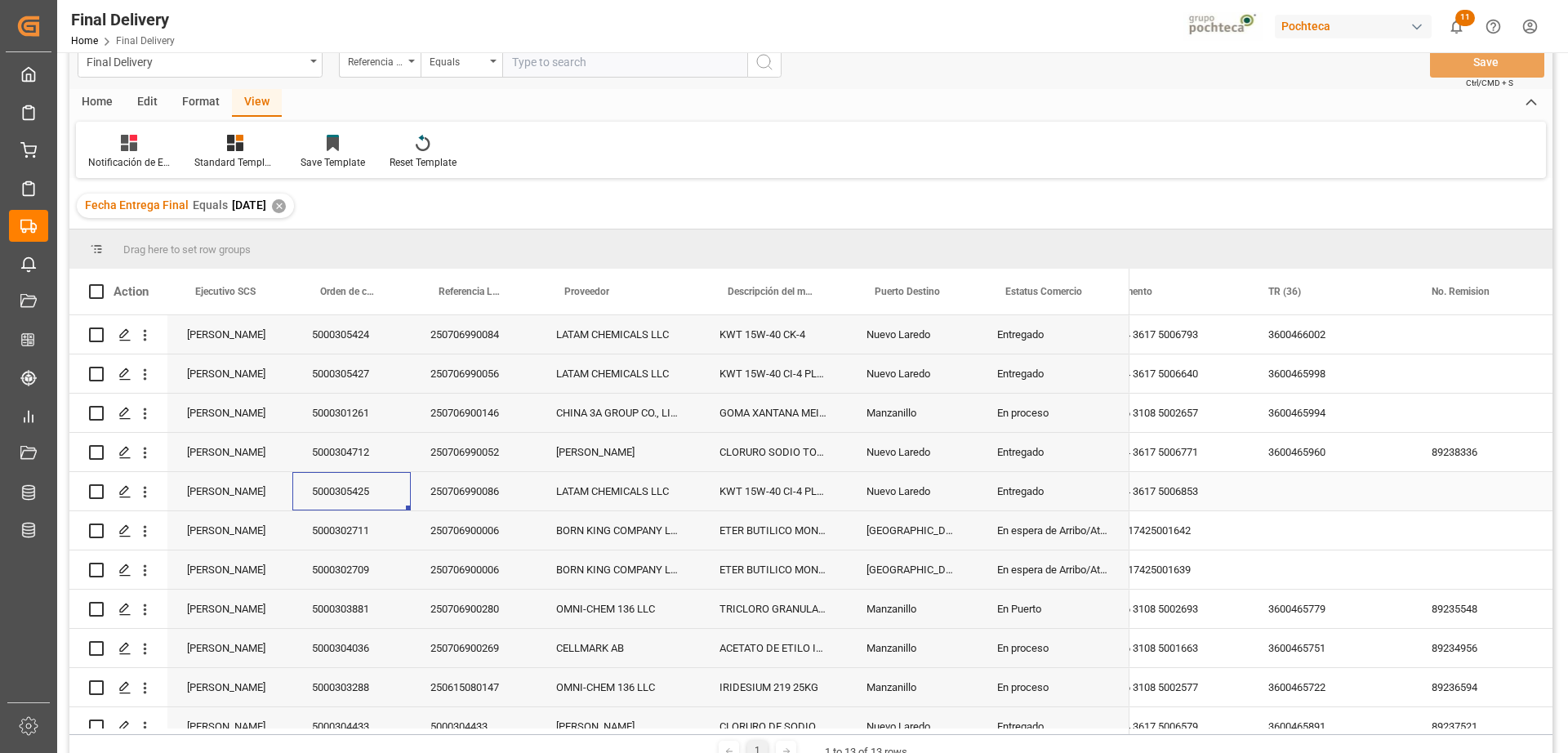 scroll, scrollTop: 0, scrollLeft: 0, axis: both 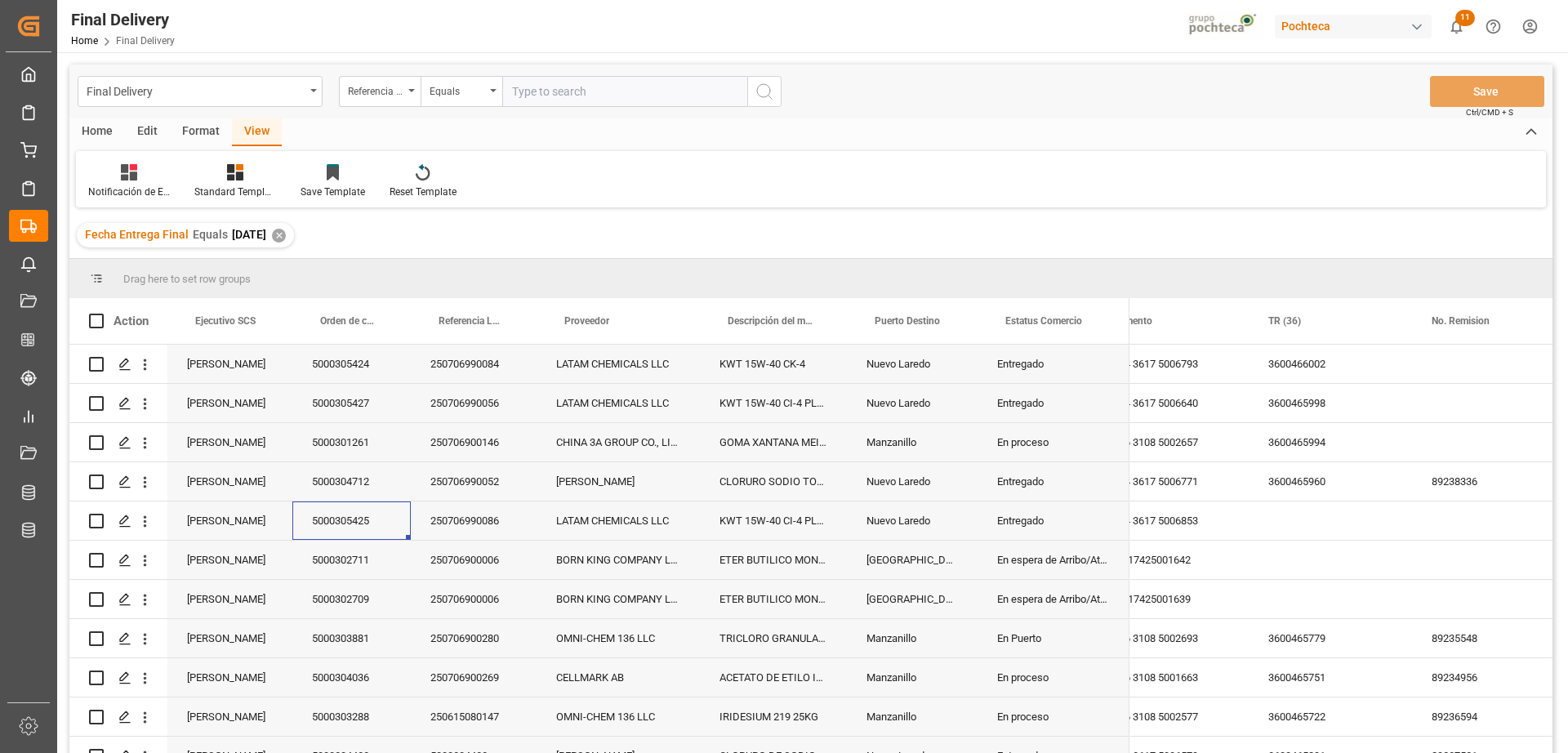 click on "✕" at bounding box center (278, 235) 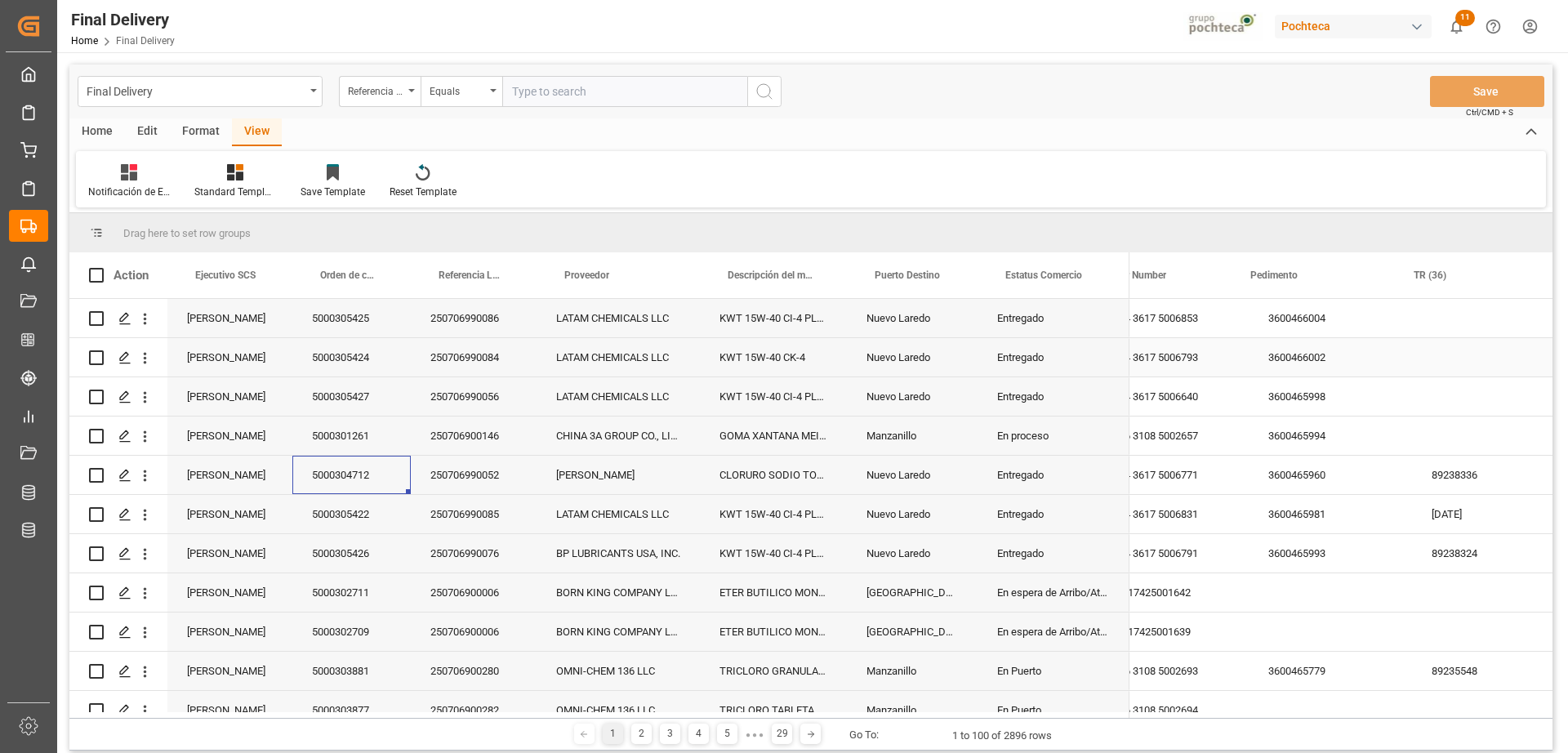scroll, scrollTop: 0, scrollLeft: 526, axis: horizontal 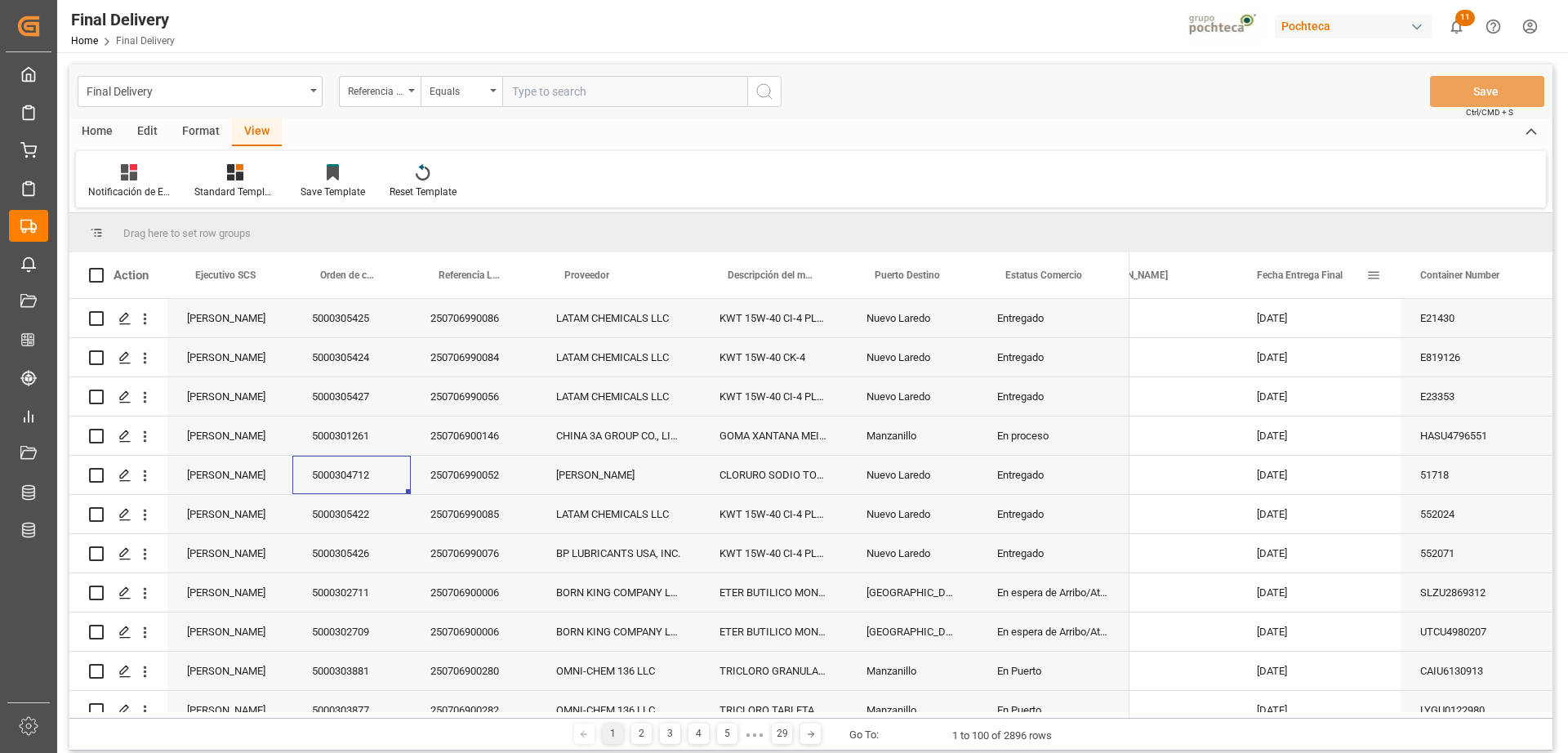 click at bounding box center [1374, 275] 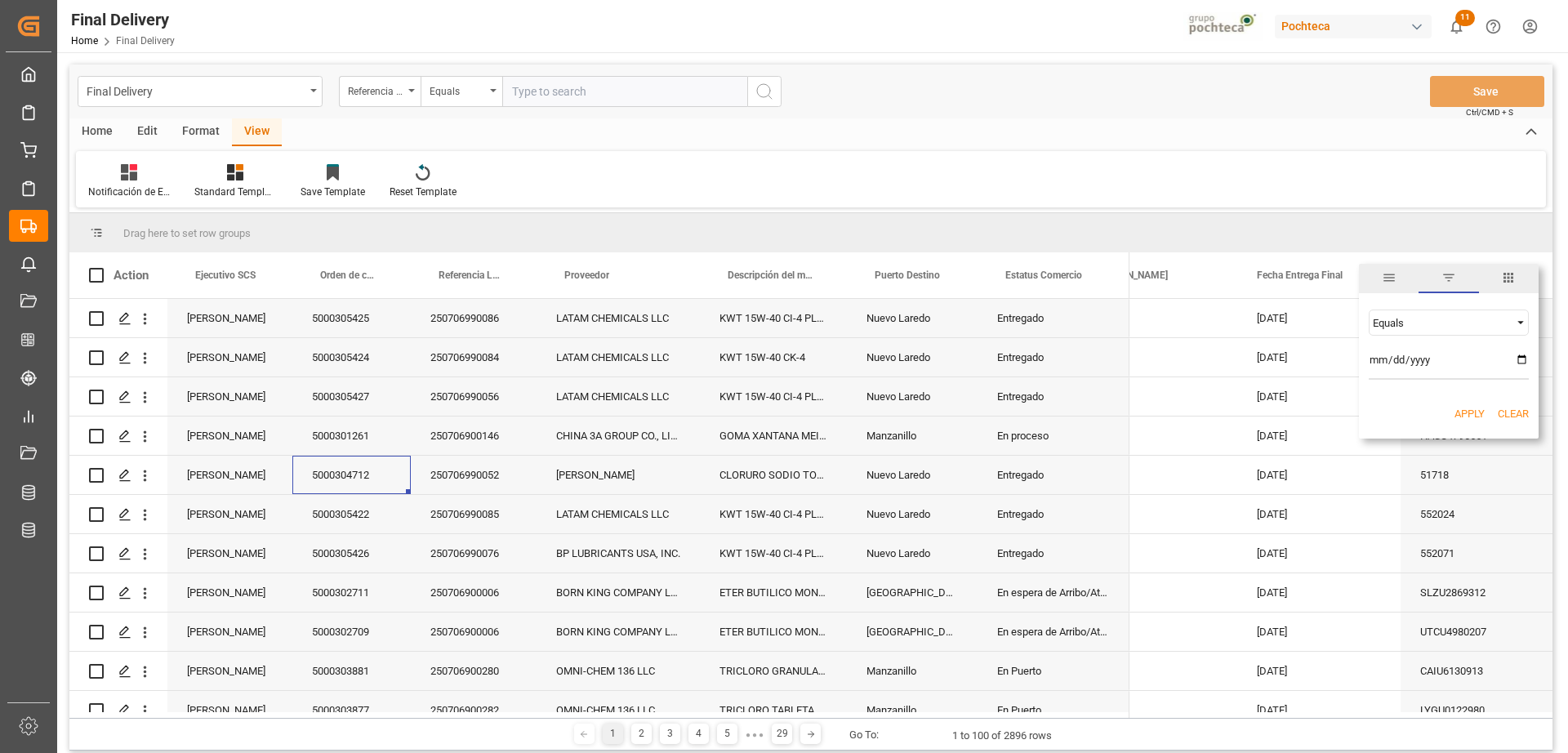 click at bounding box center [1449, 363] 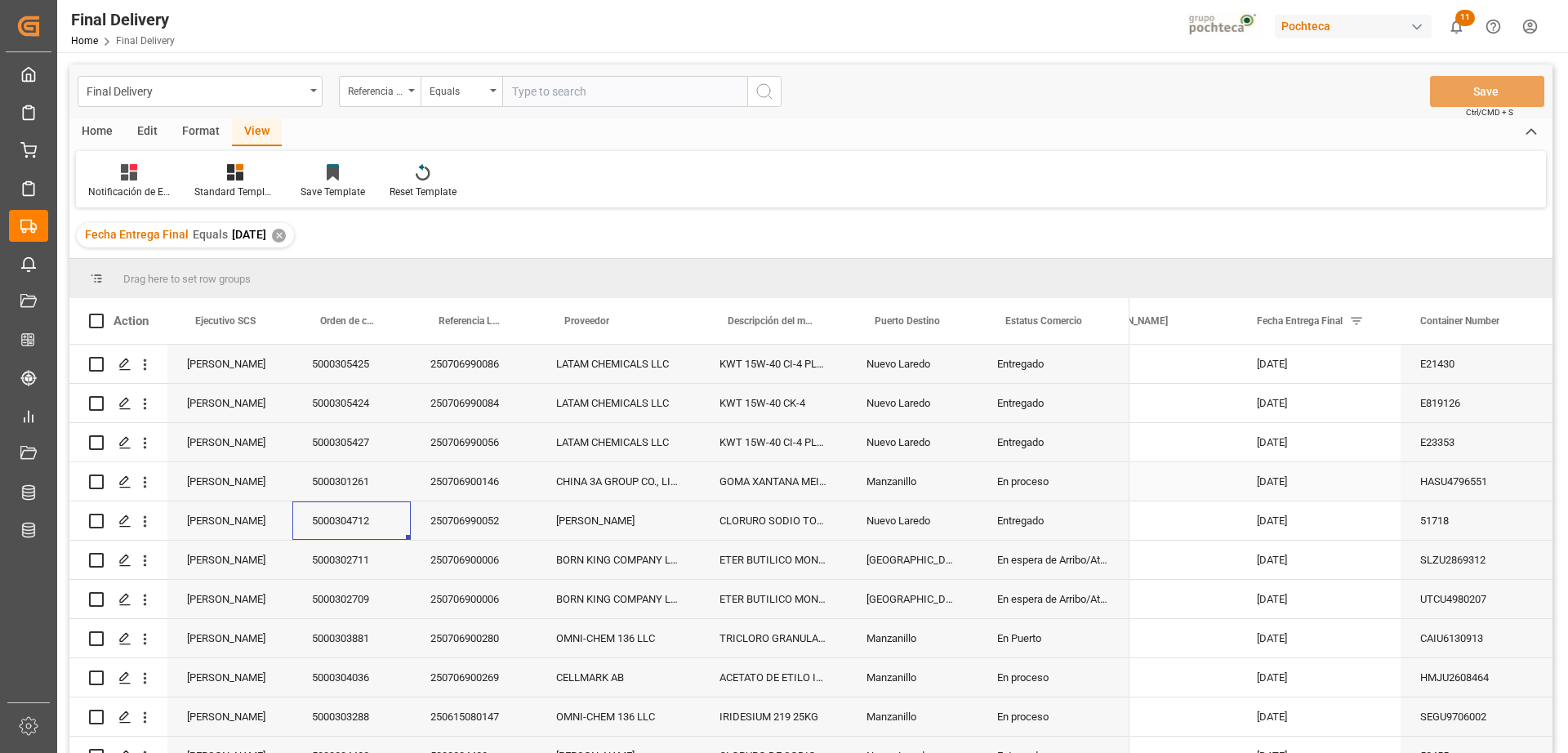 scroll, scrollTop: 0, scrollLeft: 412, axis: horizontal 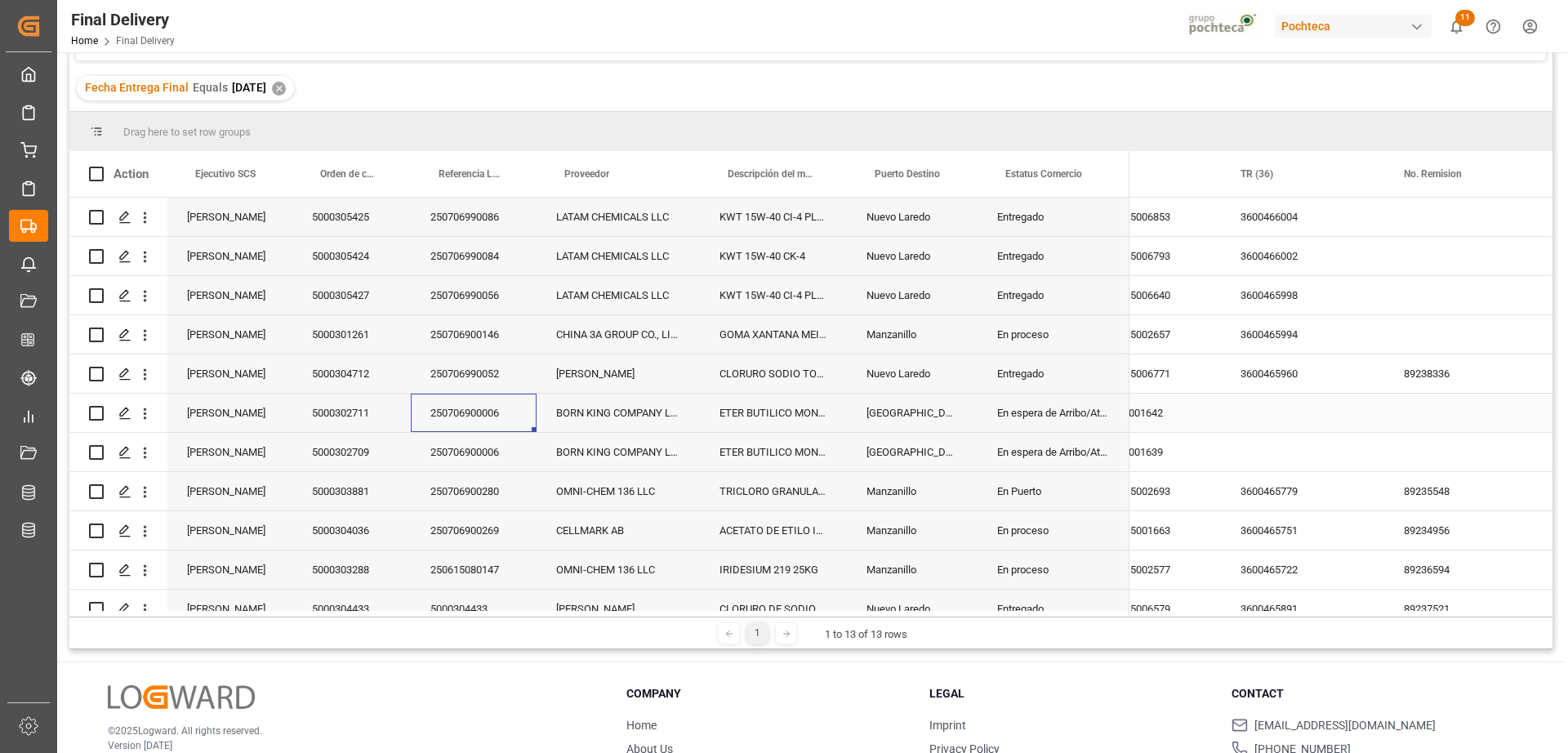 click on "250706900006" at bounding box center [474, 412] 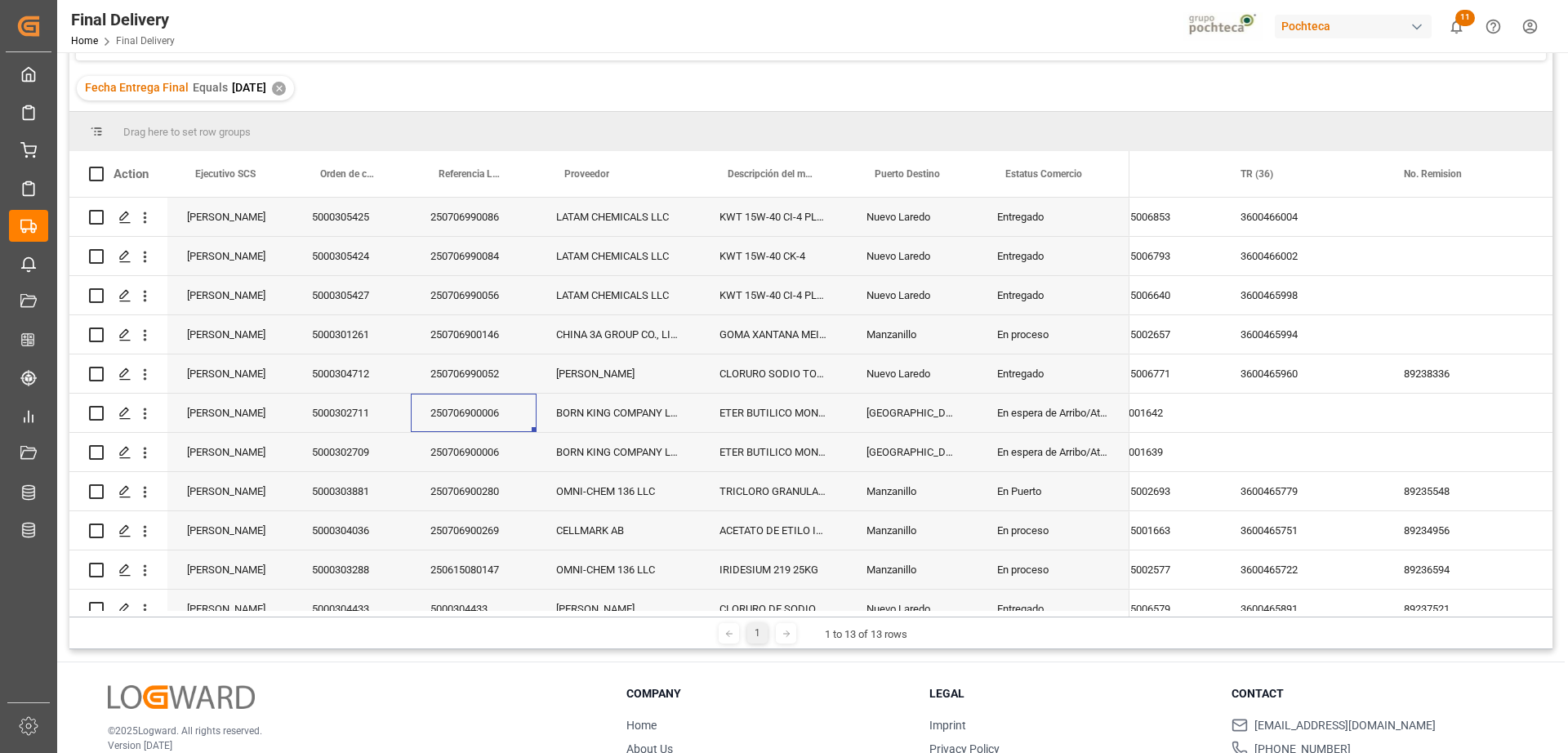 click on "Fecha Entrega Final Equals [DATE] ✕" at bounding box center [811, 88] 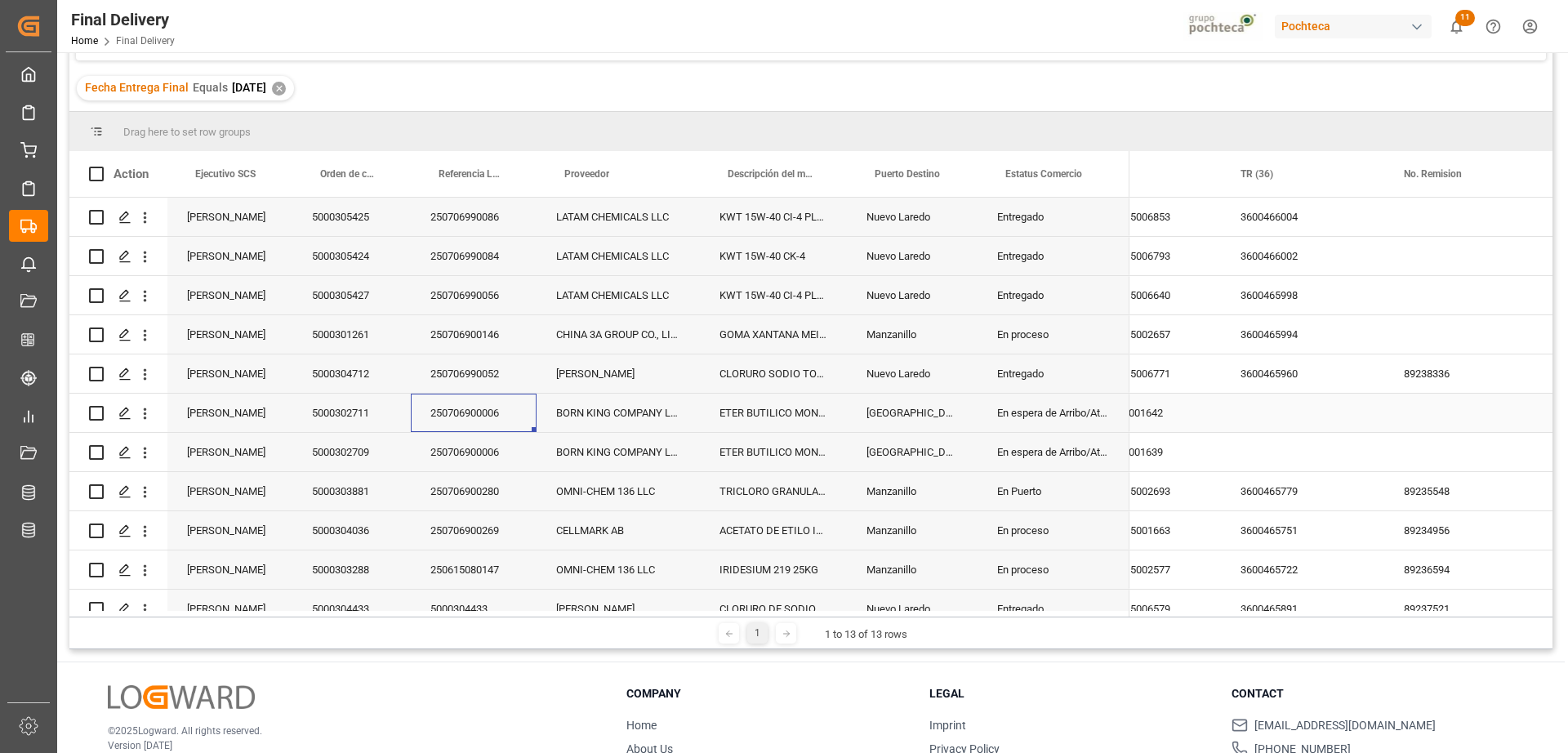click on "[GEOGRAPHIC_DATA]" at bounding box center [912, 412] 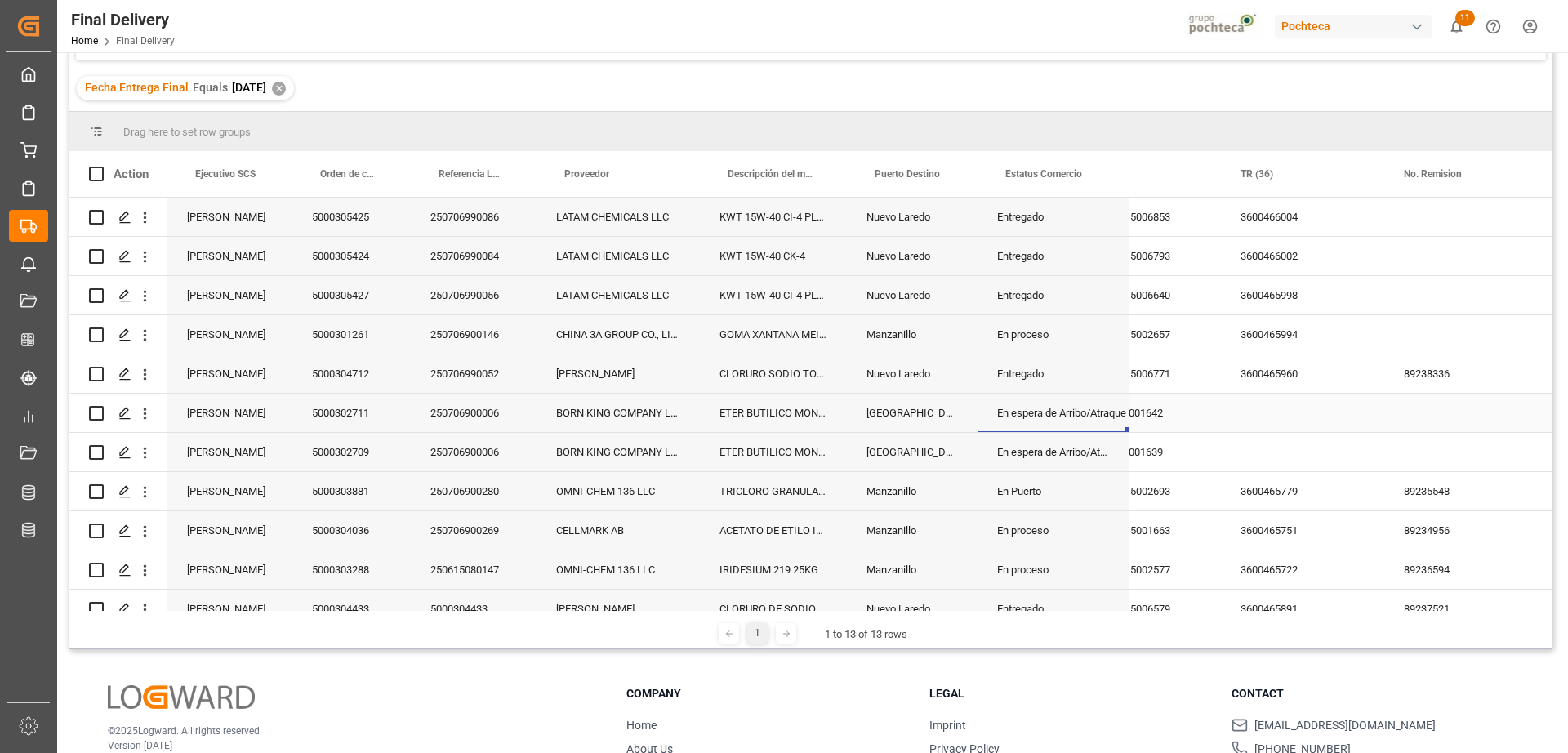 scroll, scrollTop: 0, scrollLeft: 1, axis: horizontal 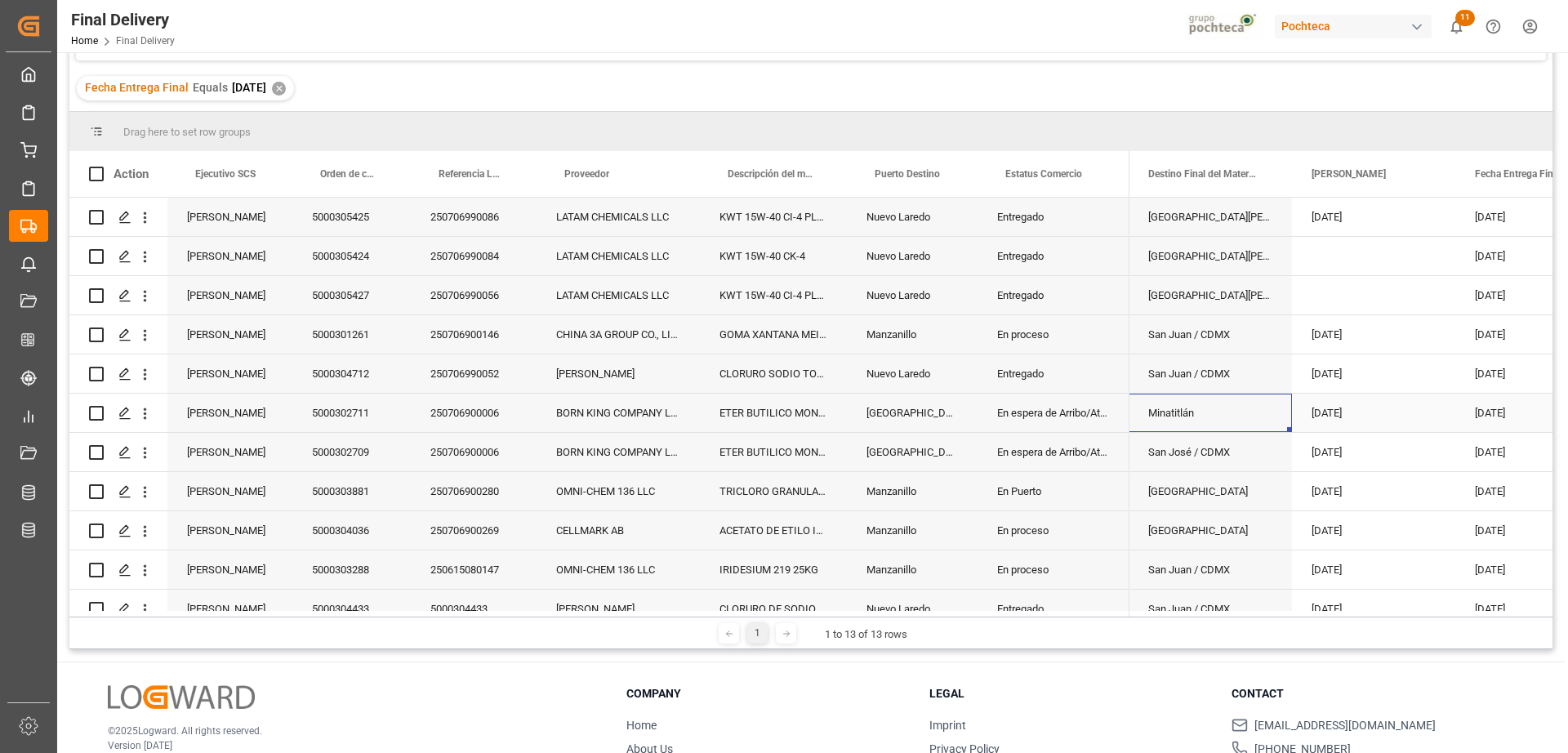click on "5000302711" at bounding box center (351, 412) 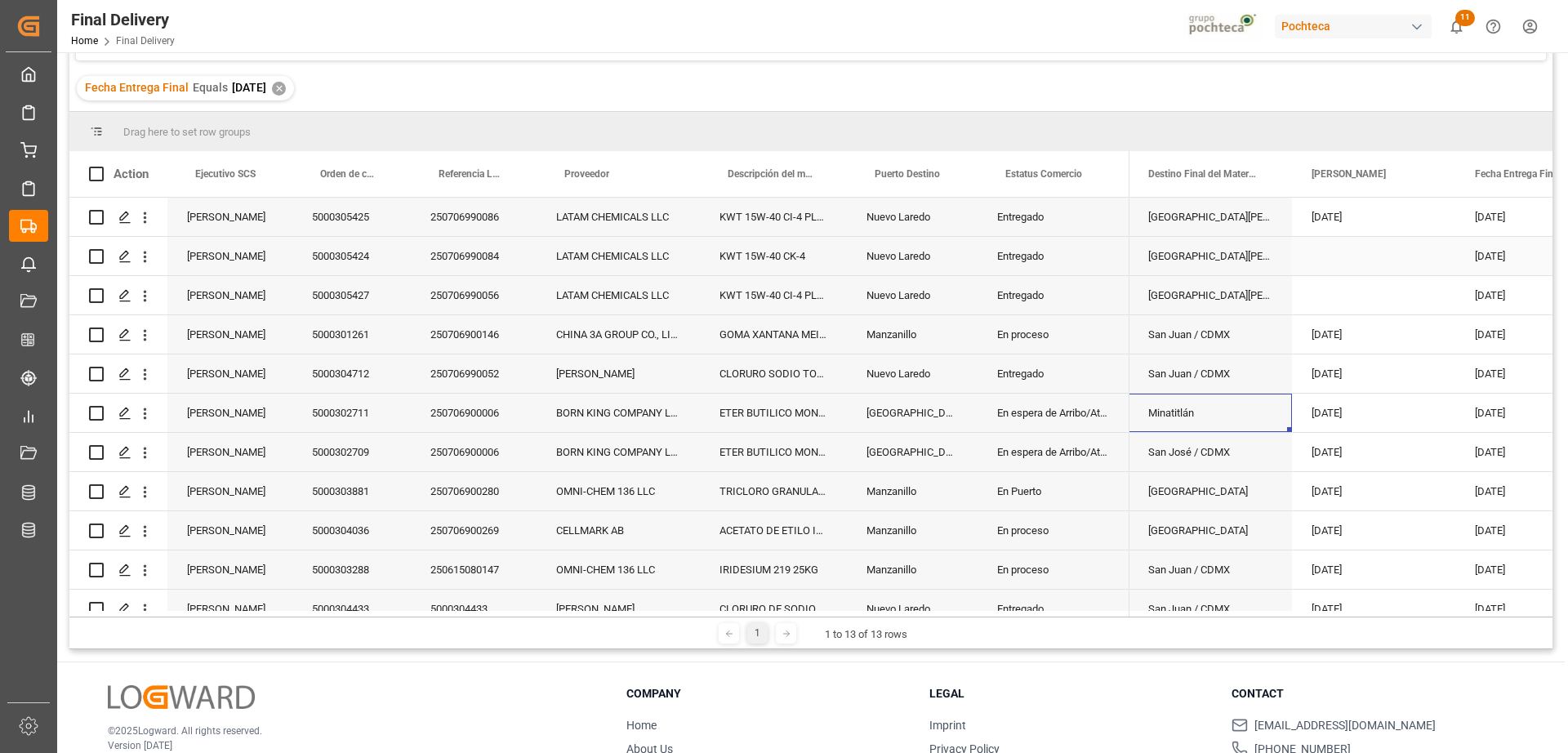 scroll, scrollTop: 0, scrollLeft: 1, axis: horizontal 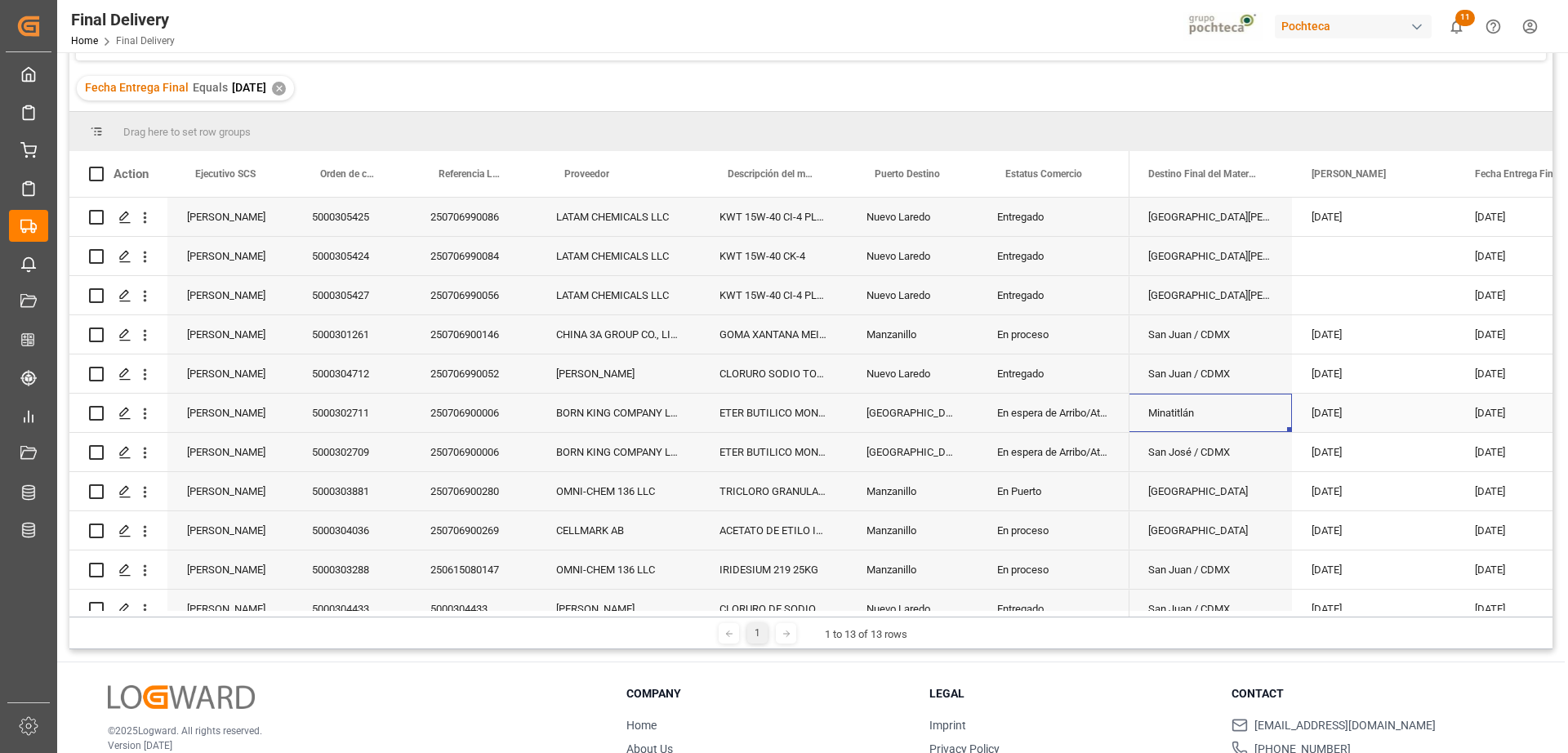 click on "Minatitlán" at bounding box center [1210, 412] 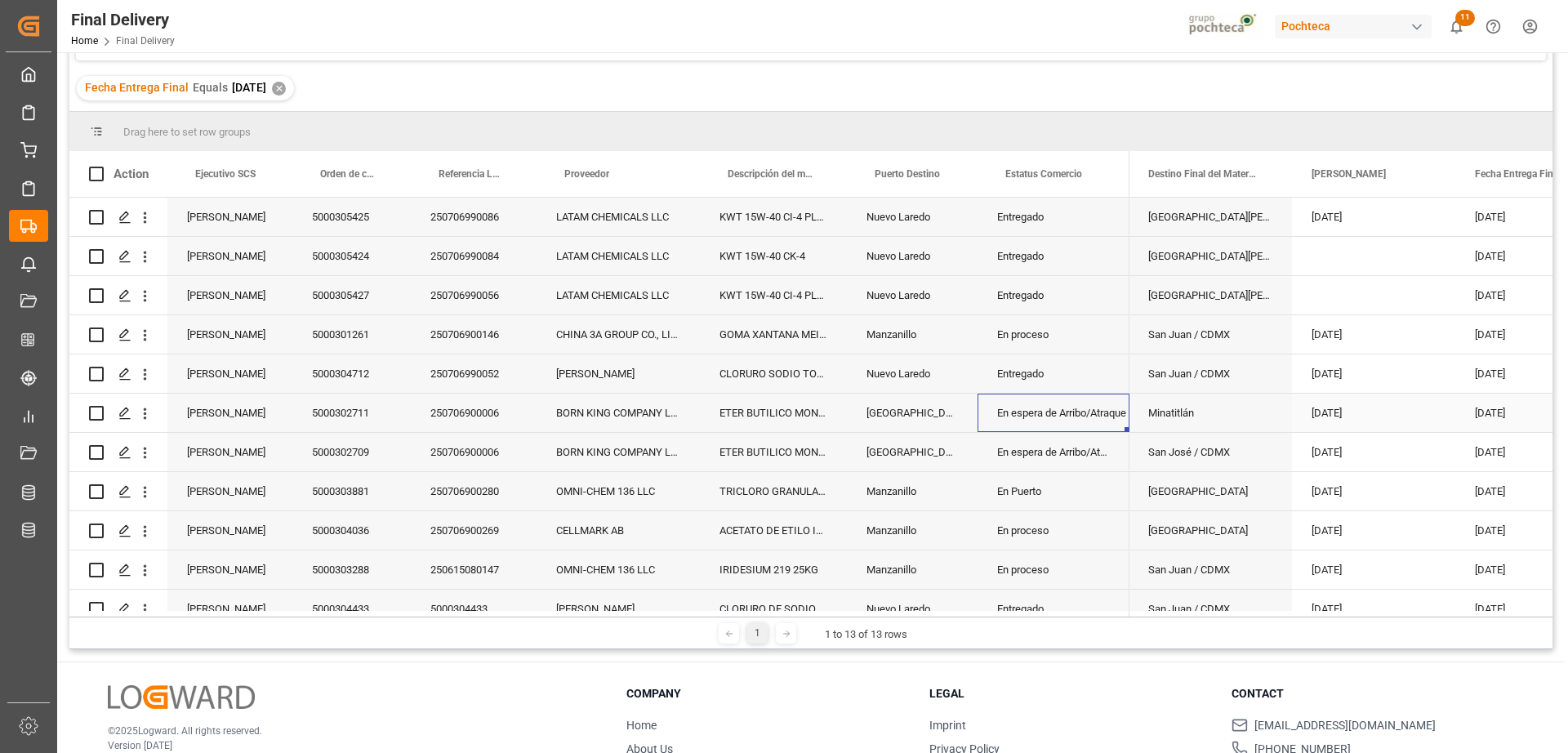 scroll, scrollTop: 0, scrollLeft: 1, axis: horizontal 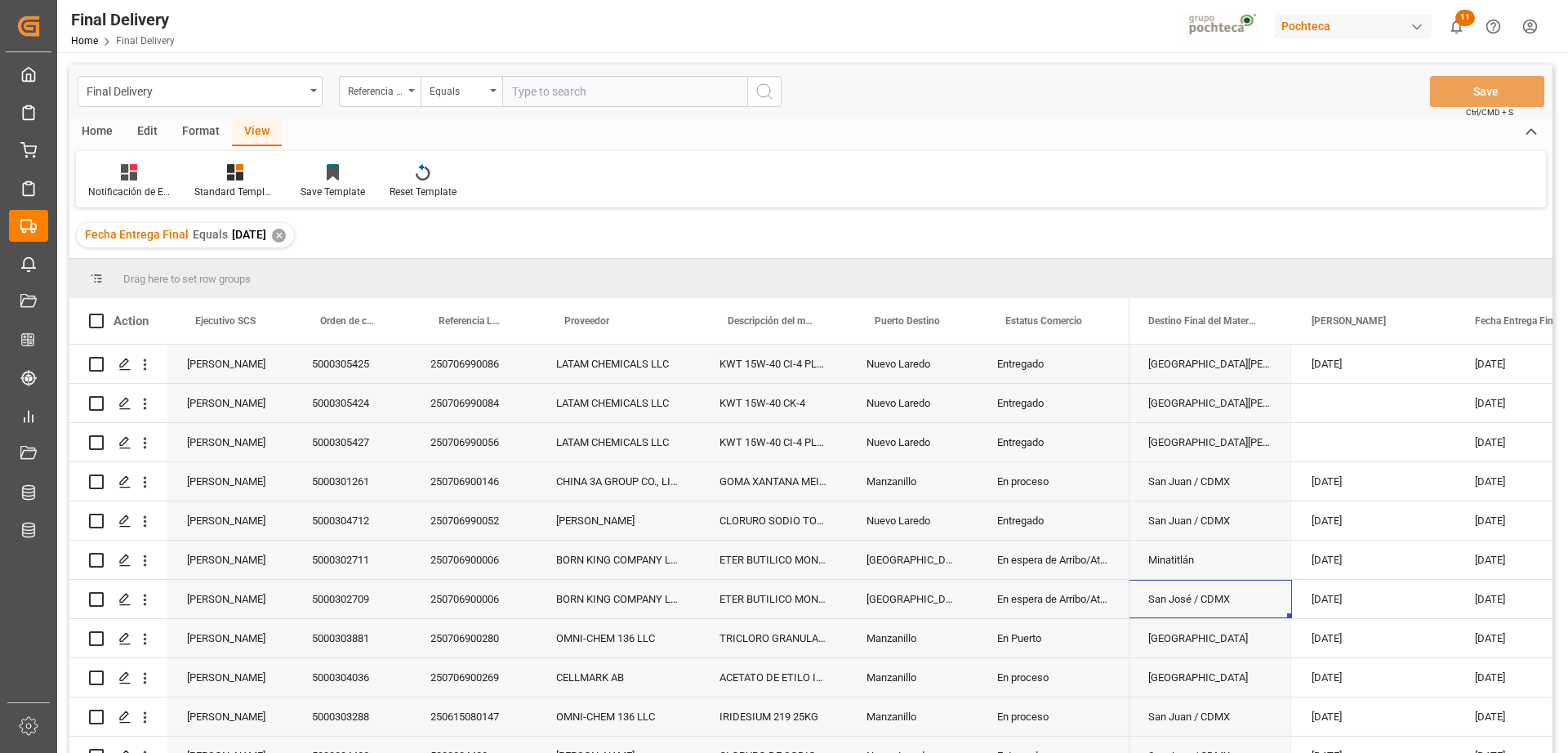 click on "✕" at bounding box center [278, 235] 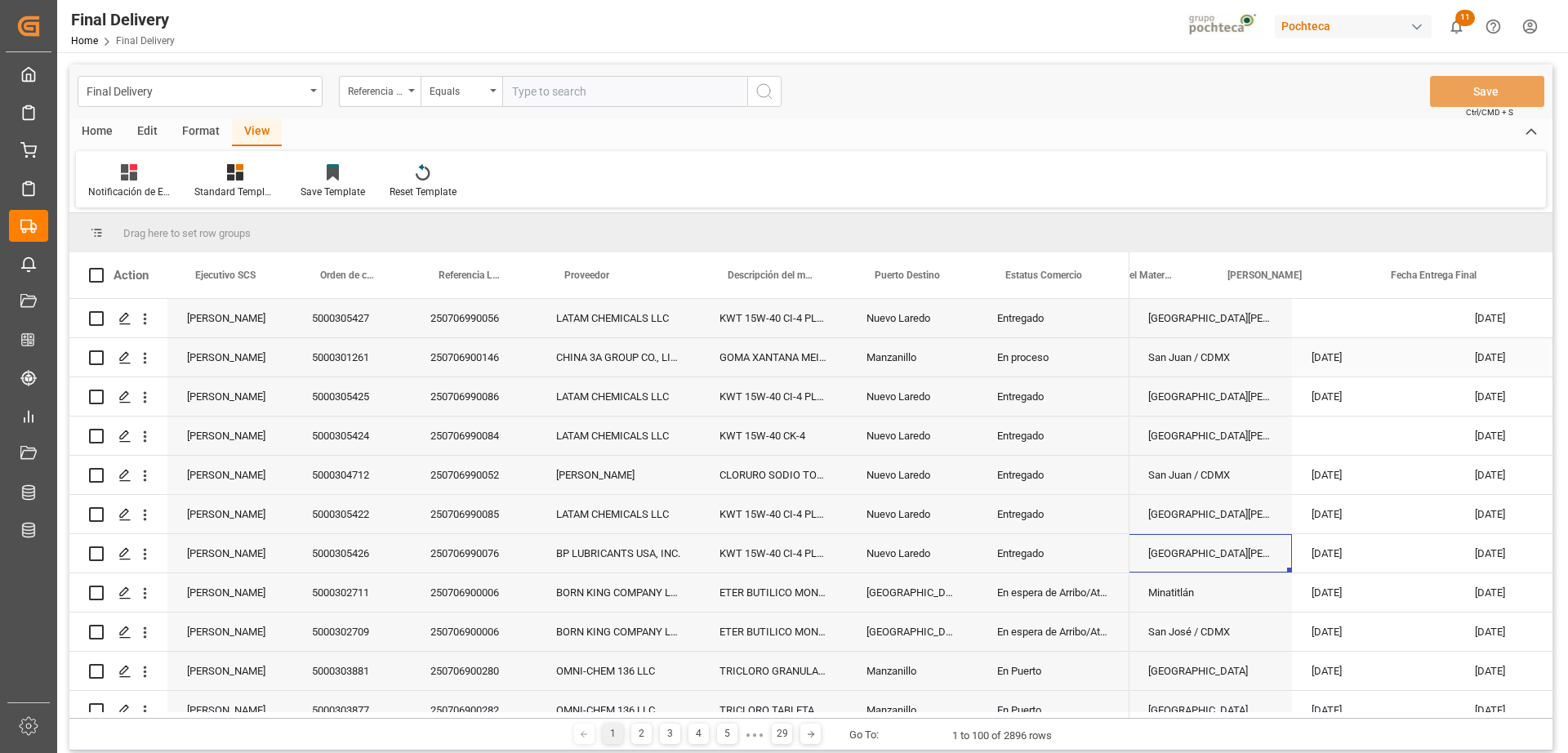 scroll, scrollTop: 0, scrollLeft: 146, axis: horizontal 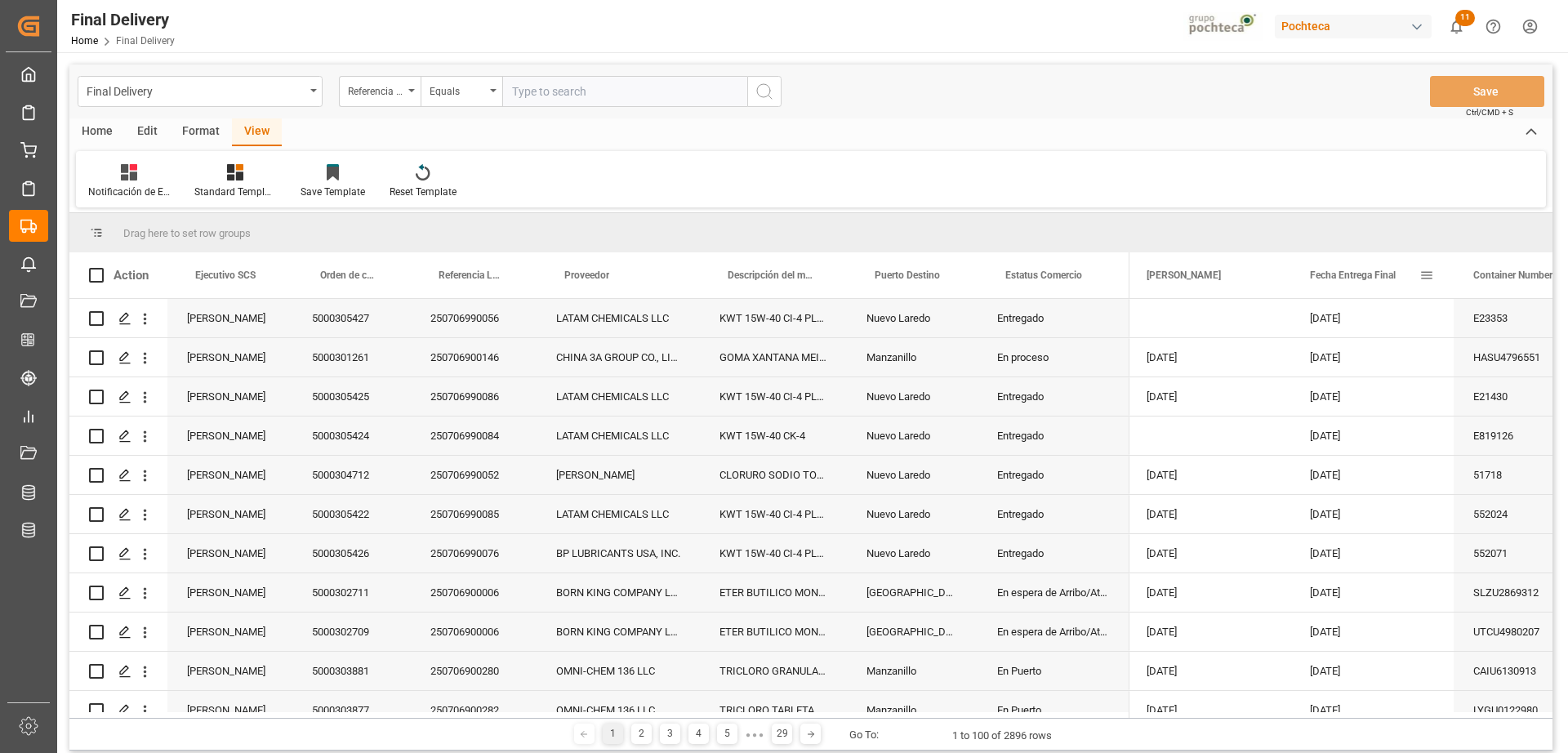 click at bounding box center (1427, 275) 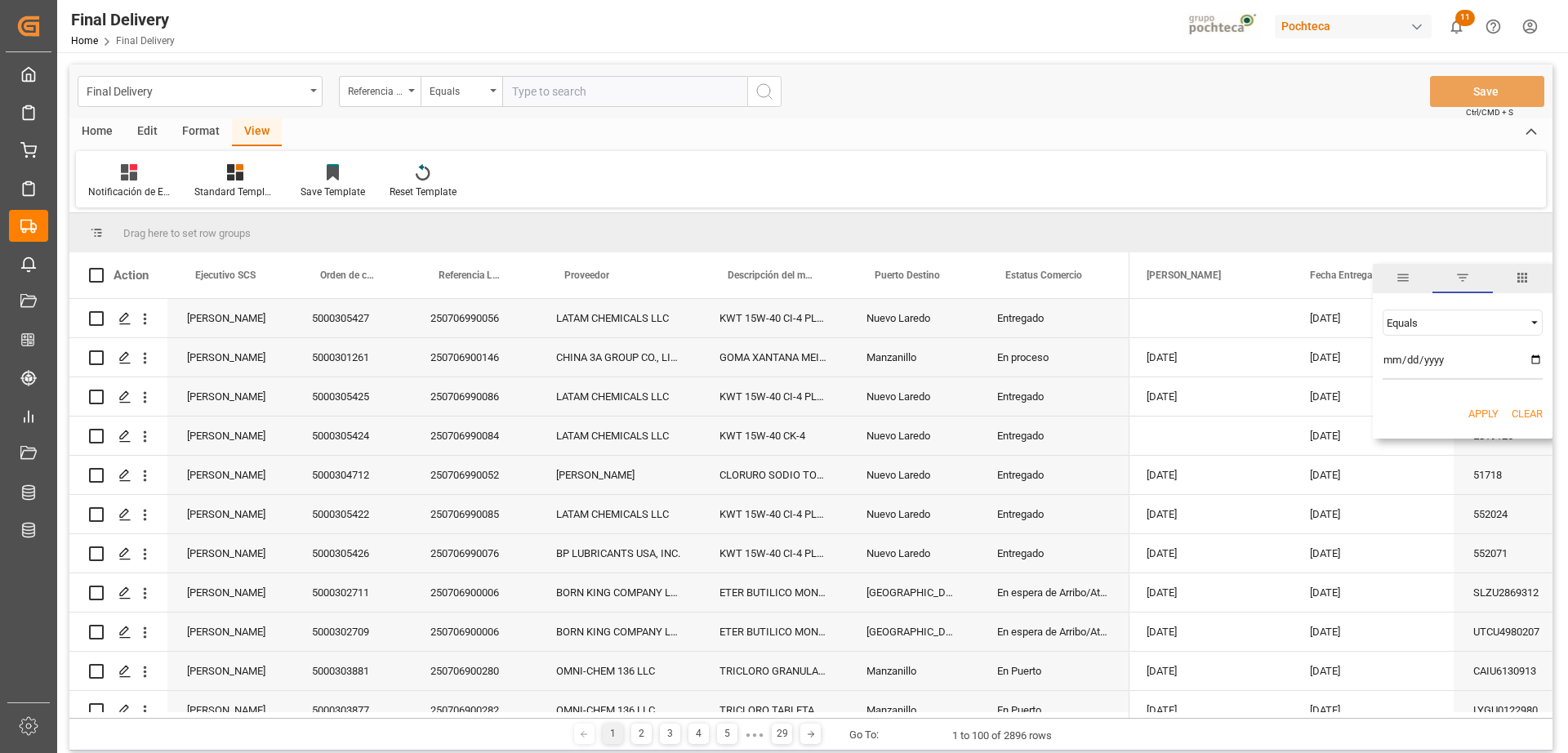 click at bounding box center (1463, 363) 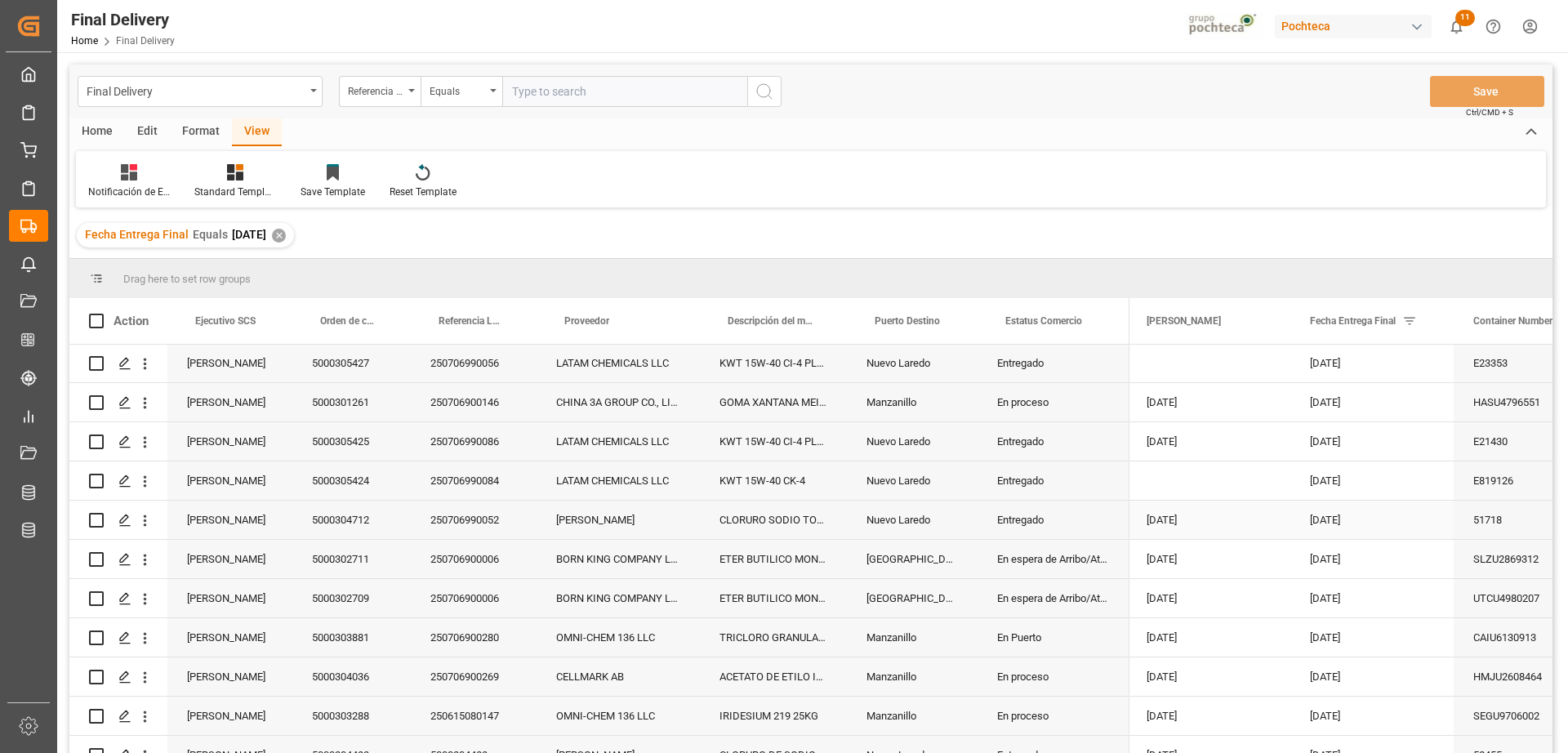 scroll, scrollTop: 0, scrollLeft: 0, axis: both 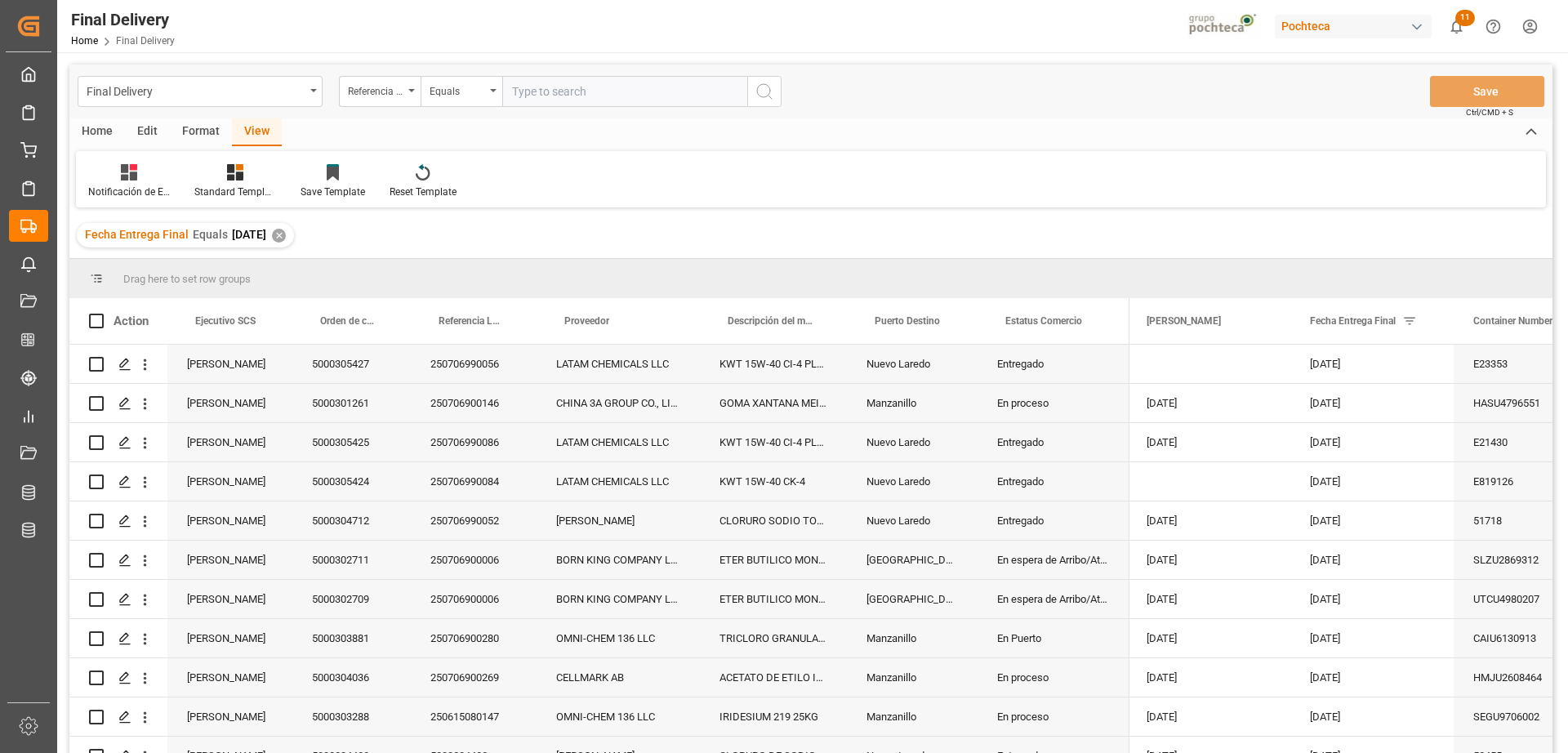 click on "Home" at bounding box center [97, 132] 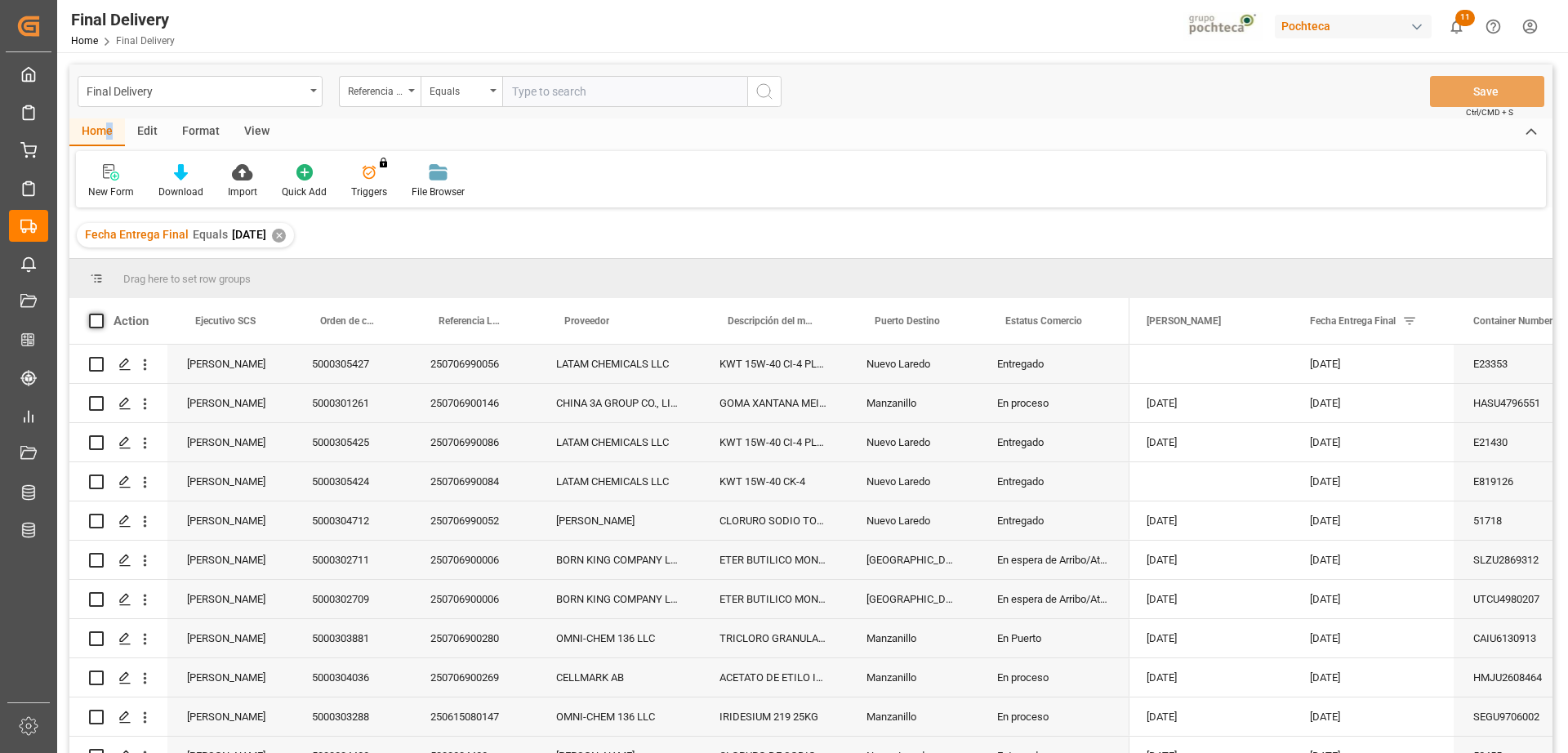 click at bounding box center [96, 321] 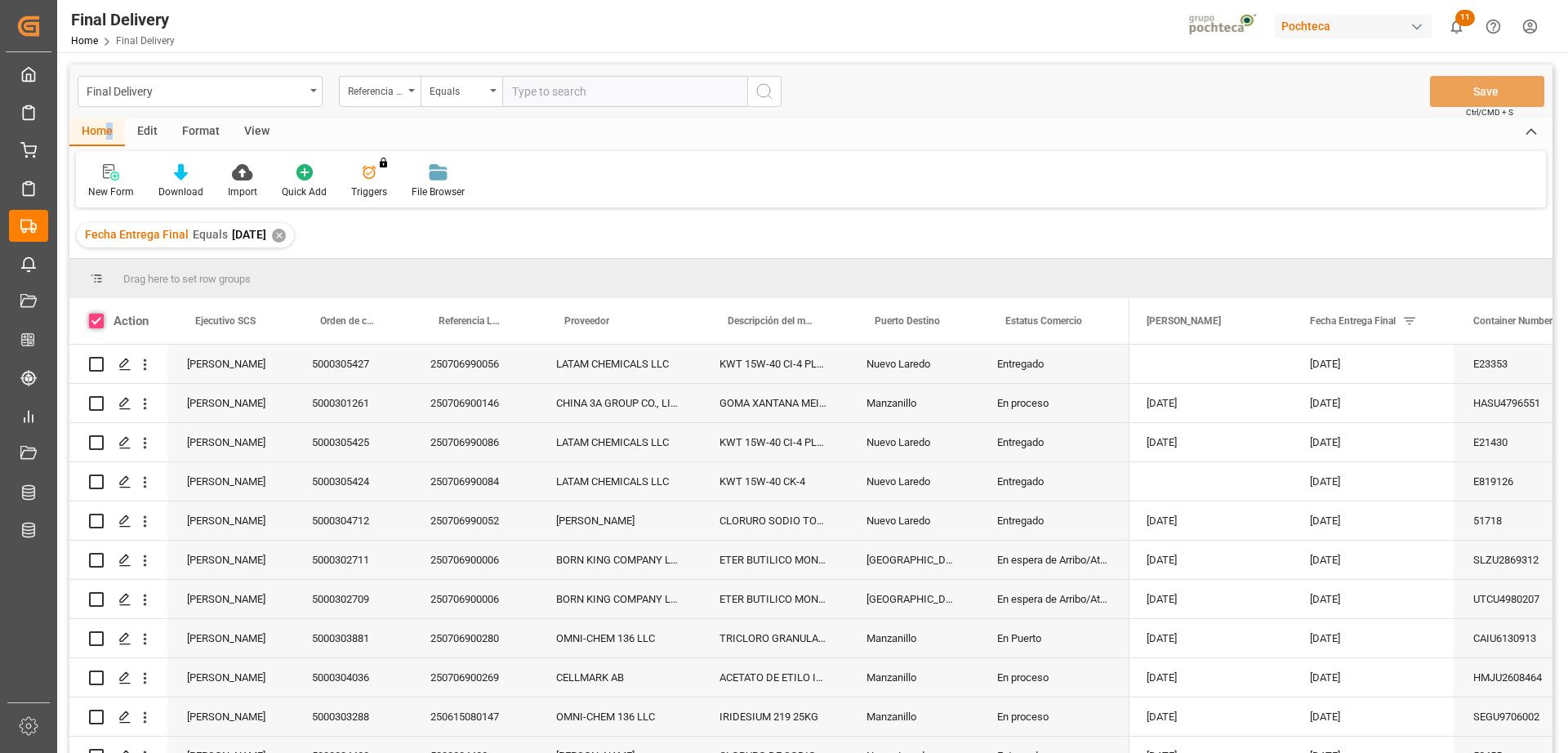 checkbox on "true" 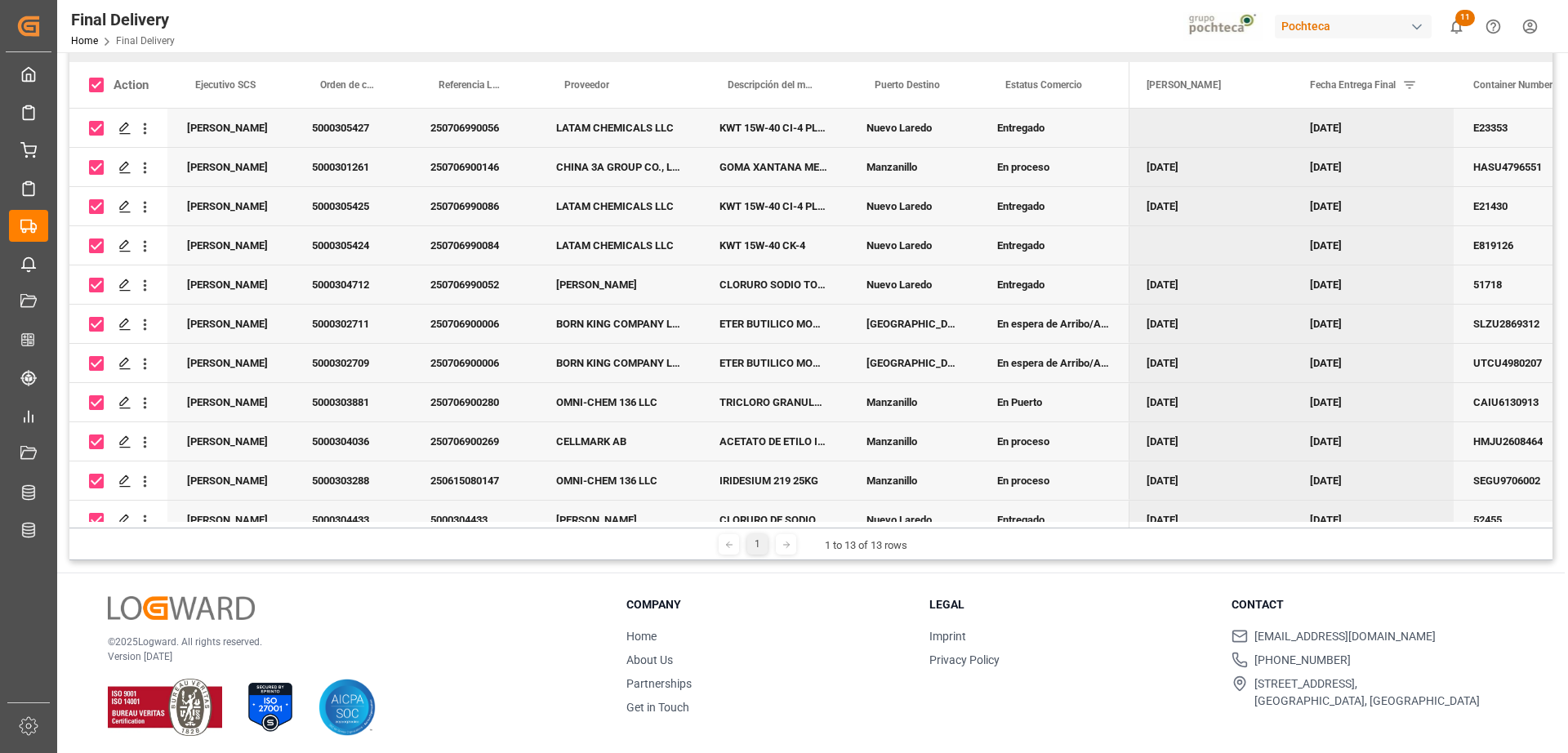 scroll, scrollTop: 242, scrollLeft: 0, axis: vertical 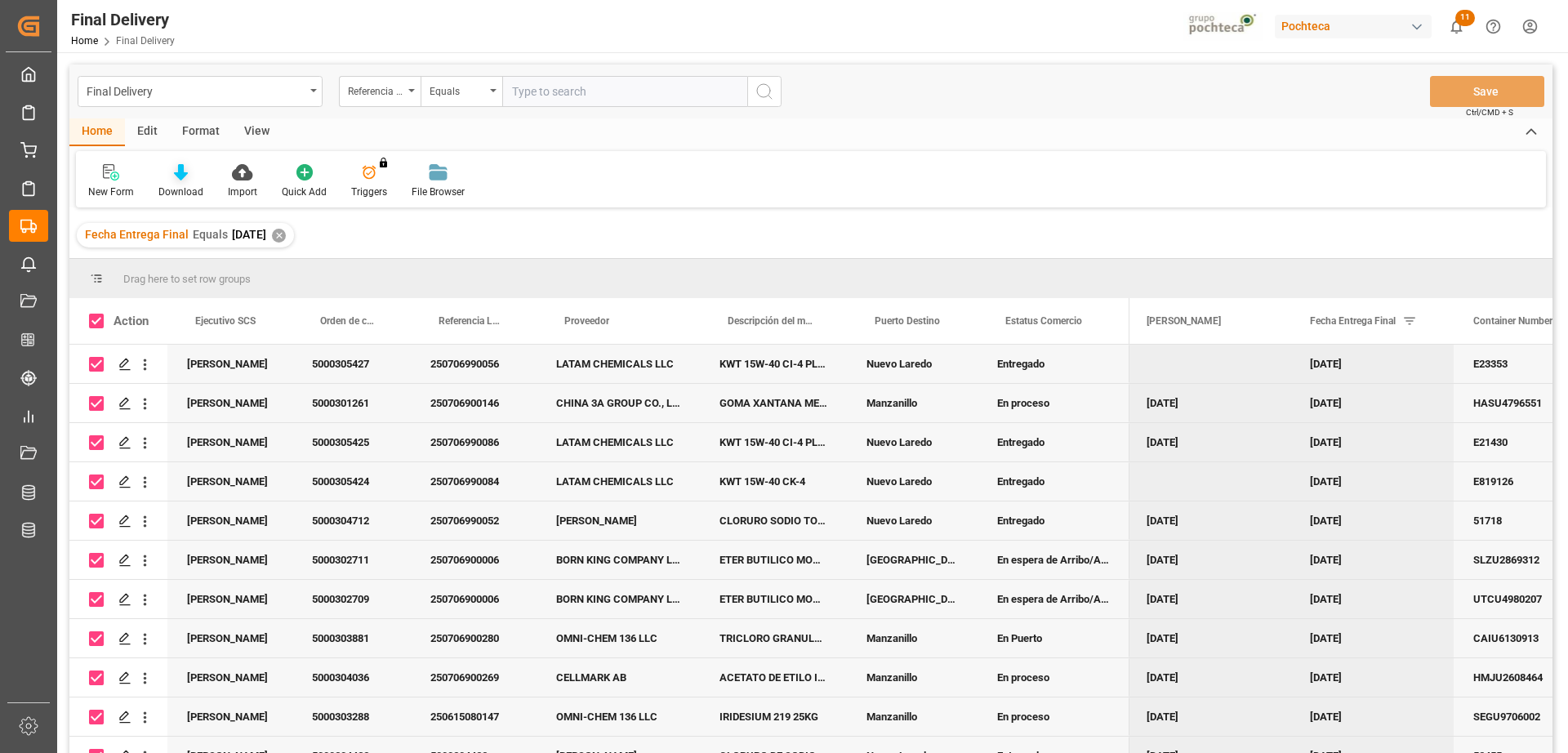 click at bounding box center (180, 172) 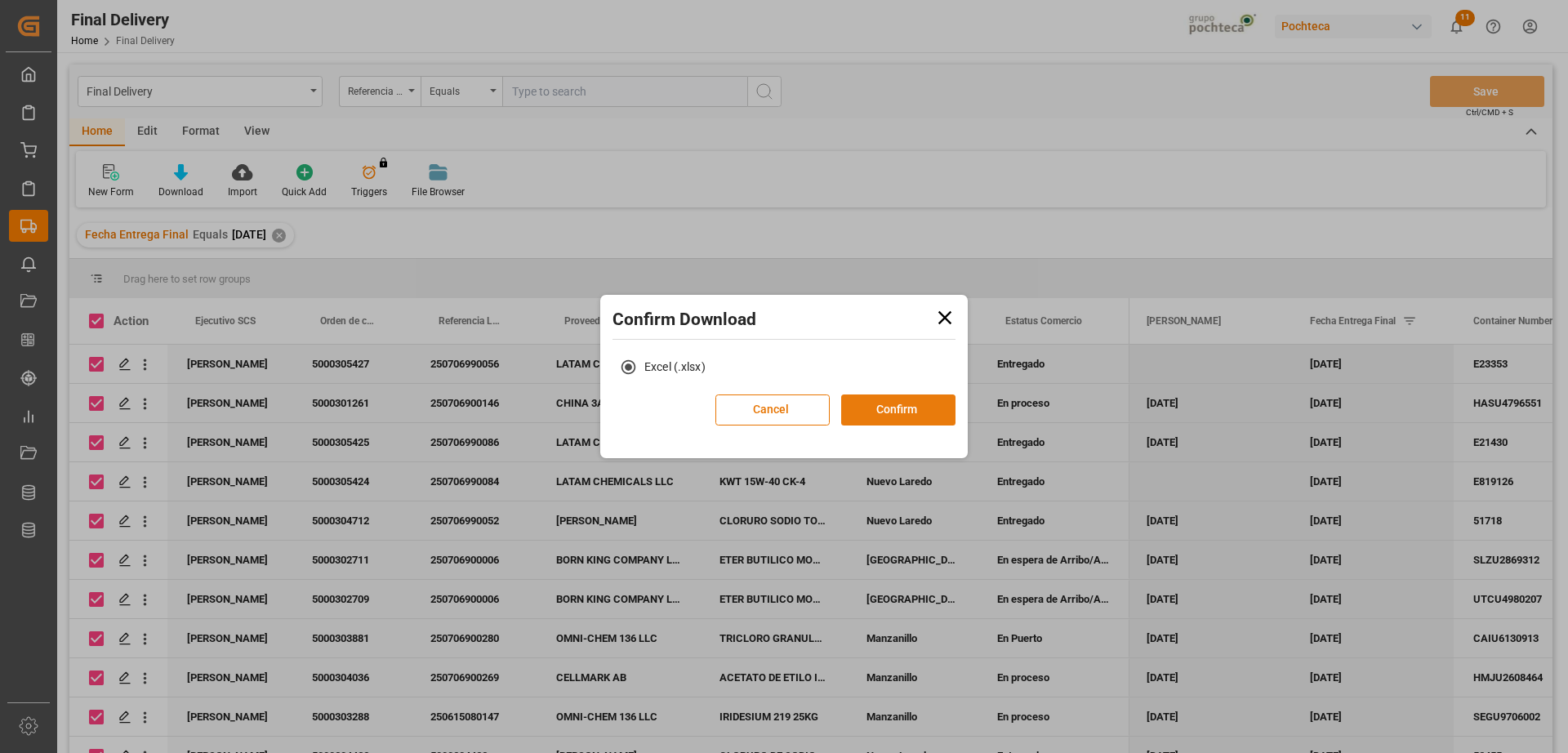 click on "Confirm" at bounding box center [898, 410] 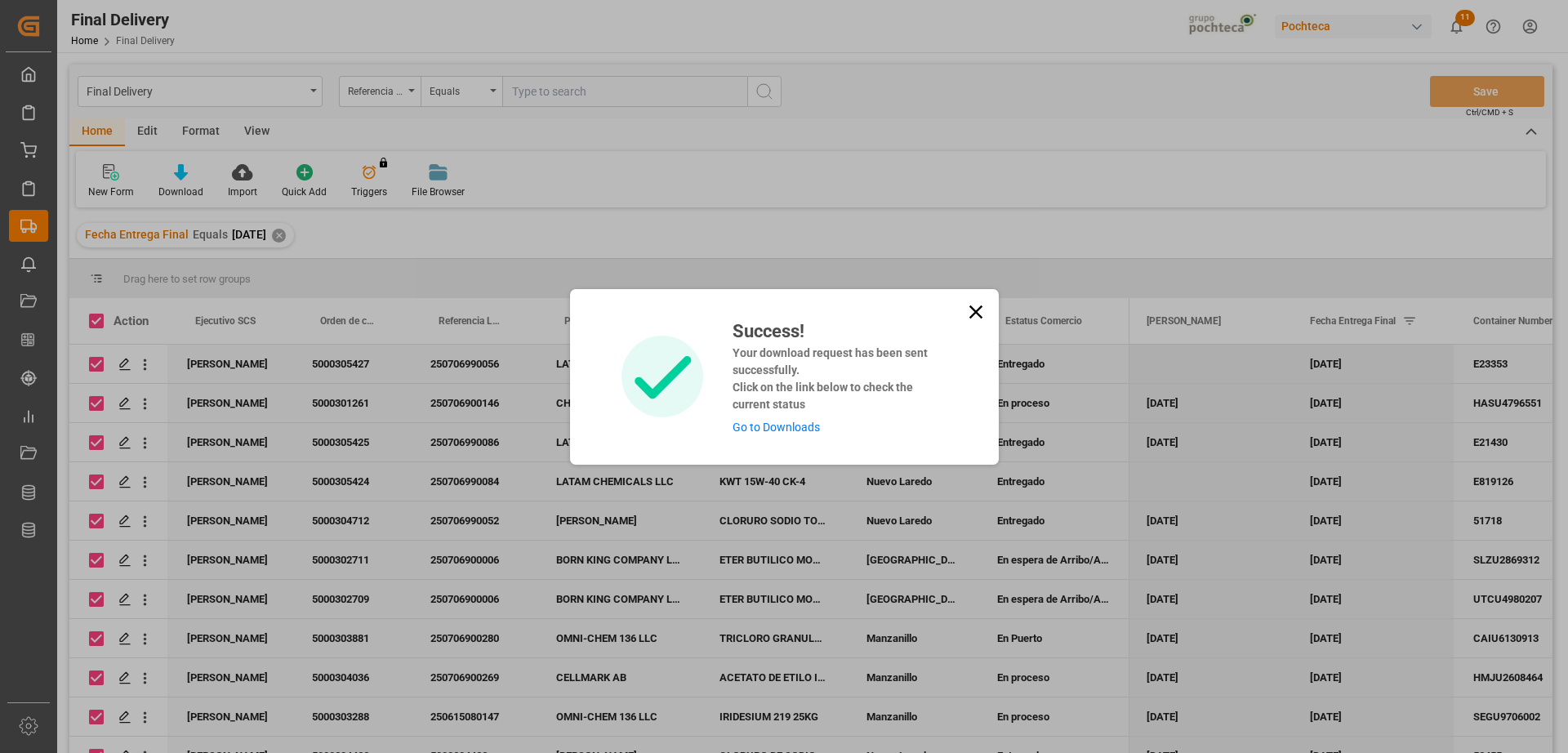 click on "Go to Downloads" at bounding box center (776, 427) 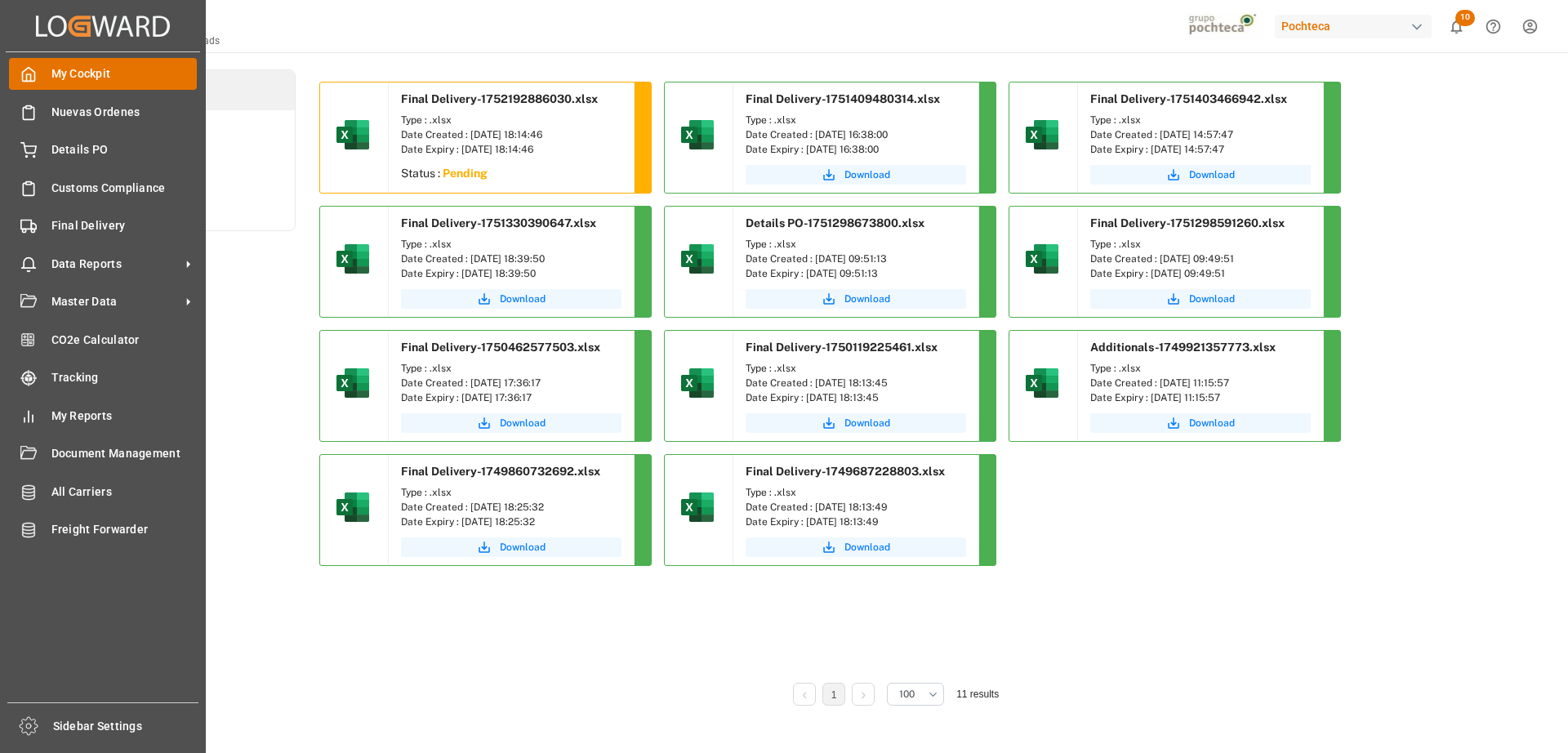 click 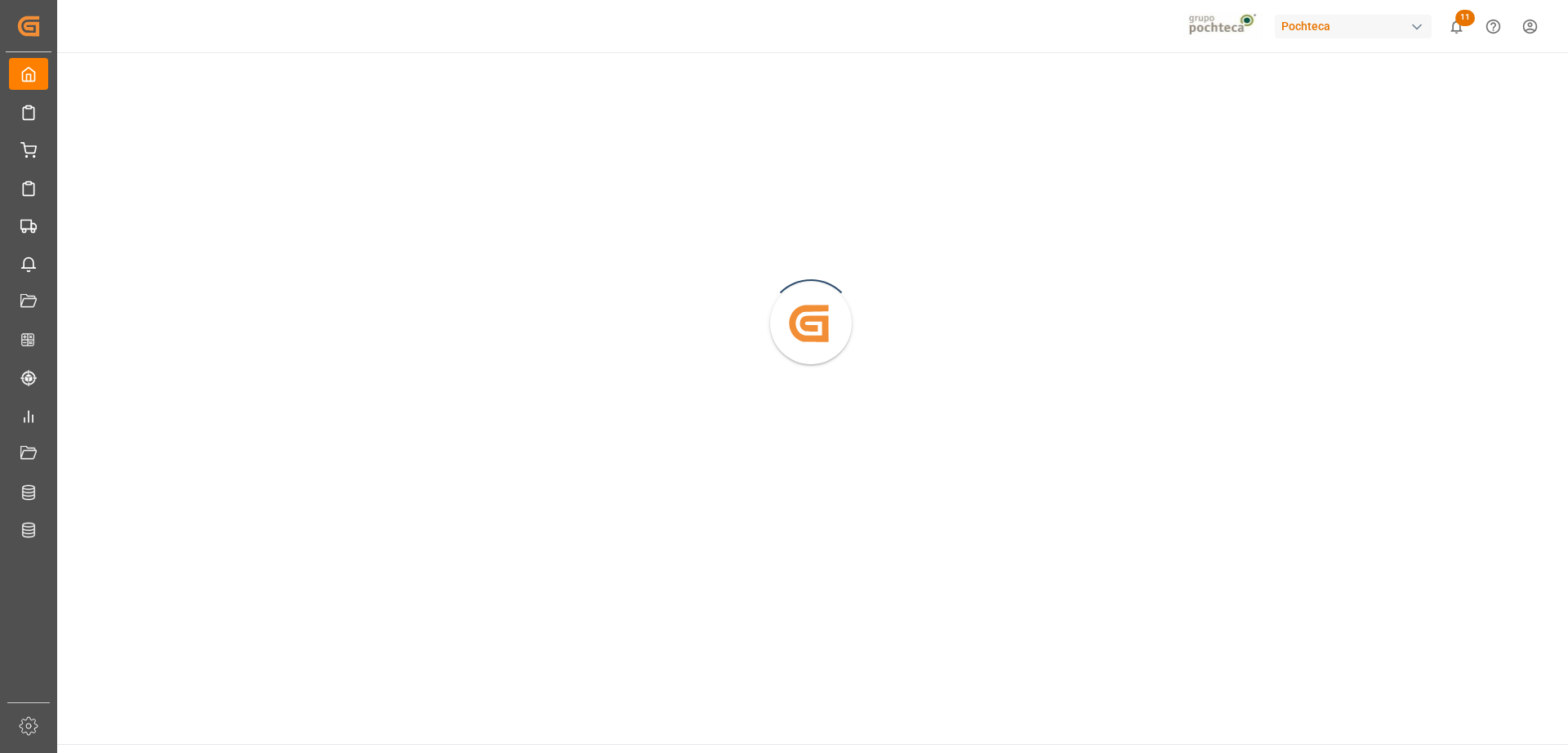 click on "Created by potrace 1.15, written by [PERSON_NAME] [DATE]-[DATE] Created by potrace 1.15, written by [PERSON_NAME] [DATE]-[DATE] My Cockpit My Cockpit Nuevas Ordenes Nuevas Ordenes Details PO Details PO Customs Compliance Customs Compliance Final Delivery Final Delivery Data Reports Data Reports Master Data Master Data CO2e Calculator CO2e Calculator Tracking Tracking My Reports My Reports Document Management Document Management All Carriers All Carriers Freight Forwarder Freight Forwarder Sidebar Settings Back to main menu Pochteca 11 Notifications Only show unread All Watching Mark all categories read Created by potrace 1.15, written by [PERSON_NAME] [DATE]-[DATE] Created by potrace 1.15, written by [PERSON_NAME] [DATE]-[DATE] ©  2025  Logward. All rights reserved. Version [DATE] Company Home About Us Partnerships Get in Touch Legal Imprint Privacy Policy Contact [EMAIL_ADDRESS][DOMAIN_NAME] +49 40 239 692 540 [STREET_ADDRESS] Click here to exit role preview. Accept All Cookies [object Object] Profile" at bounding box center (784, 376) 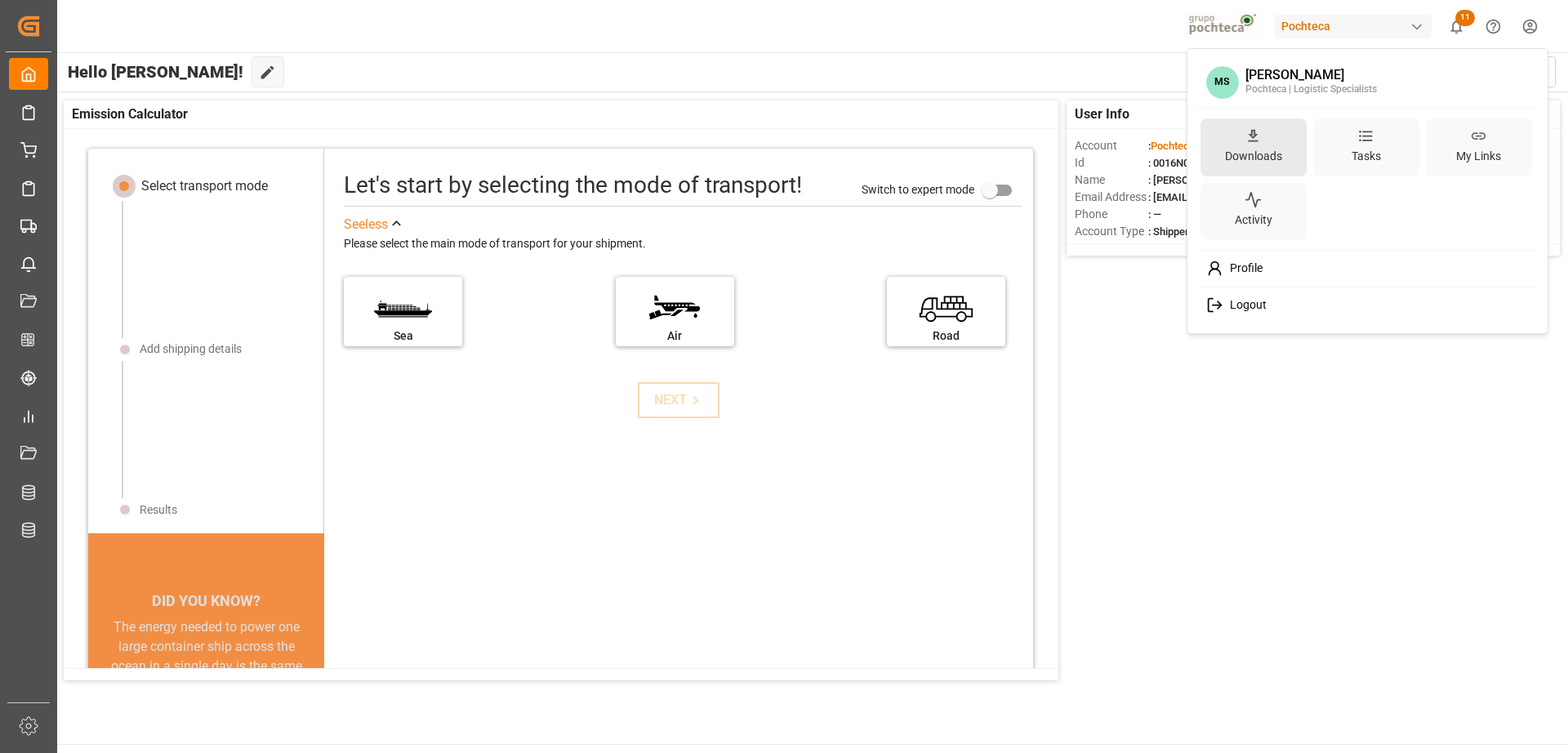 click 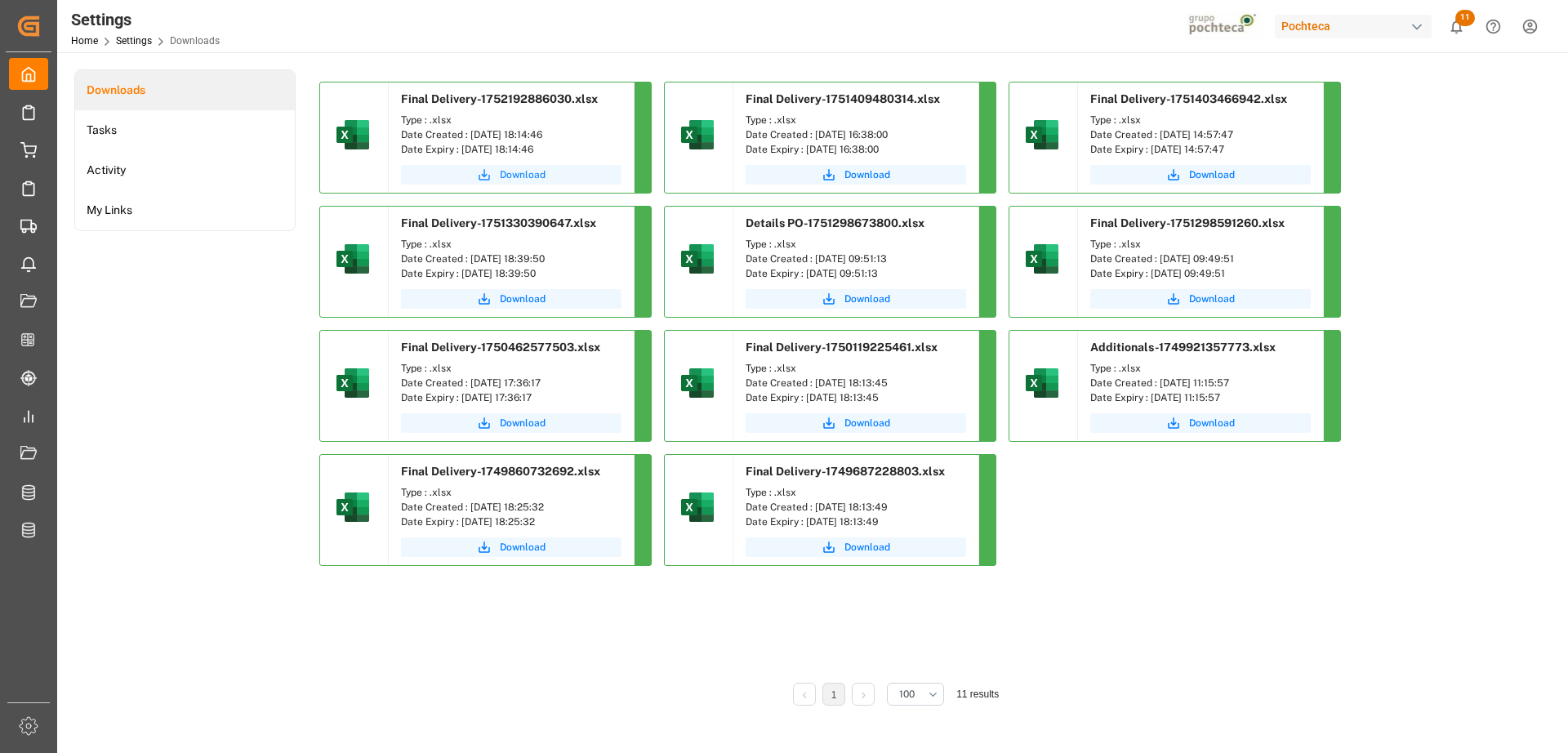 click on "Download" at bounding box center (523, 175) 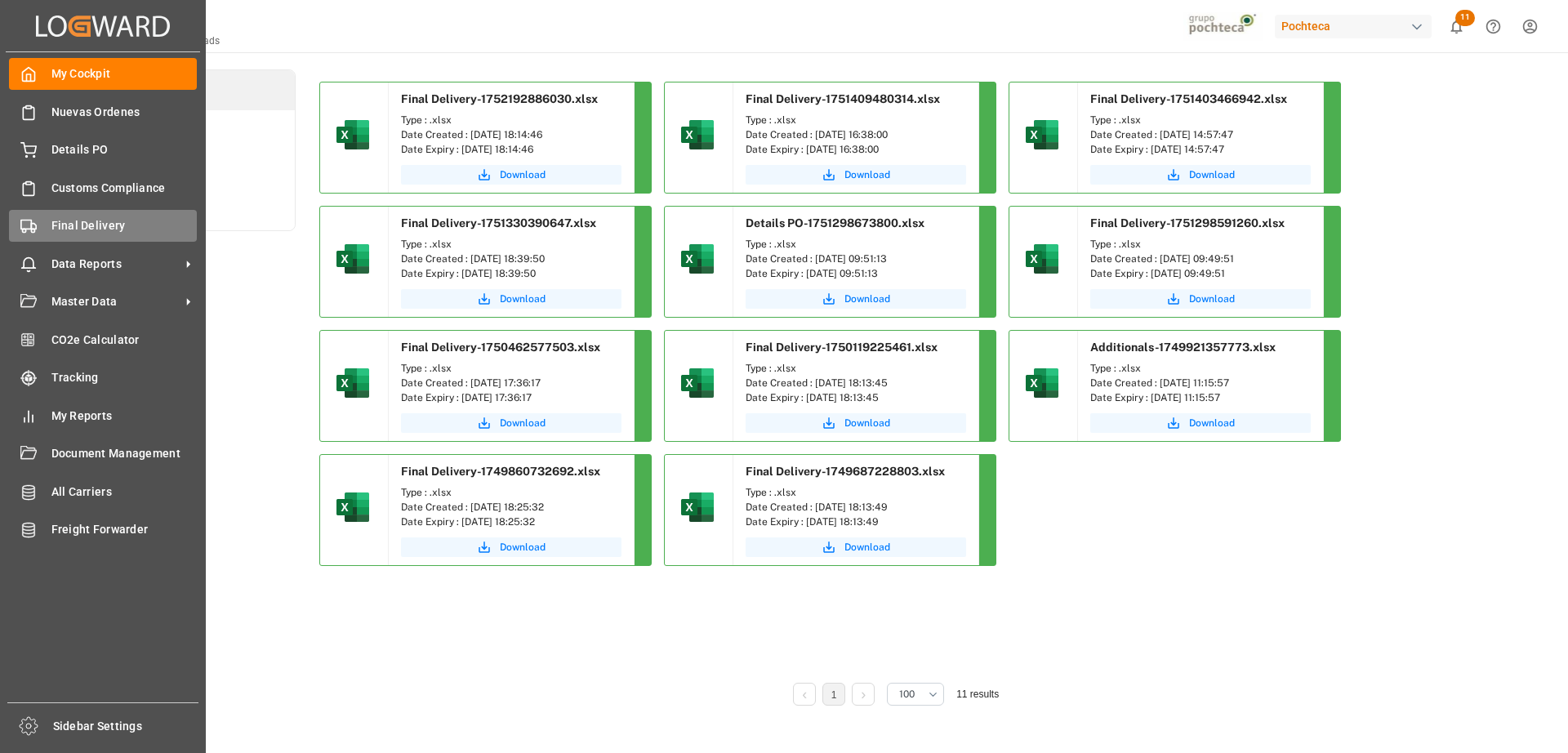click on "Final Delivery Final Delivery" at bounding box center (103, 225) 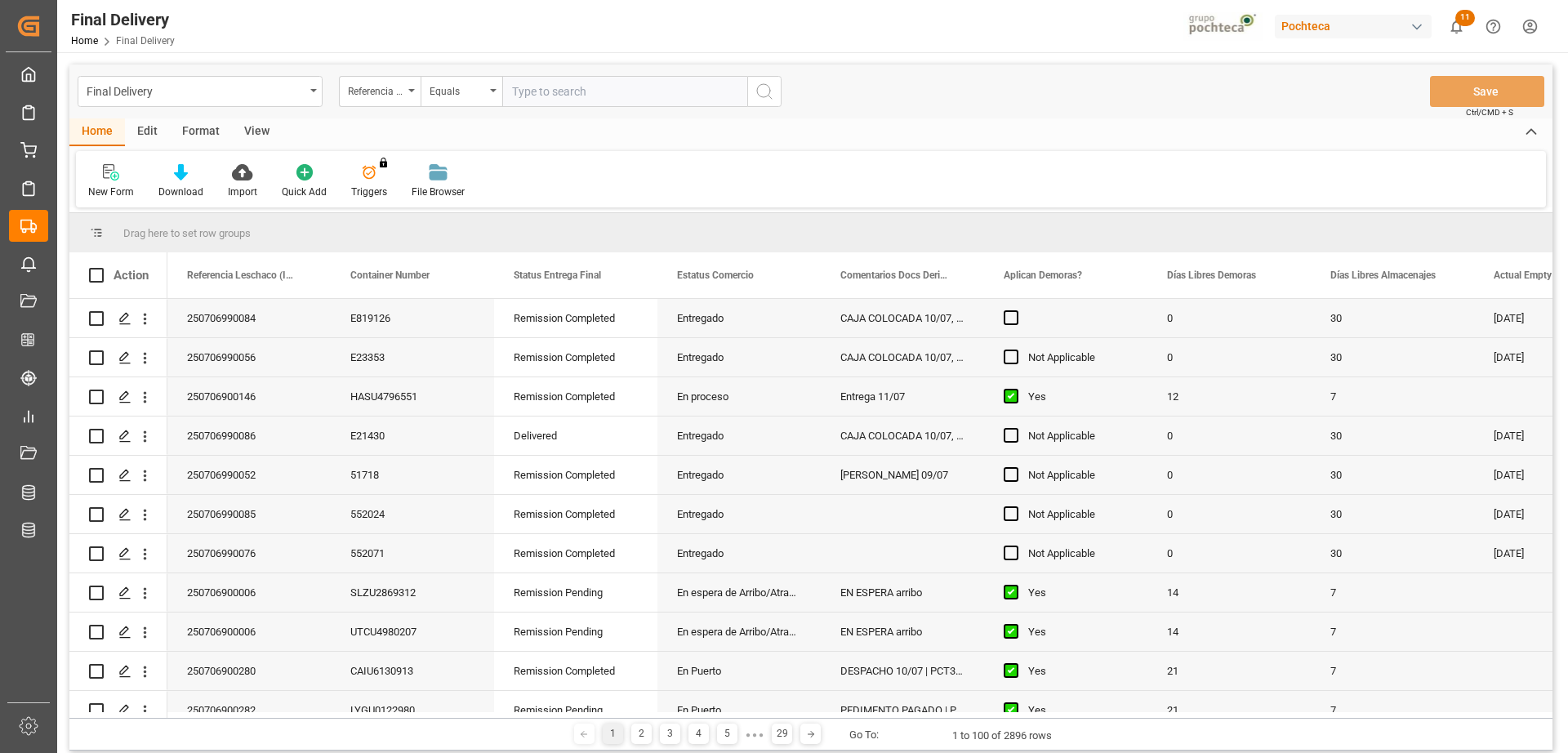 click at bounding box center (625, 91) 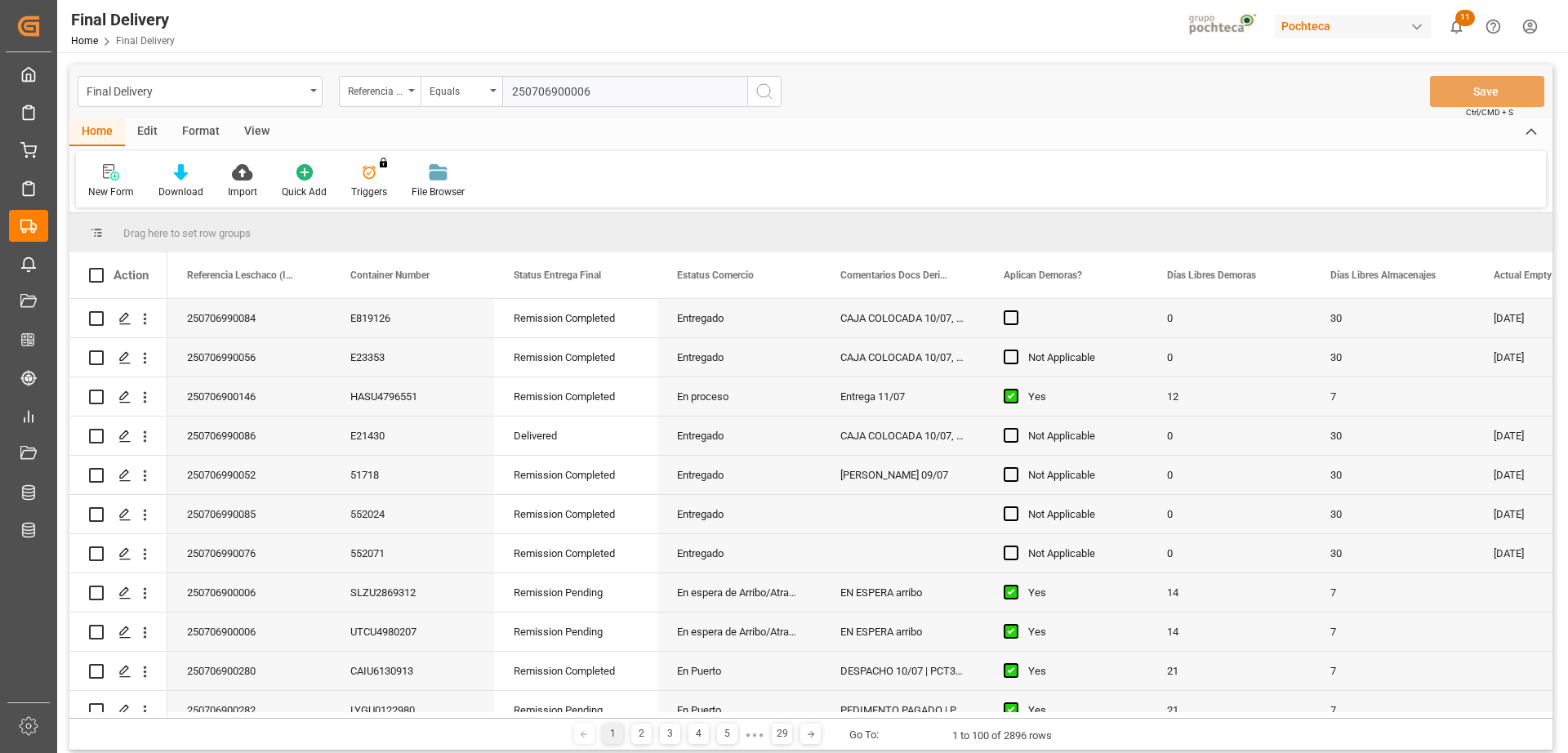 type 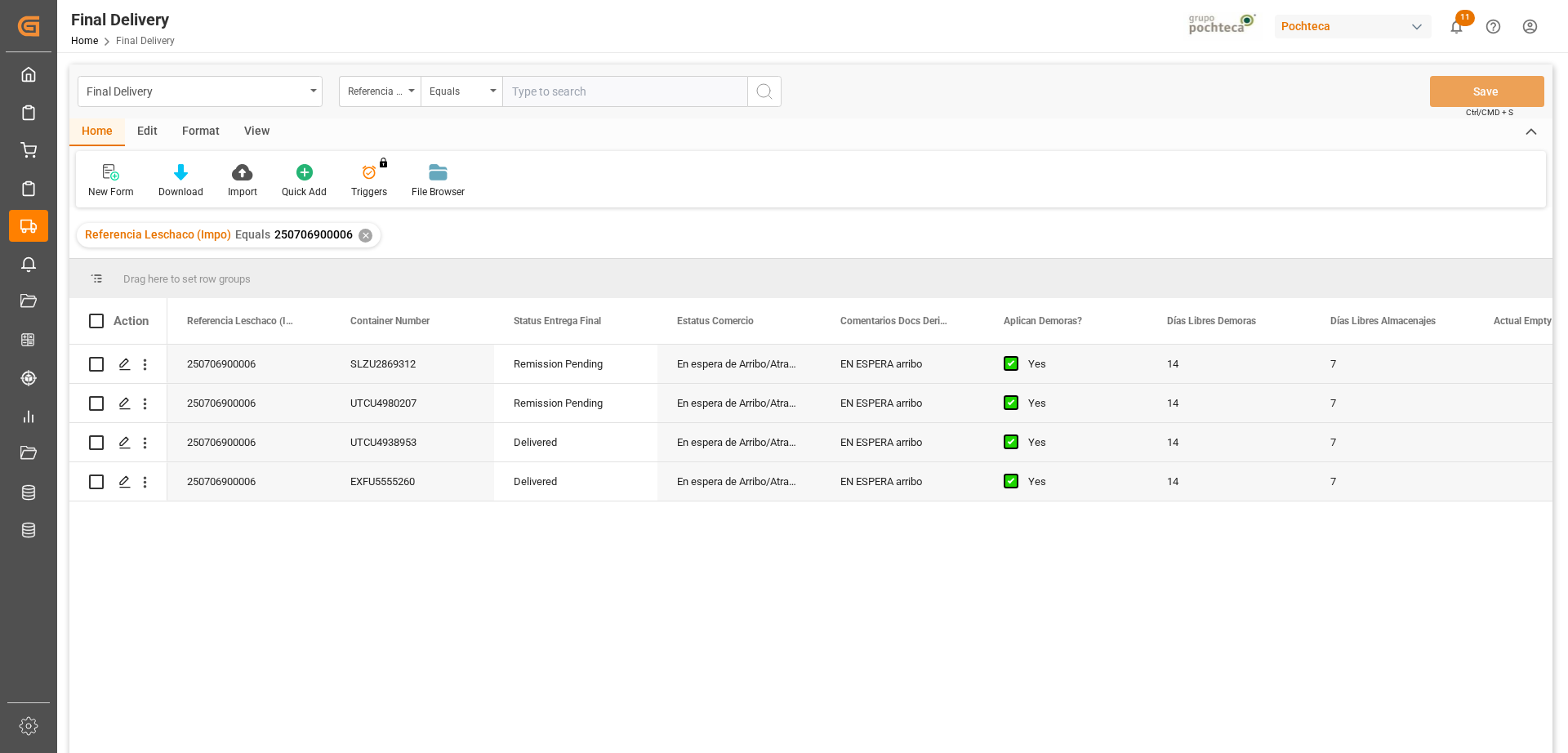 click on "View" at bounding box center (256, 132) 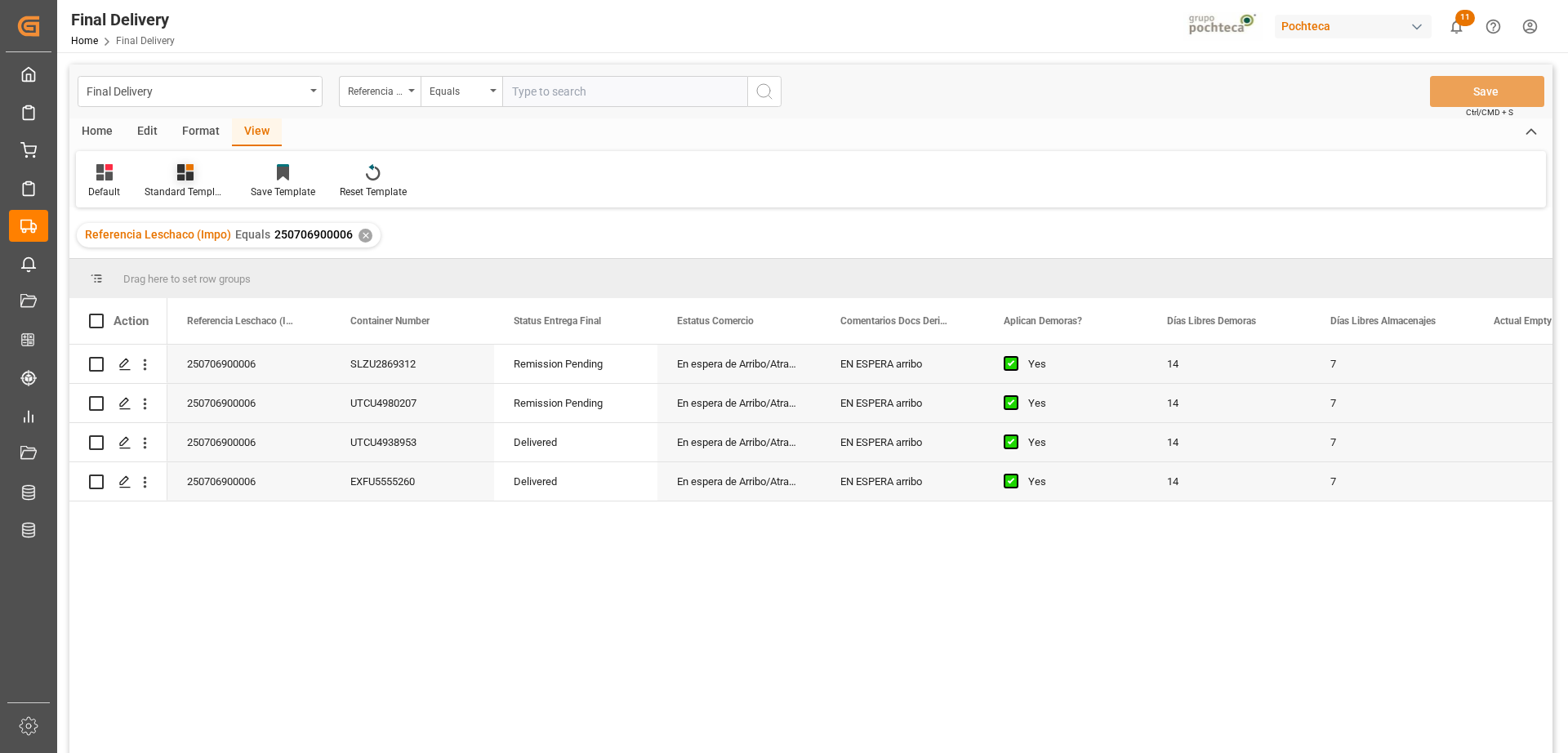 click on "Standard Templates" at bounding box center (185, 192) 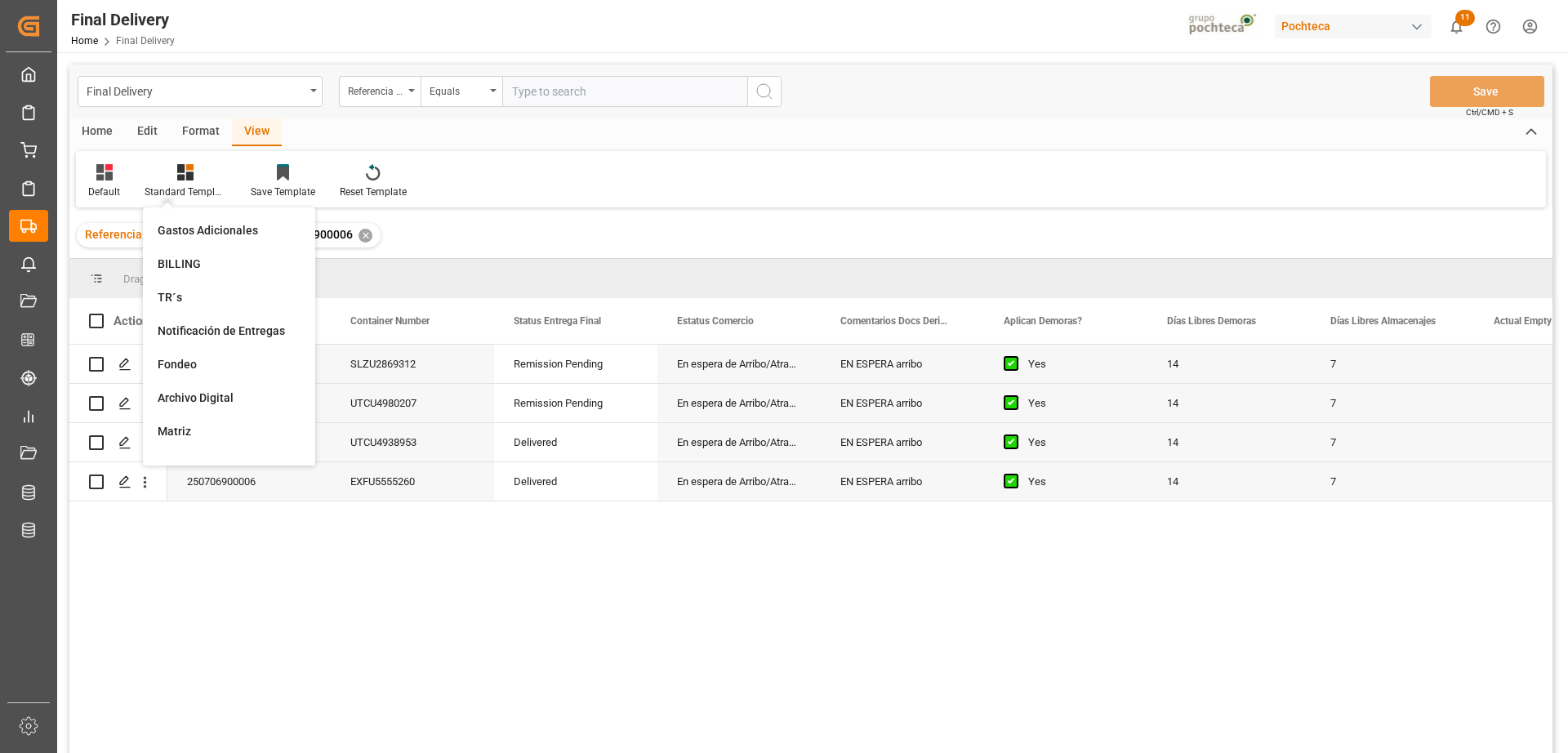 click on "Notificación de  Entregas" at bounding box center [229, 331] 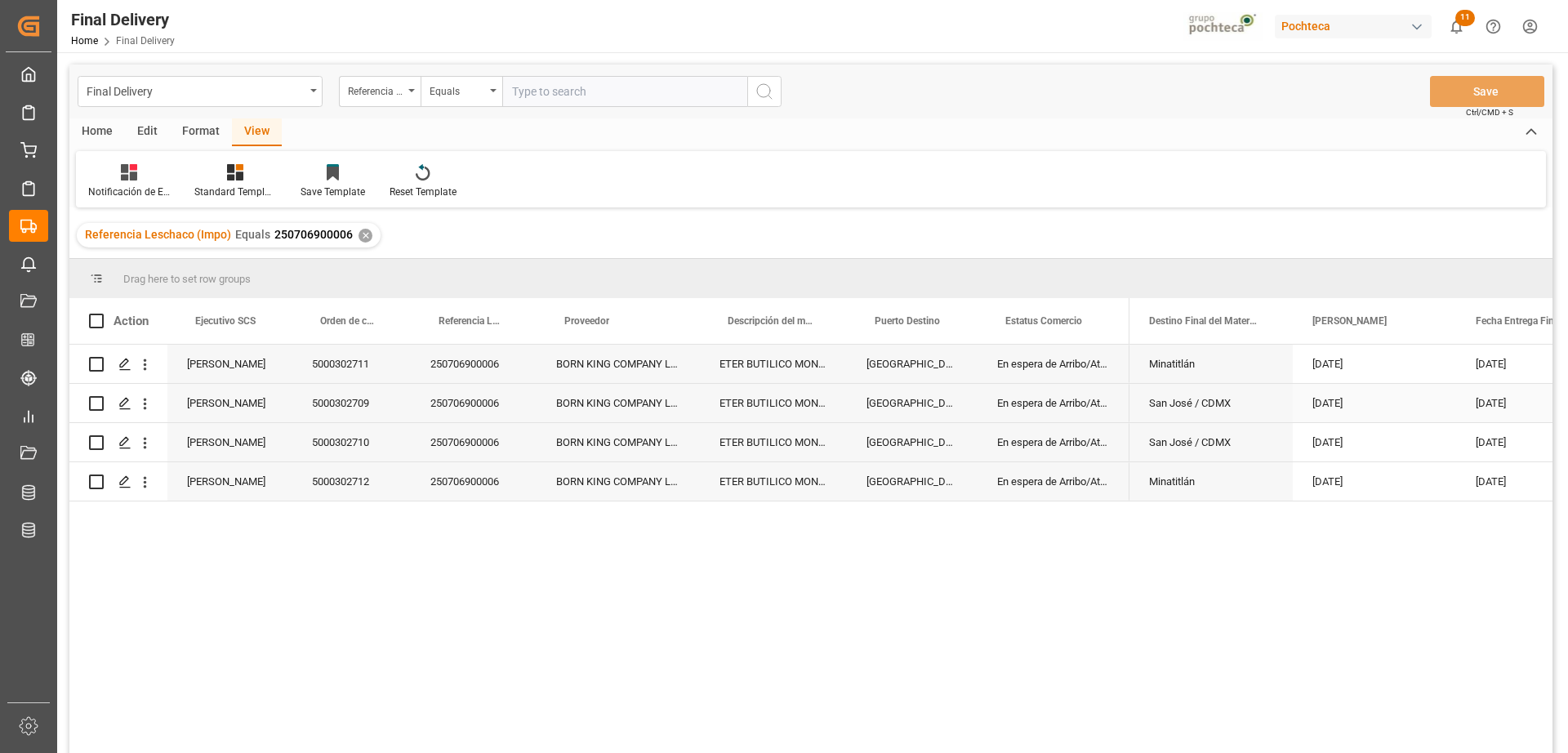 click on "San José / CDMX" at bounding box center [1211, 403] 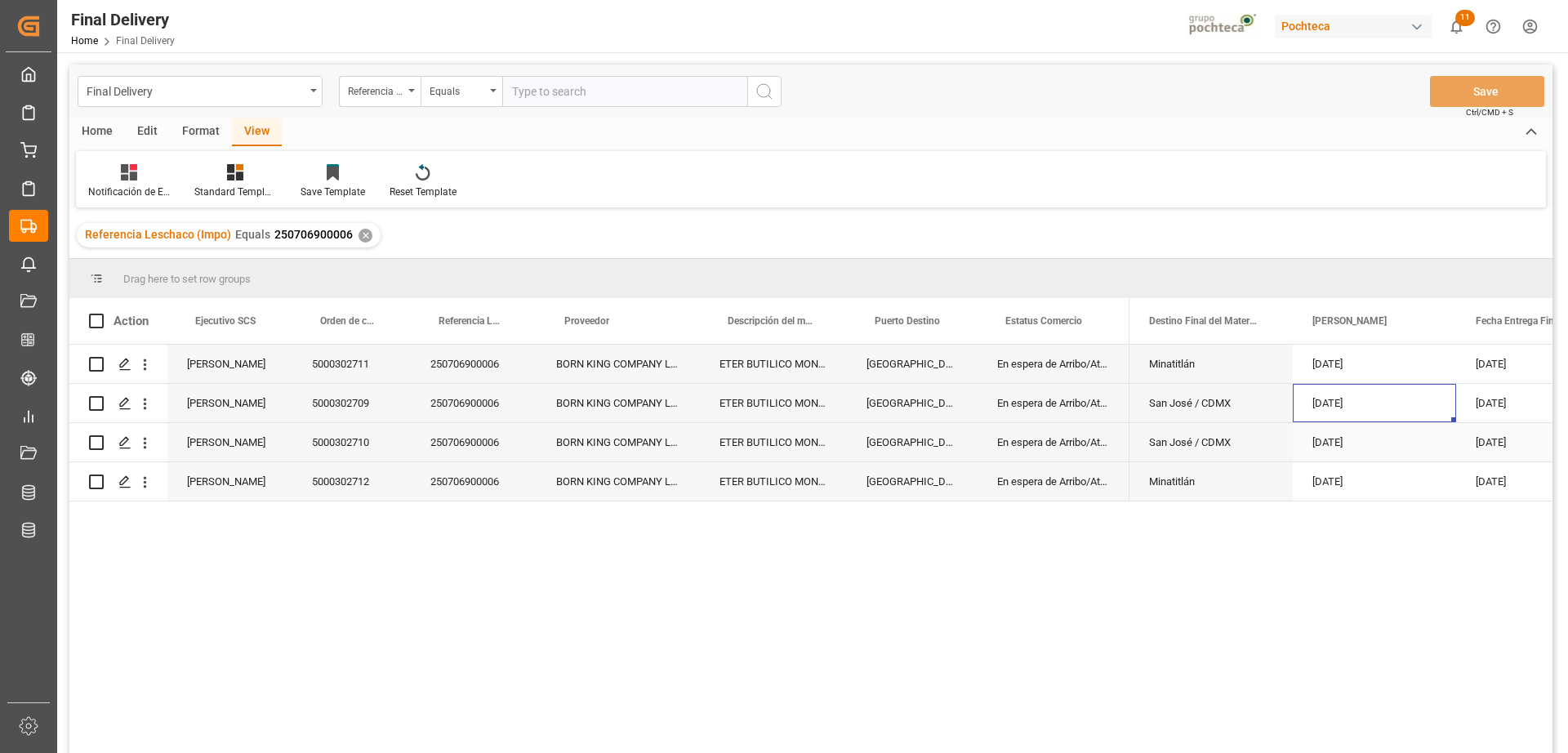 scroll, scrollTop: 0, scrollLeft: 73, axis: horizontal 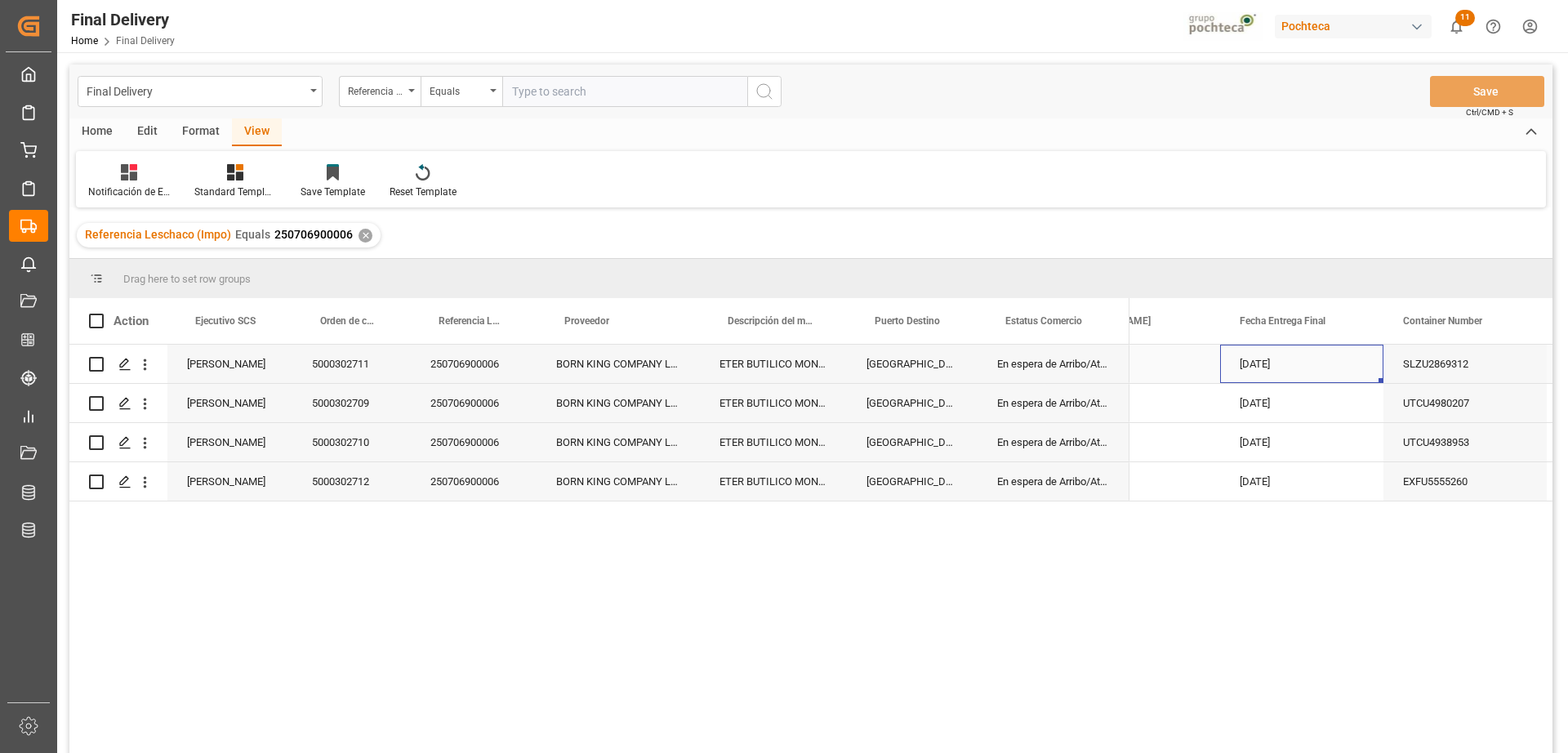 click on "[DATE]" at bounding box center [1302, 363] 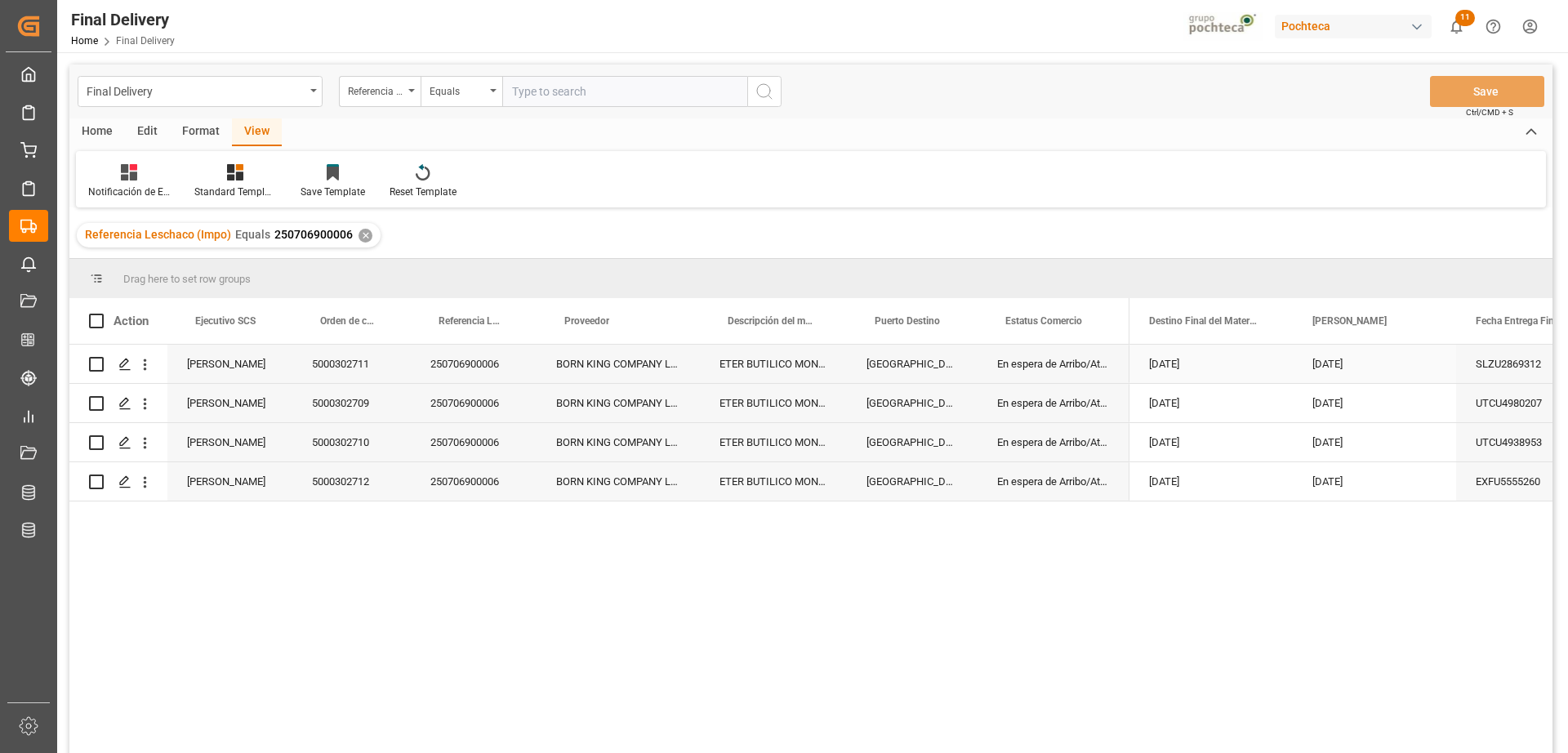 scroll, scrollTop: 0, scrollLeft: 0, axis: both 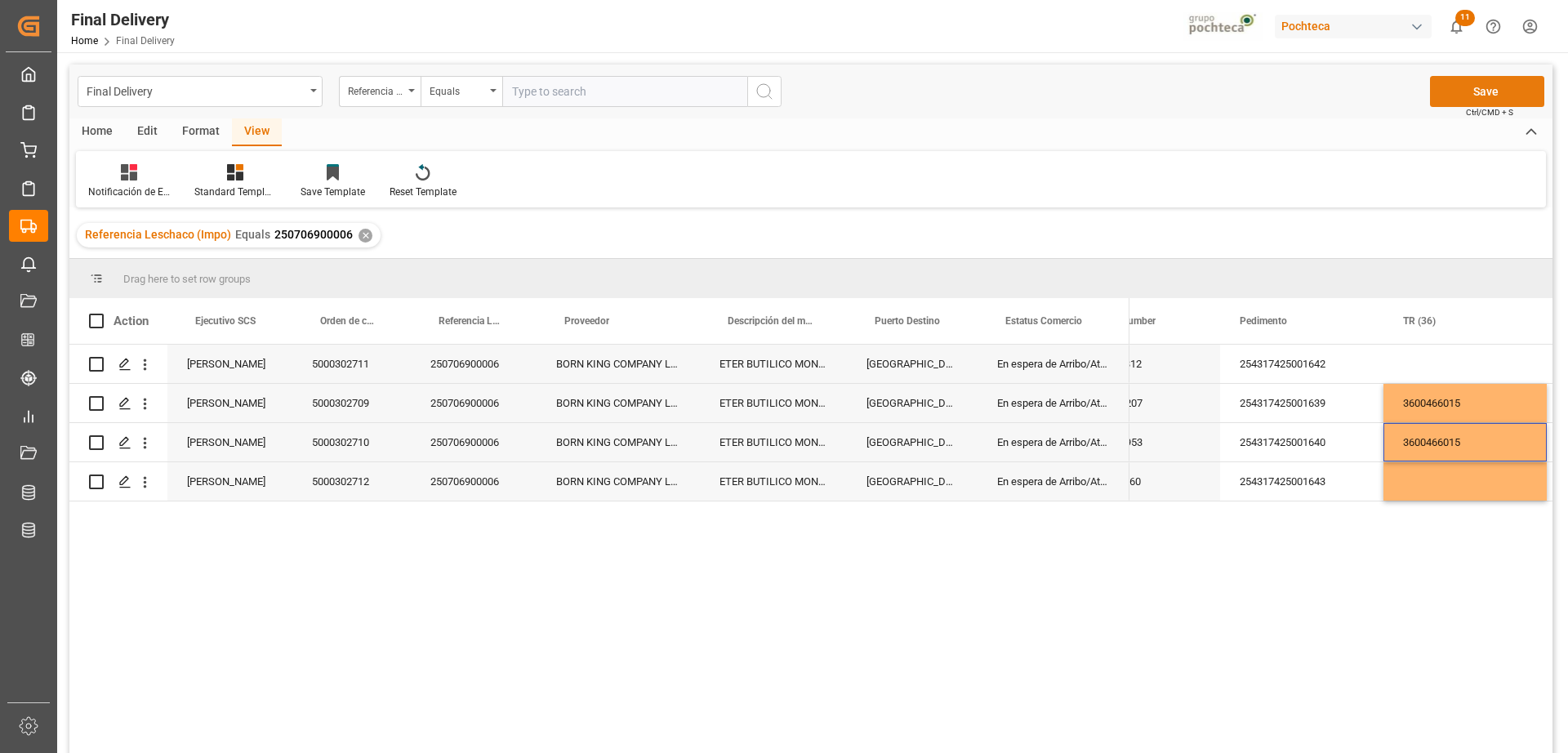 click on "Save" at bounding box center (1487, 91) 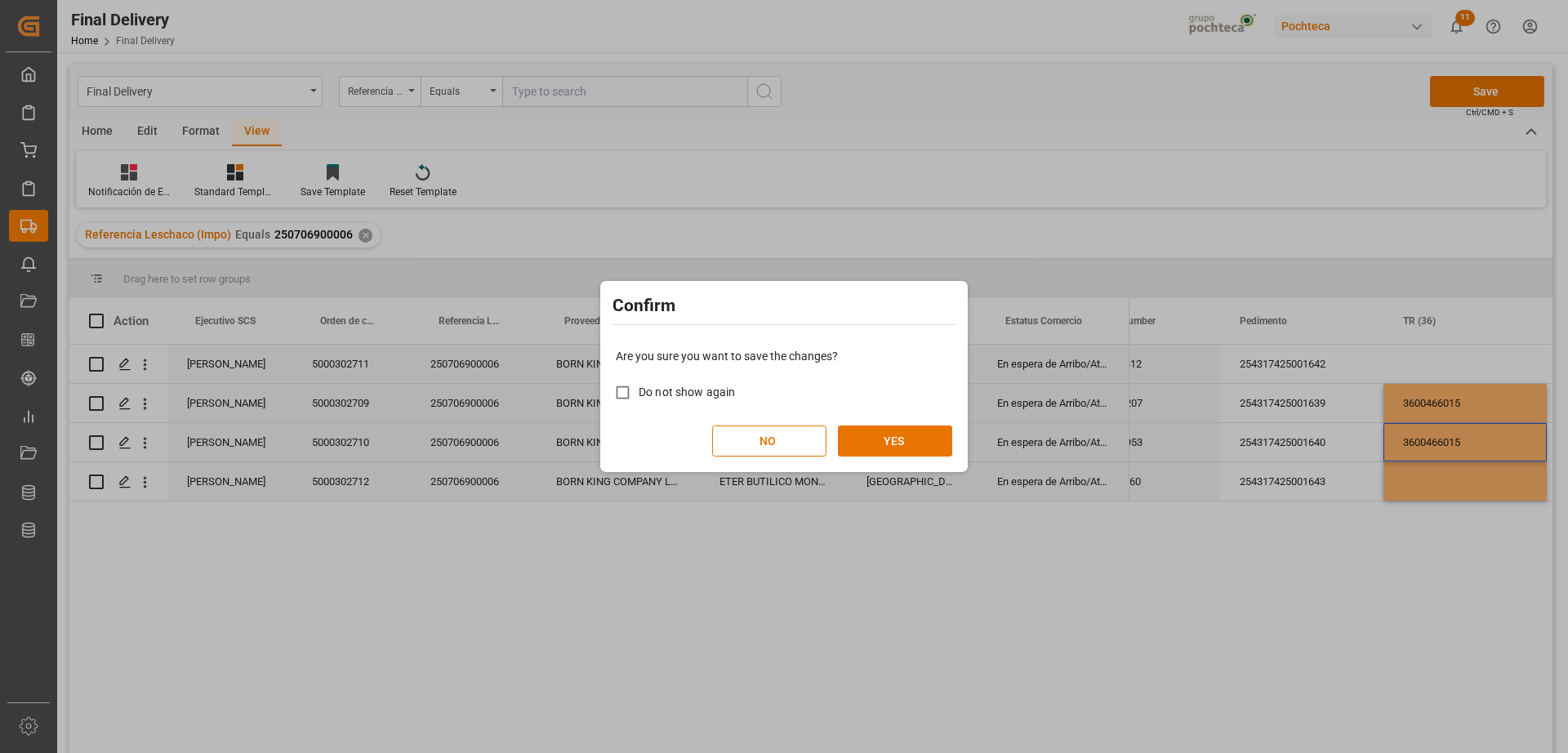 click on "Are you sure you want to save the changes? Do not show again NO YES" at bounding box center (784, 402) 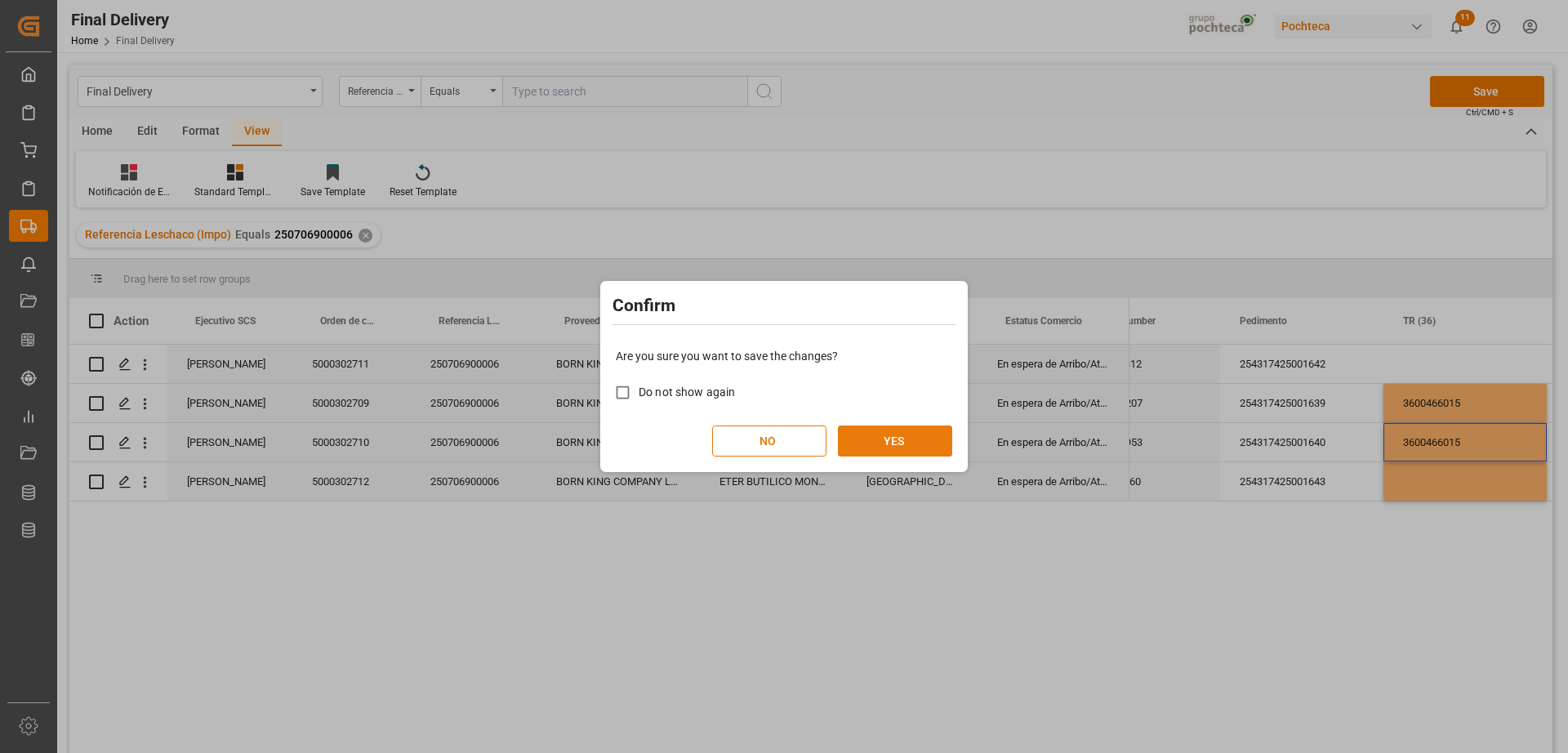 click on "YES" at bounding box center [895, 441] 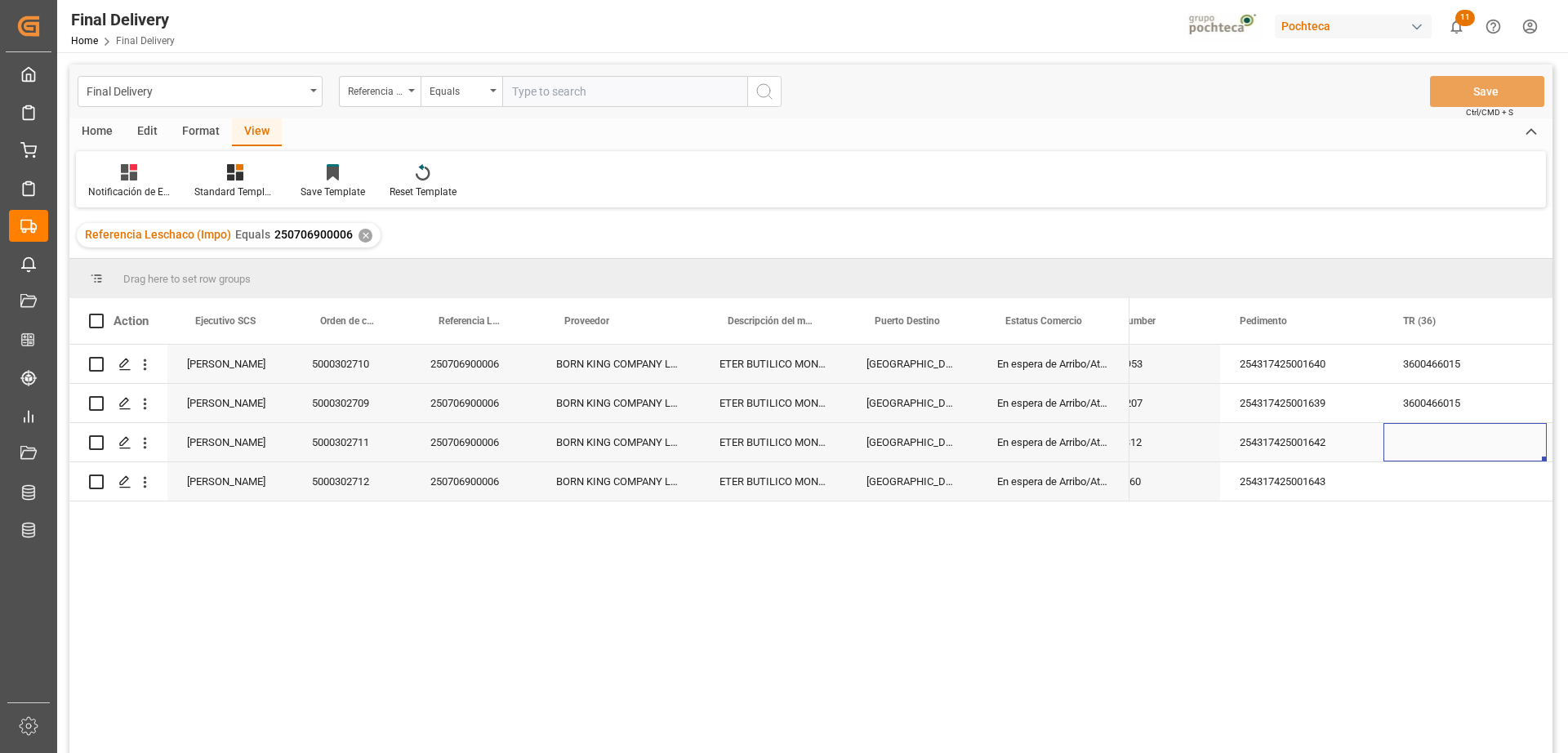 click at bounding box center (1465, 442) 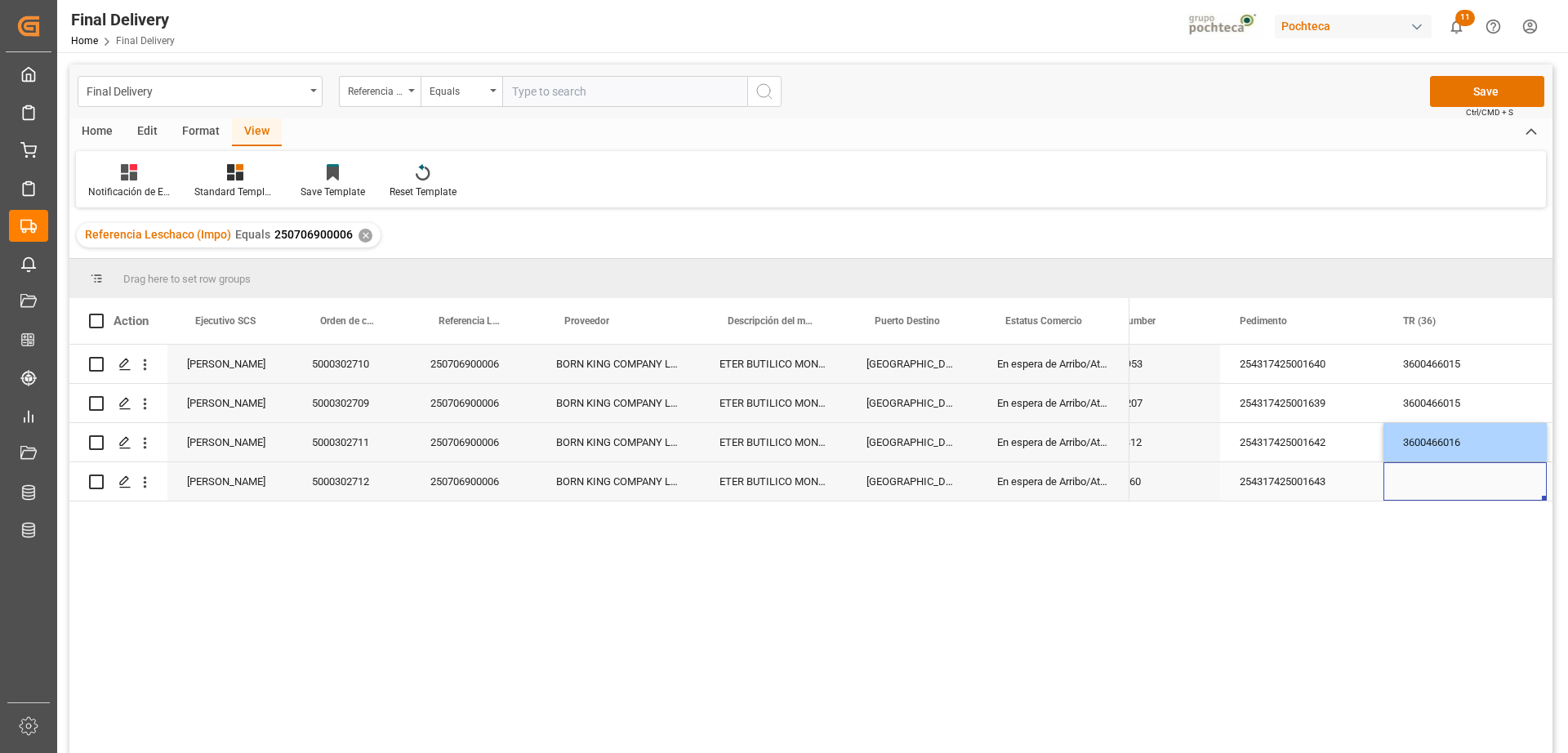 click at bounding box center (1465, 481) 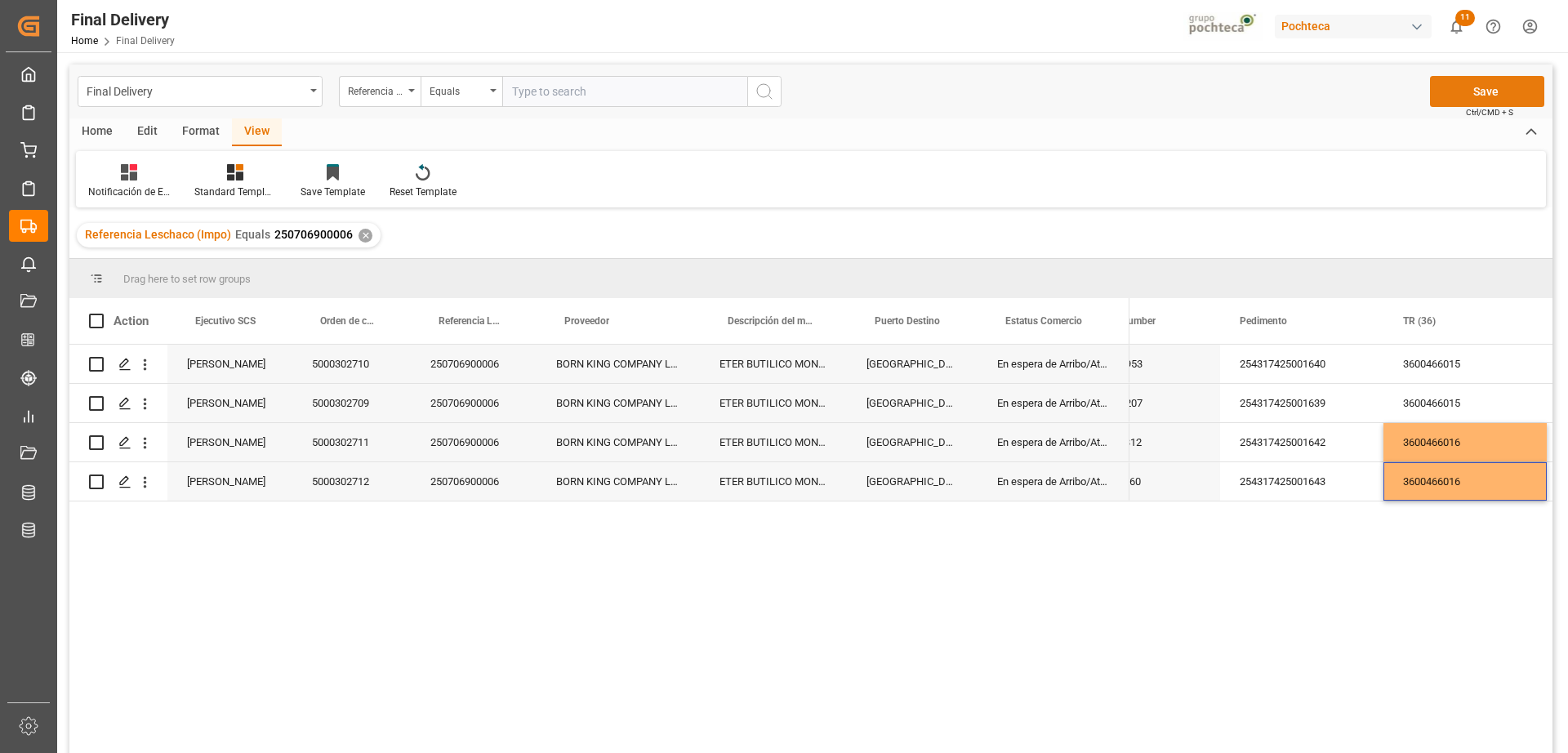 click on "Save" at bounding box center [1487, 91] 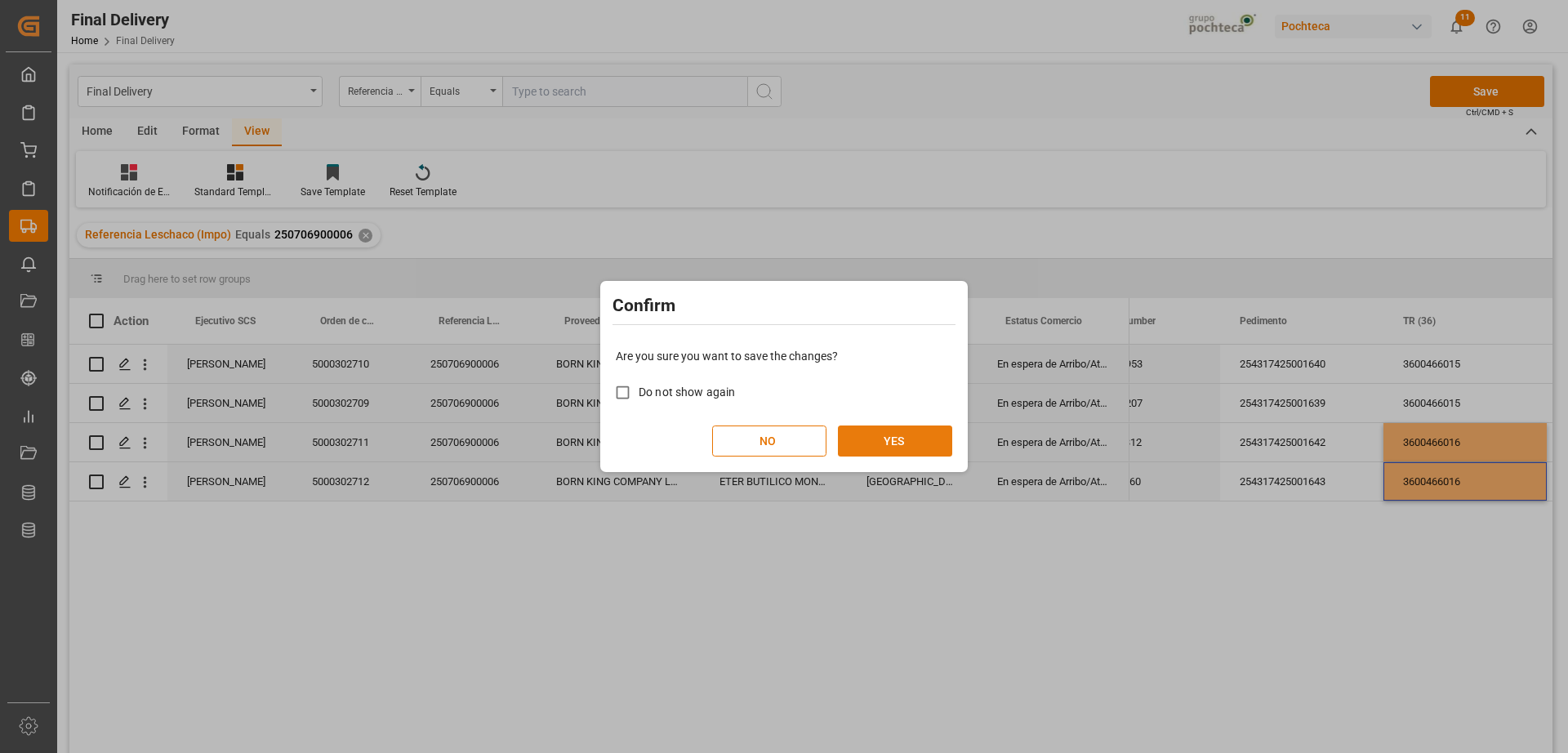 click on "YES" at bounding box center [895, 441] 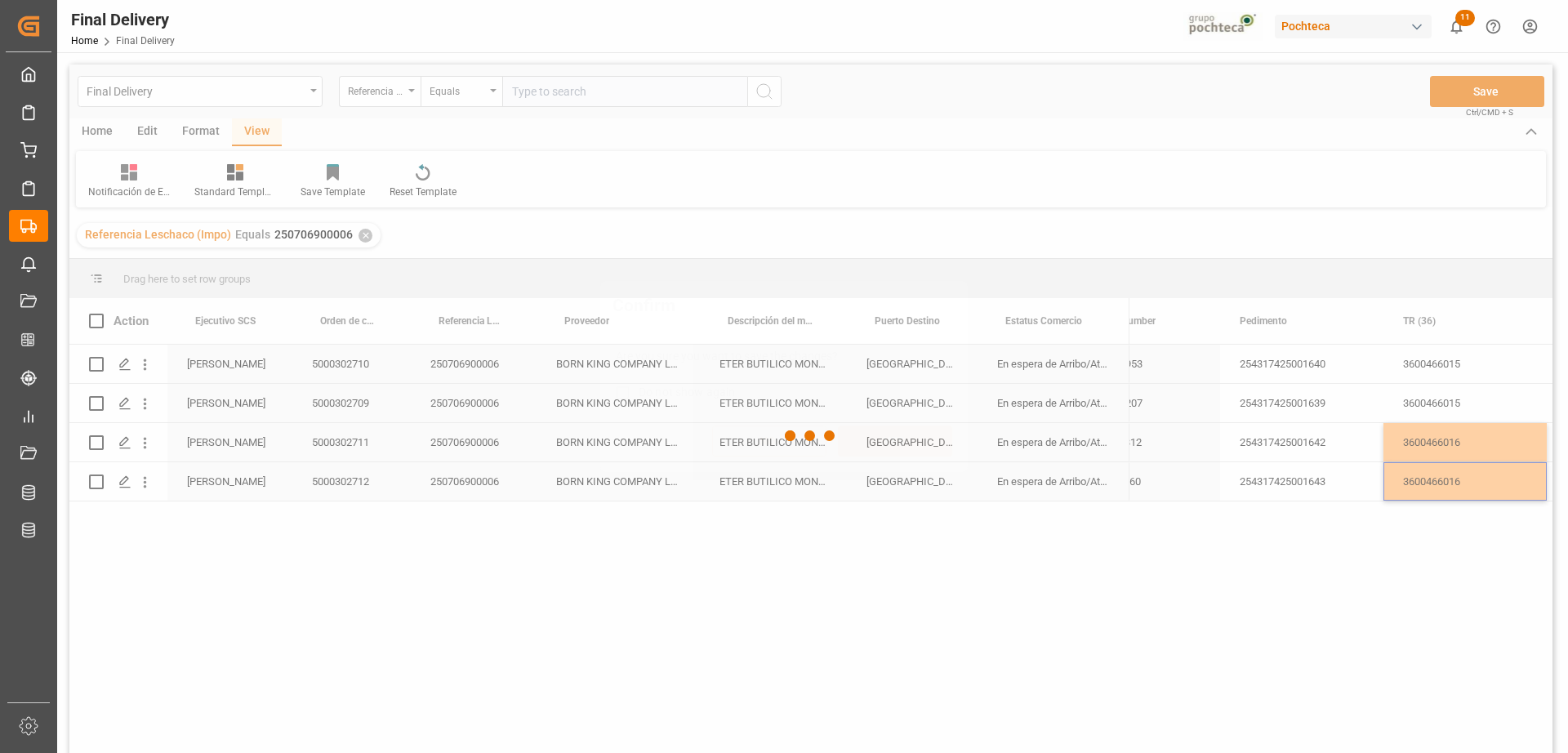 type 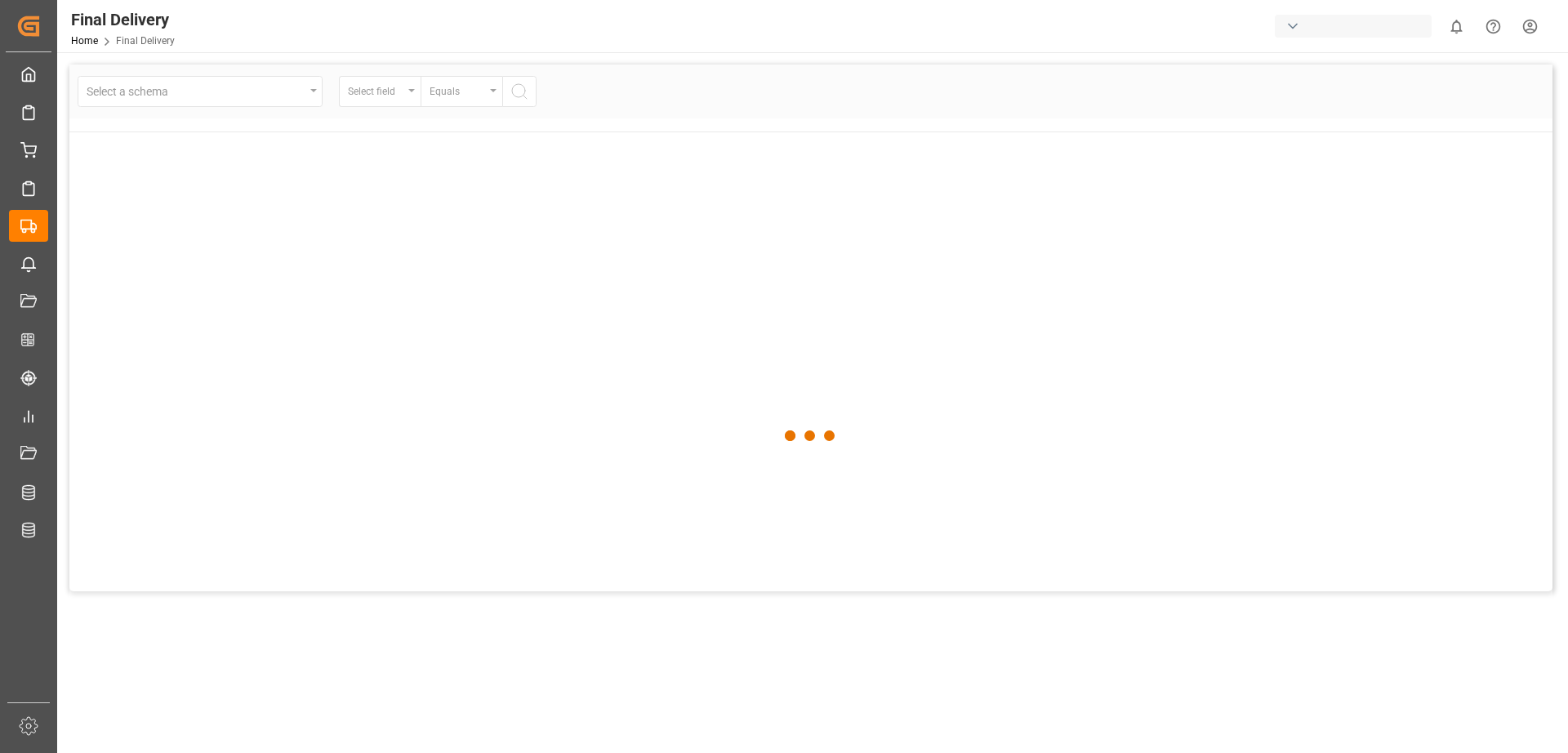 scroll, scrollTop: 0, scrollLeft: 0, axis: both 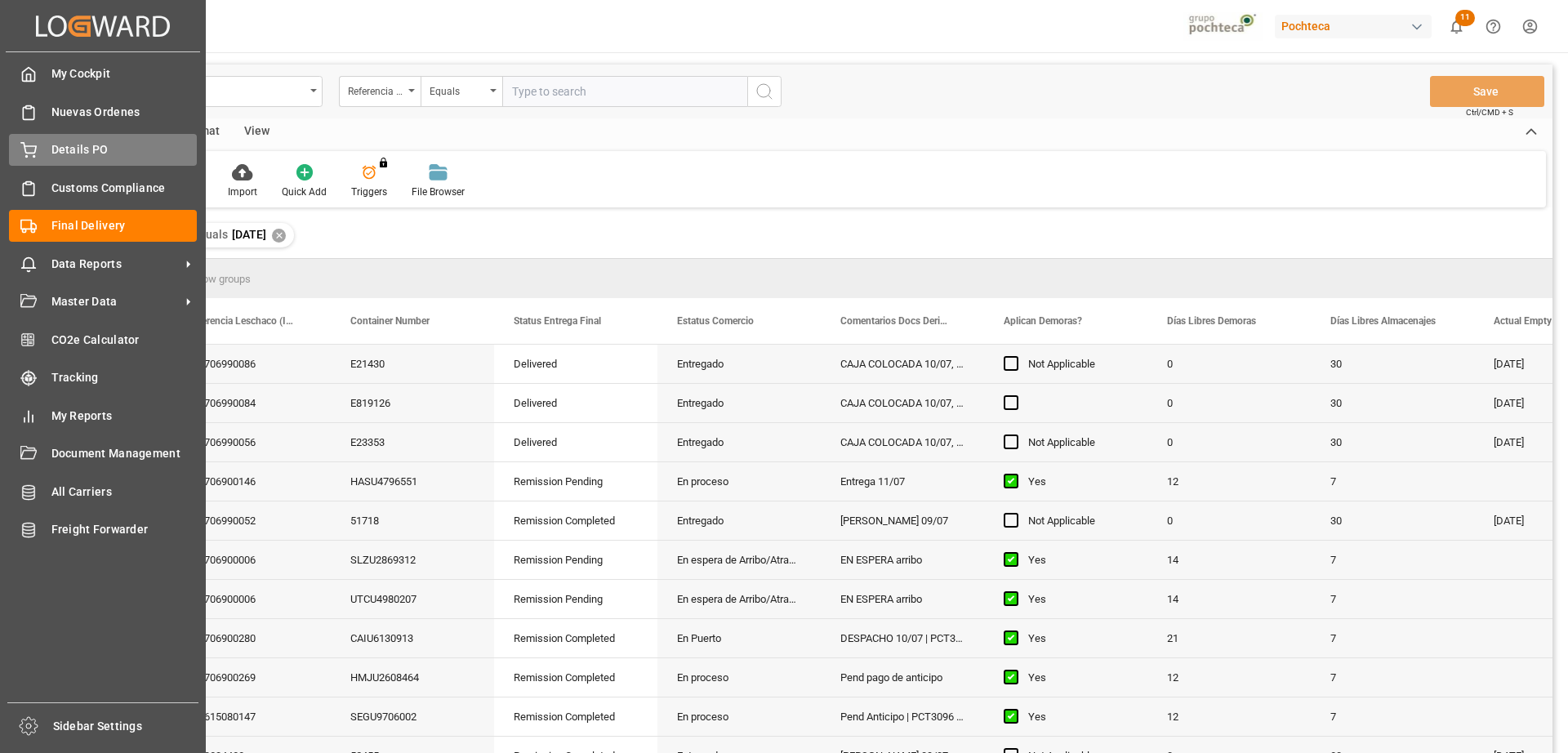 click on "Details PO Details PO" at bounding box center (103, 149) 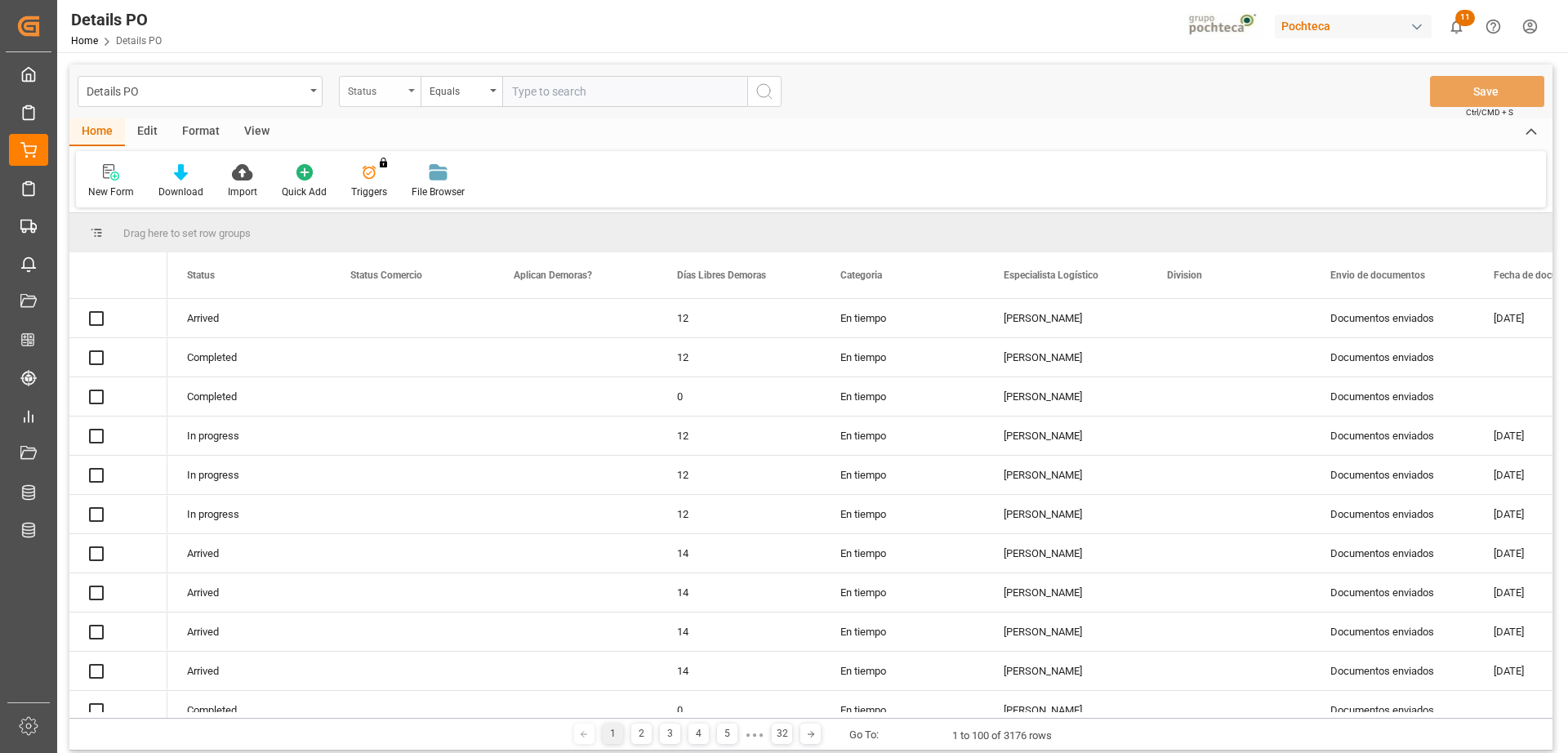 click on "Status" at bounding box center (376, 89) 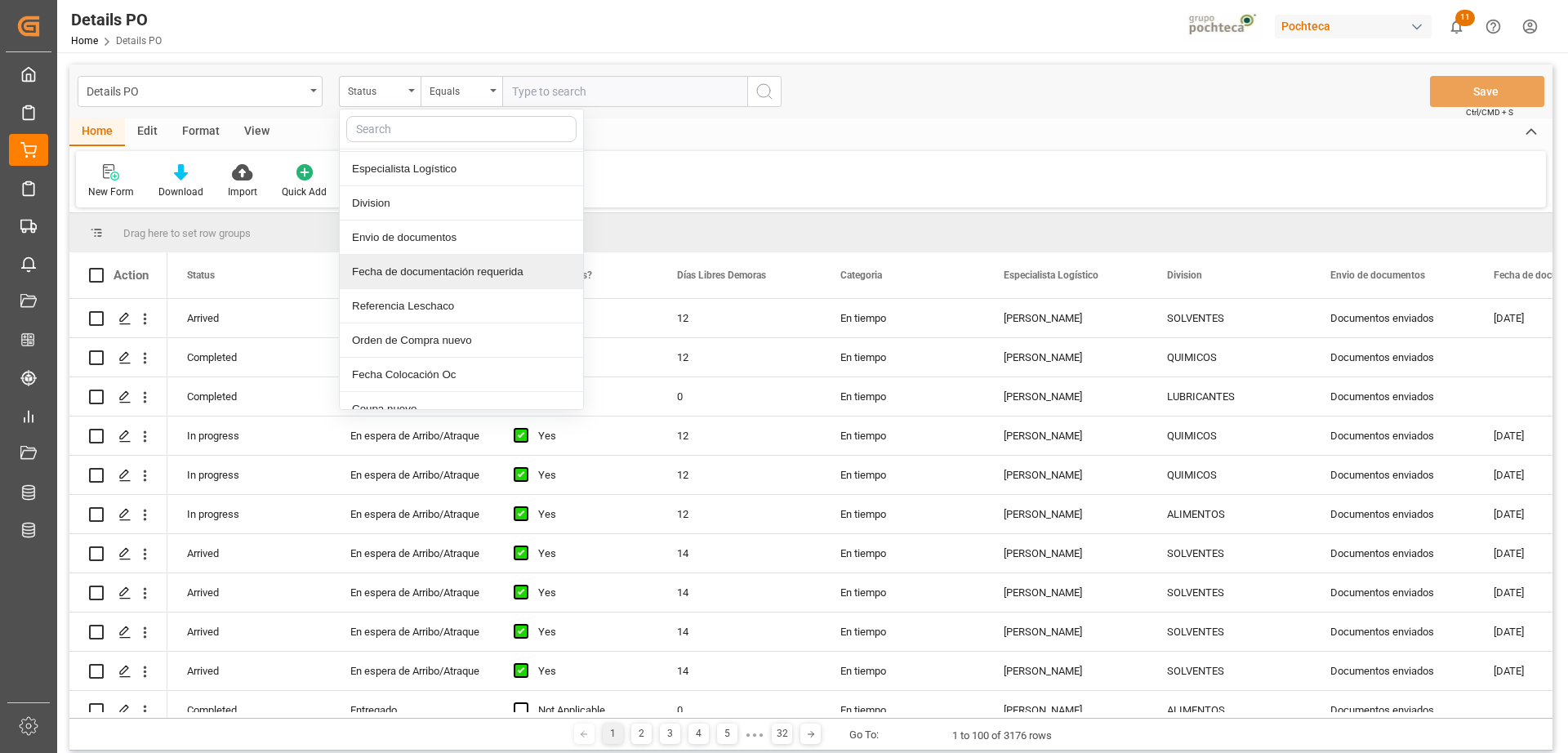 scroll, scrollTop: 204, scrollLeft: 0, axis: vertical 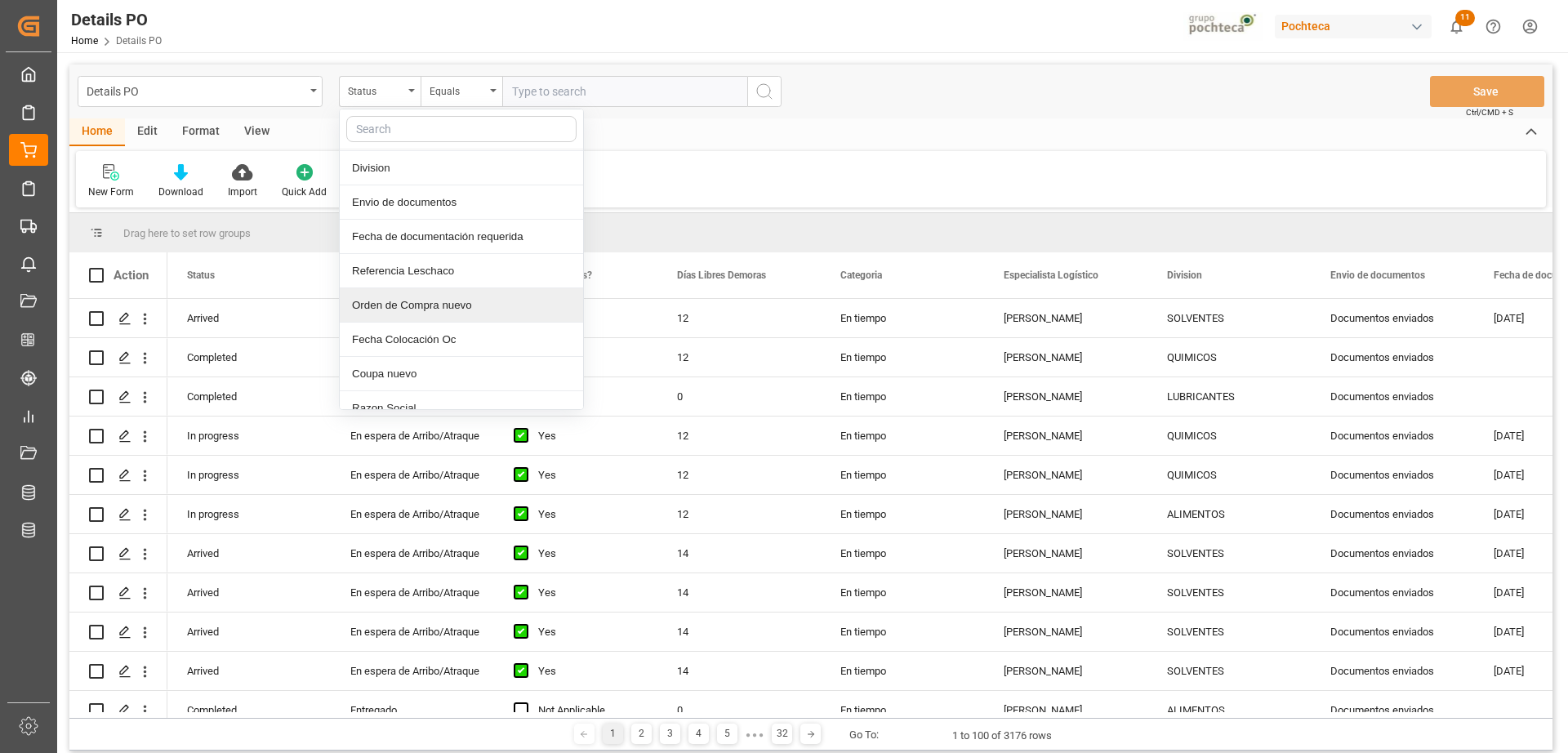 click on "Orden de Compra nuevo" at bounding box center [461, 305] 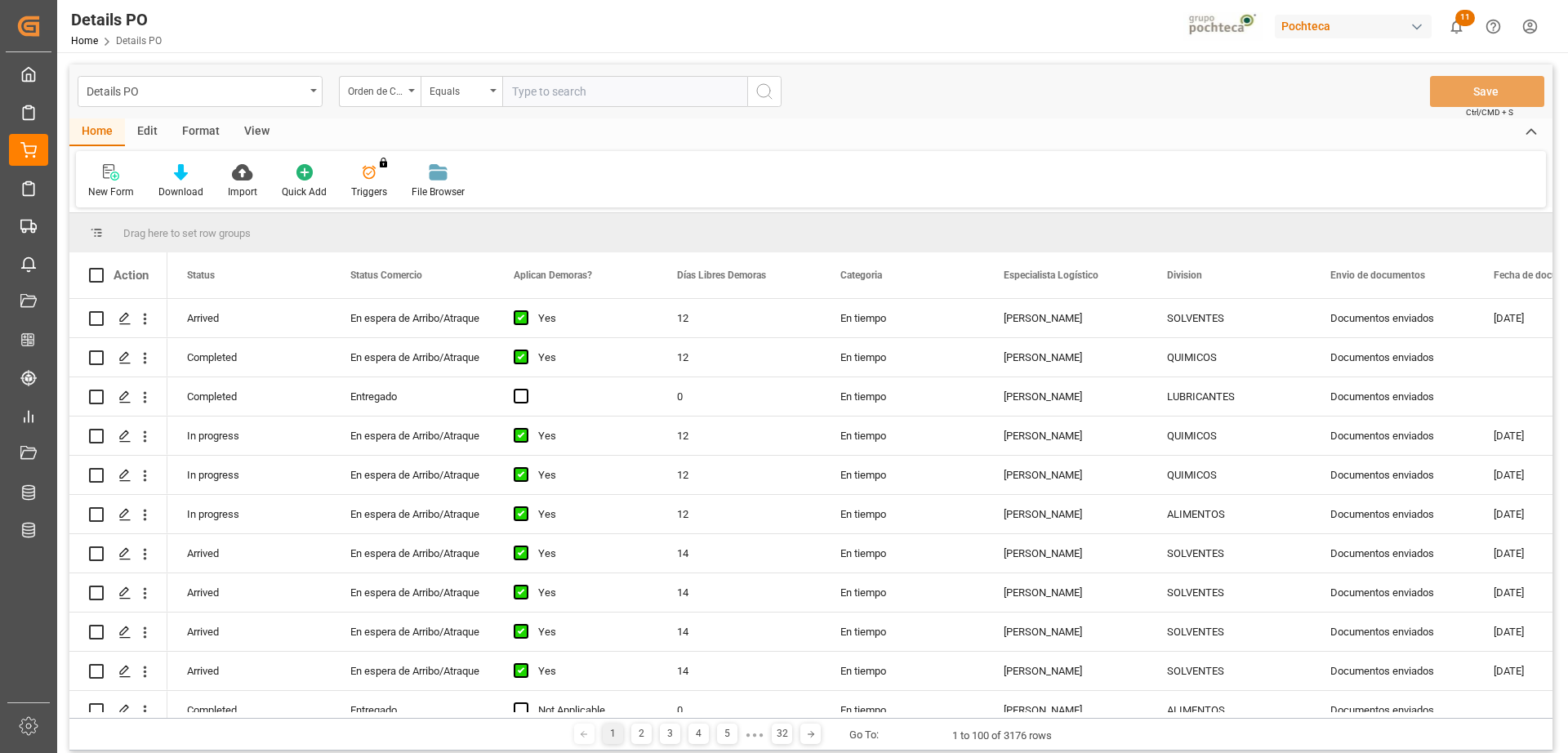 click at bounding box center (625, 91) 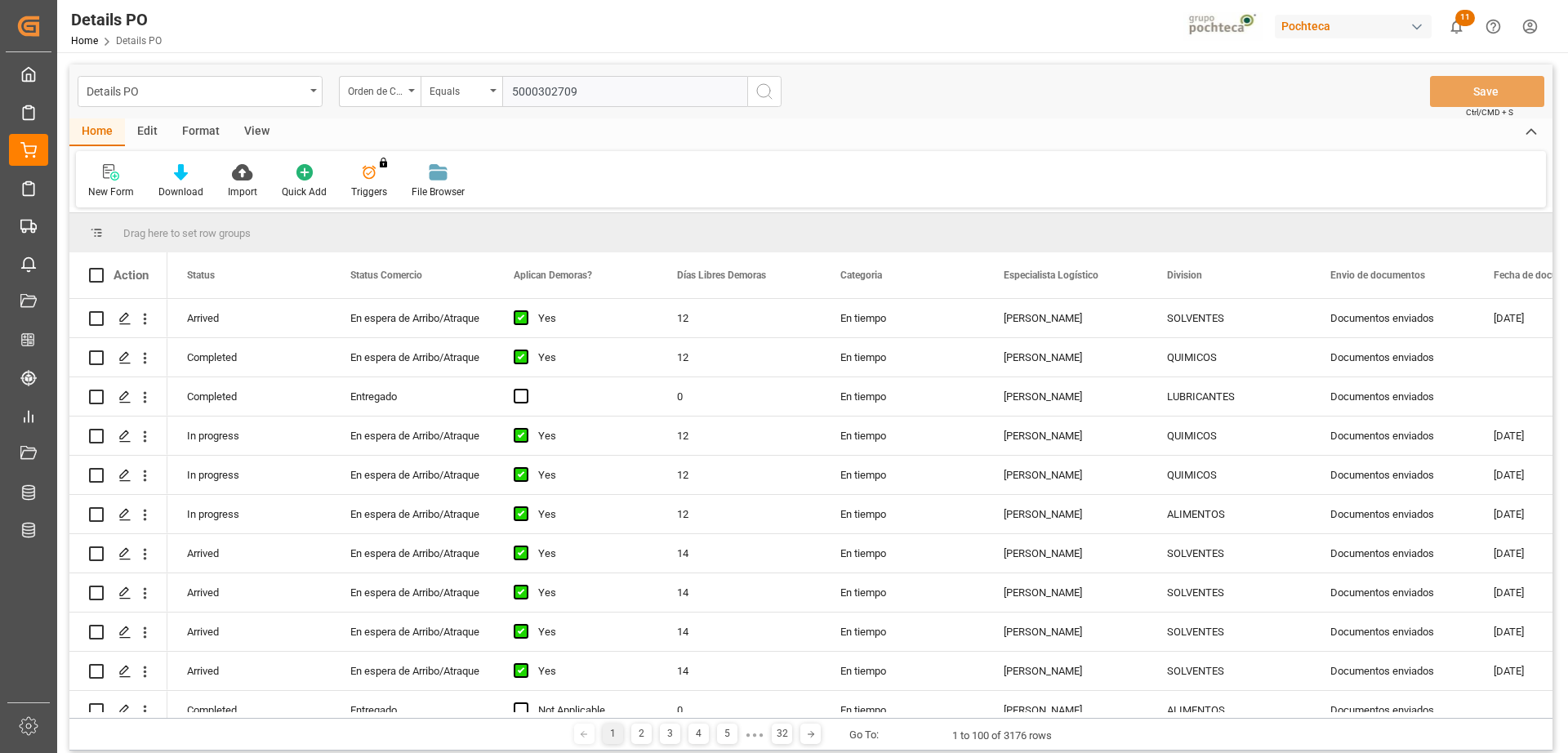 type on "5000302709" 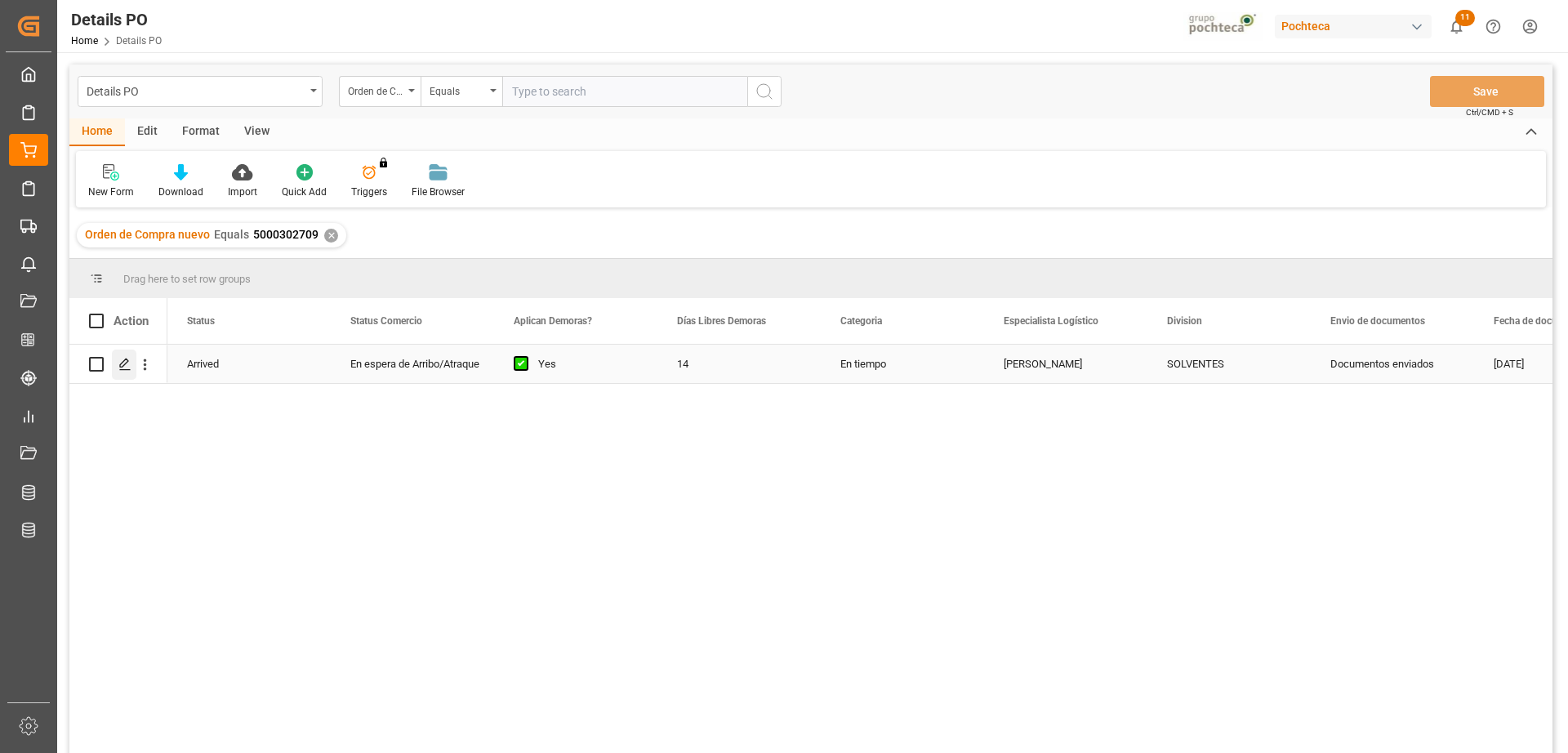 click 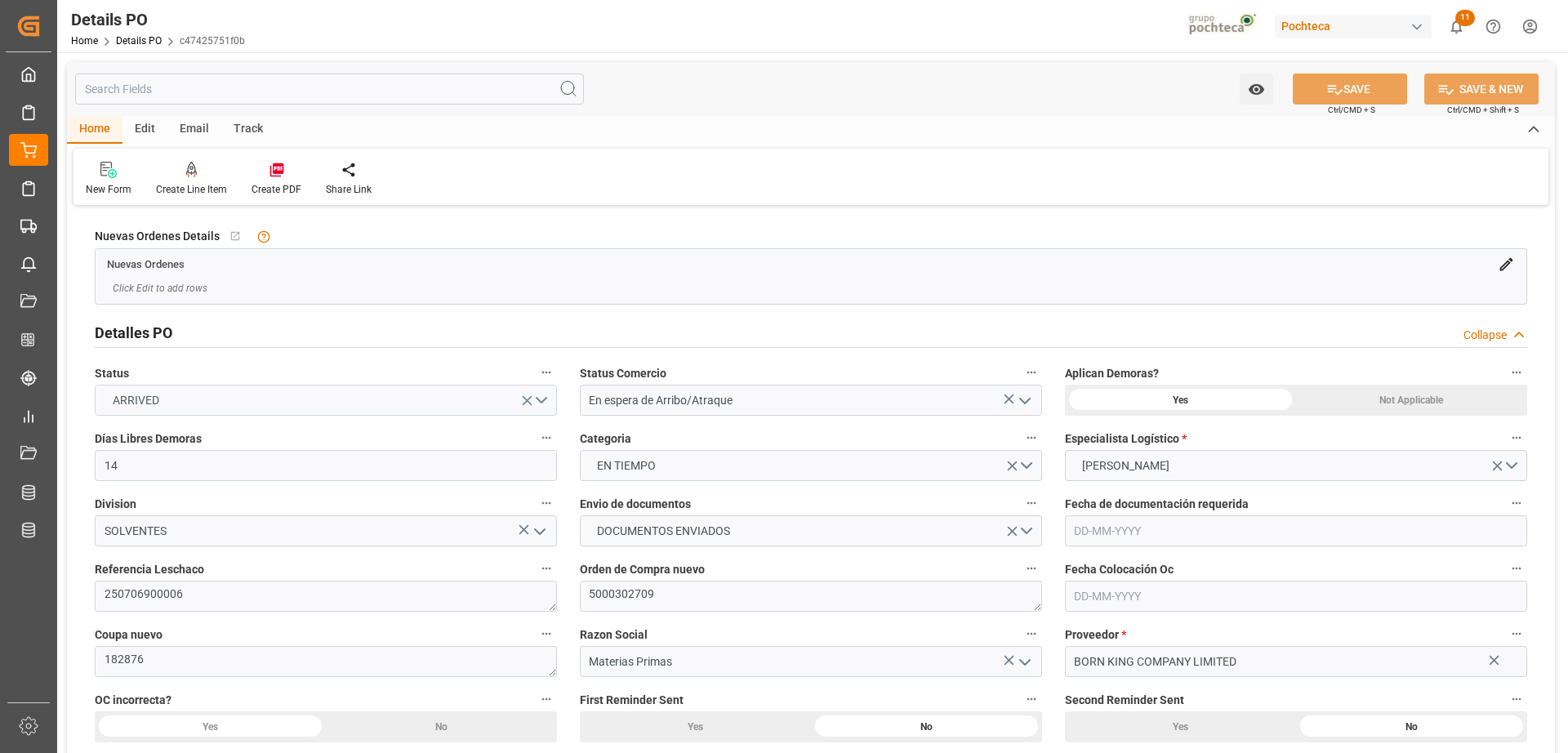 type on "14" 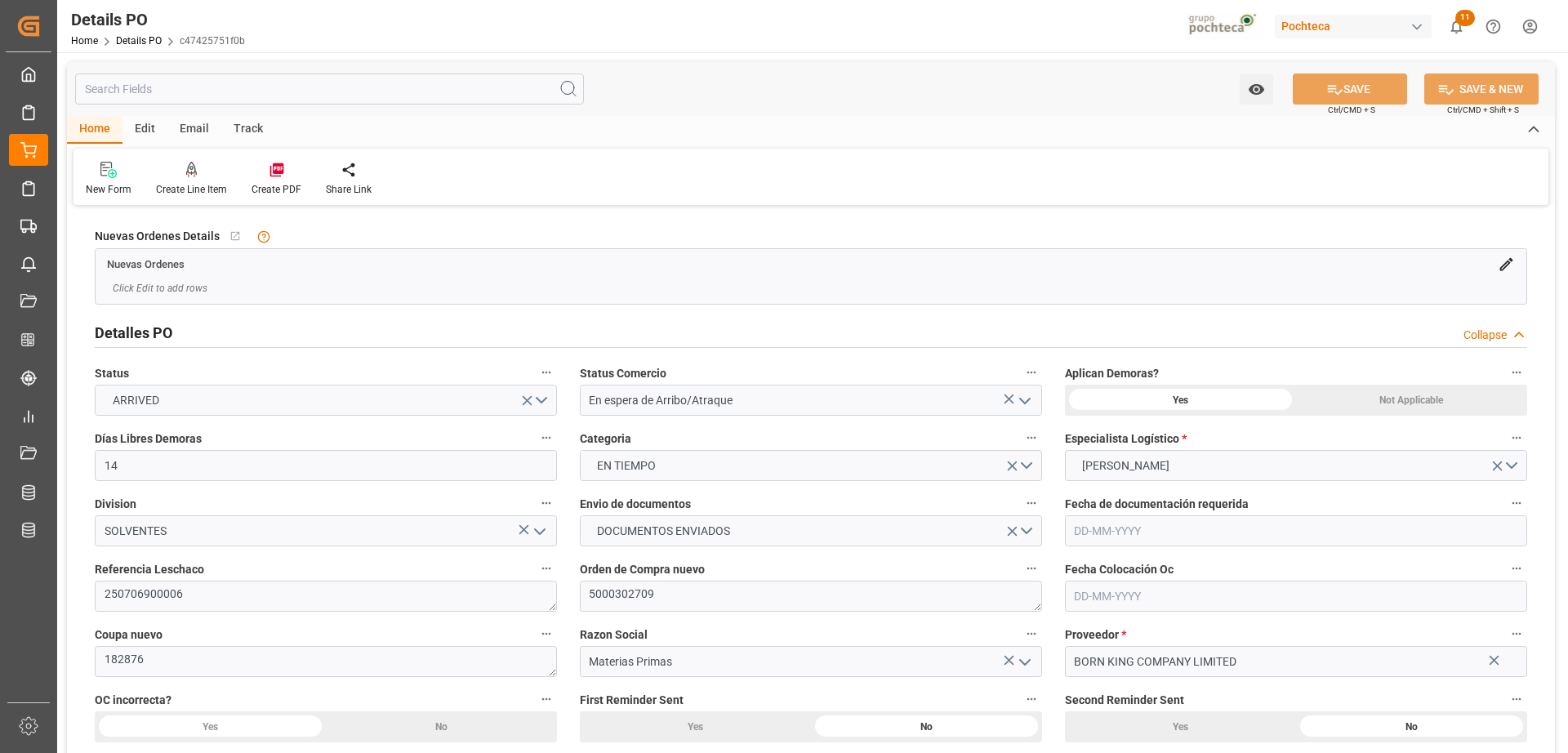 type on "14-05-2025" 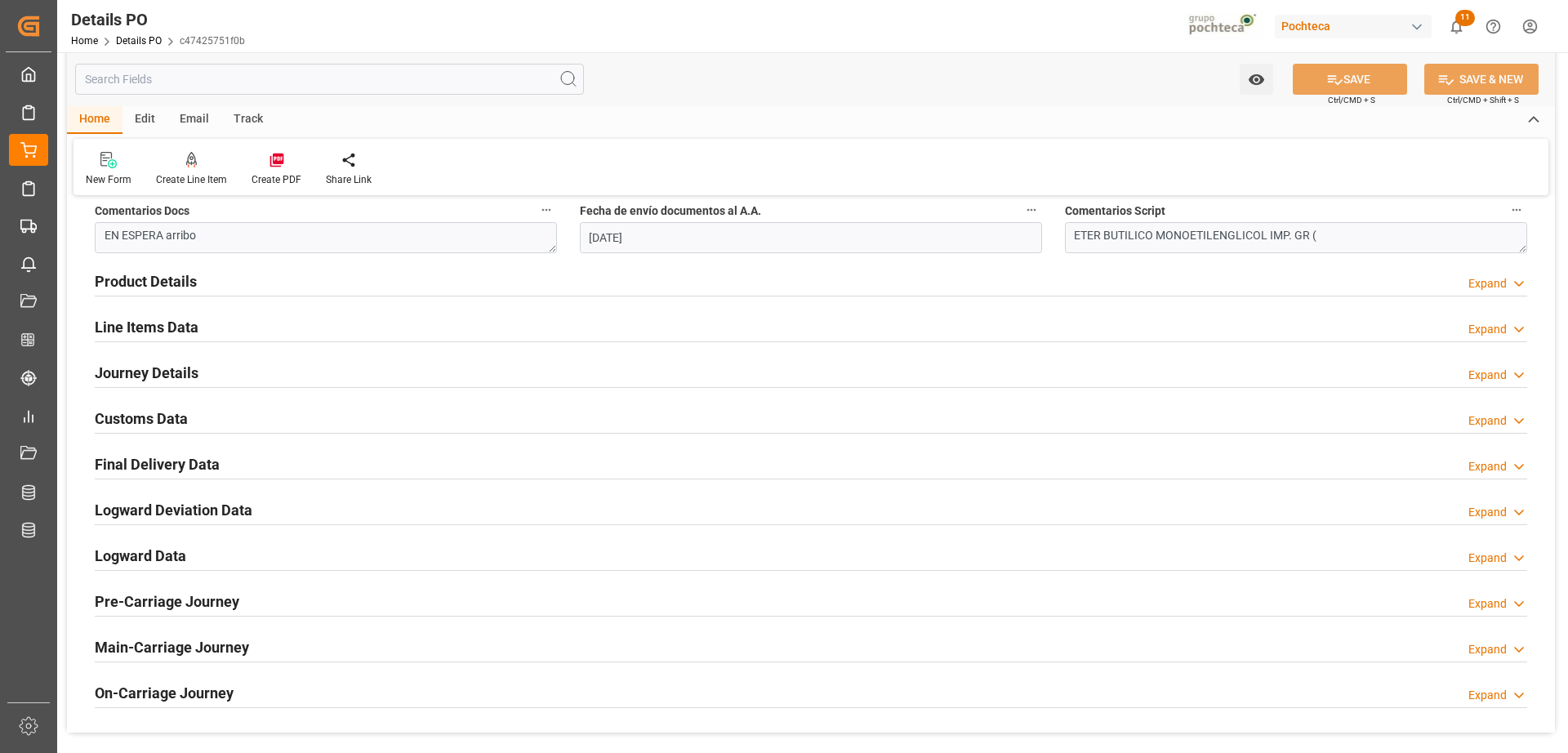 scroll, scrollTop: 1021, scrollLeft: 0, axis: vertical 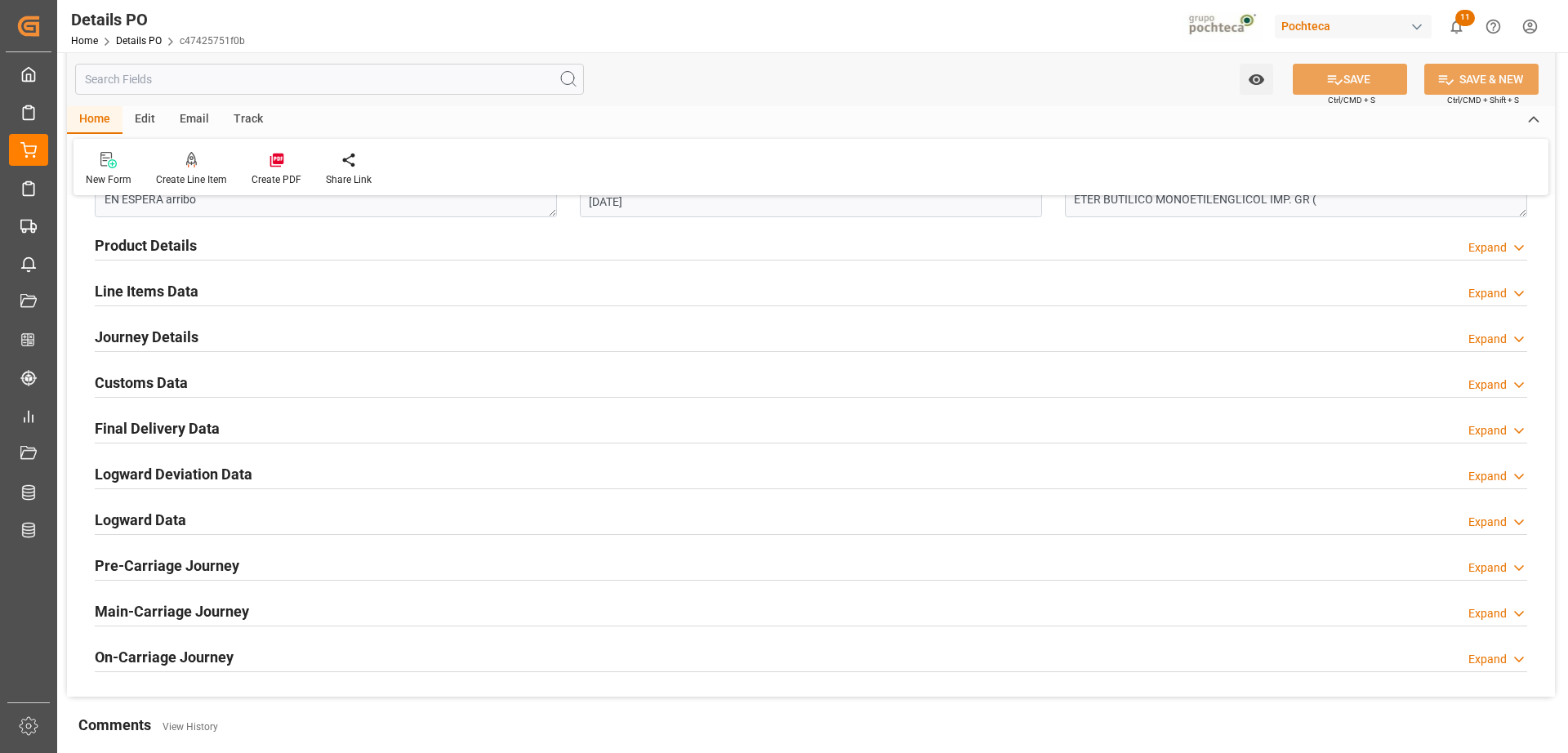 click on "Logward Deviation Data" at bounding box center [173, 474] 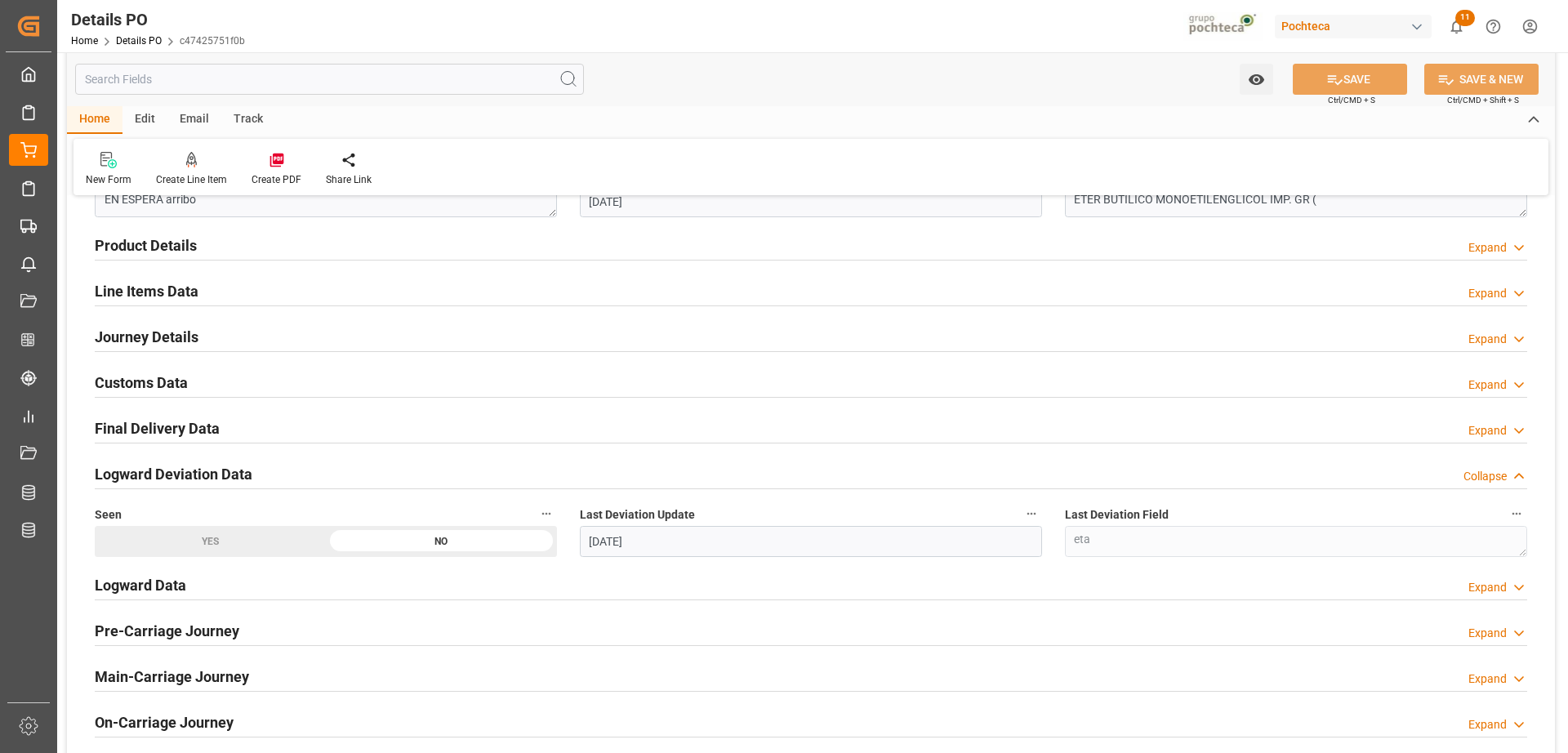 click on "Final Delivery Data" at bounding box center (157, 428) 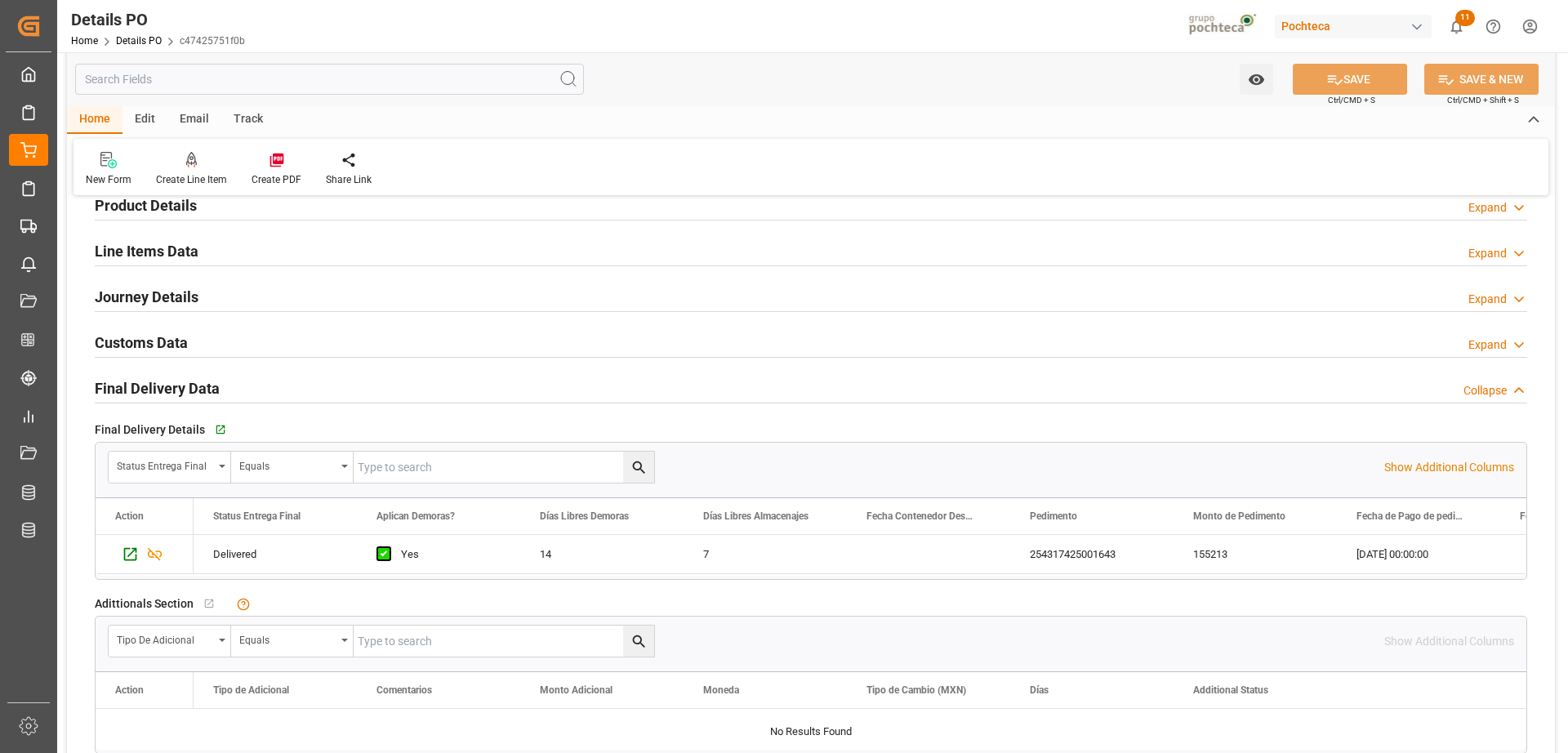 scroll, scrollTop: 1021, scrollLeft: 0, axis: vertical 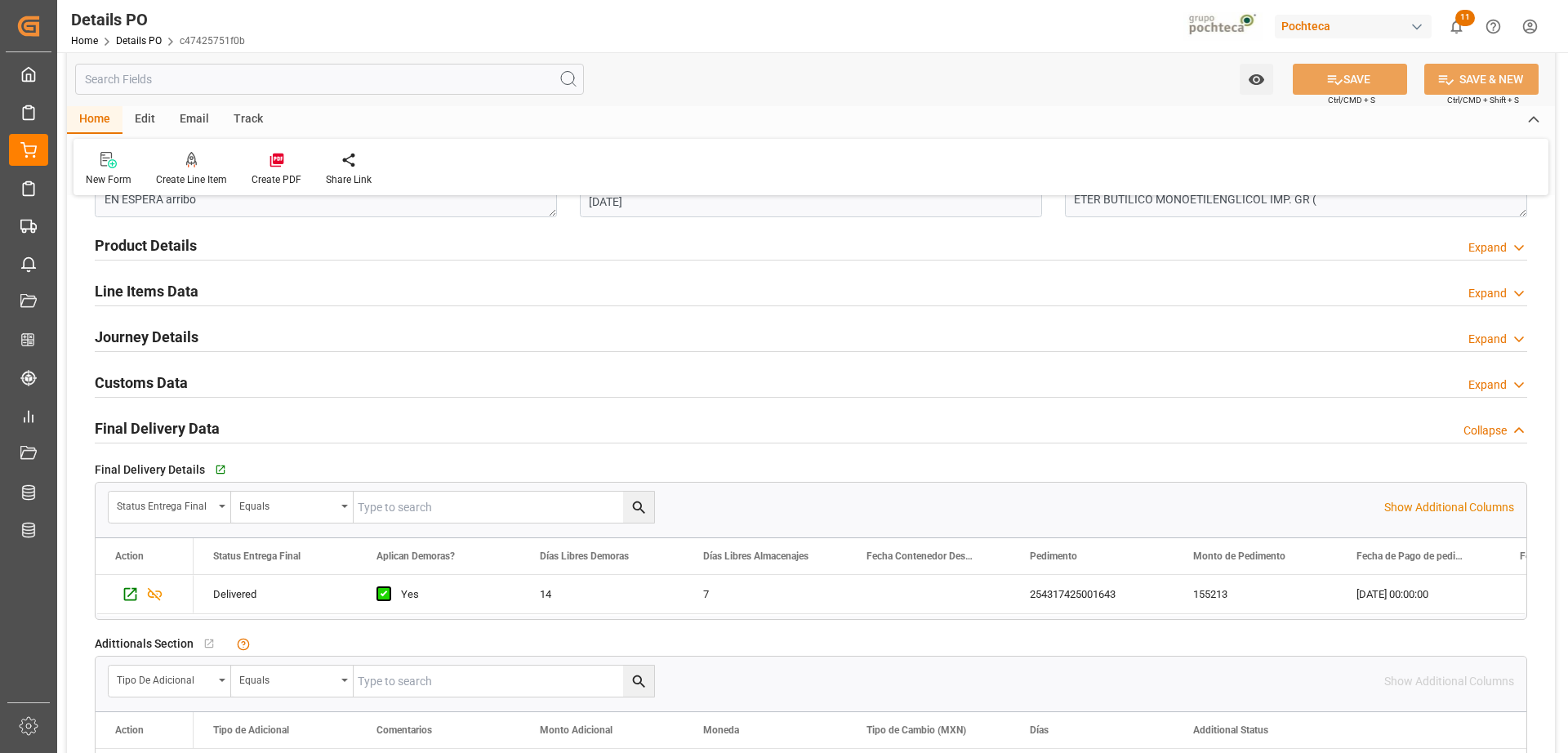 click on "Customs Data" at bounding box center (141, 382) 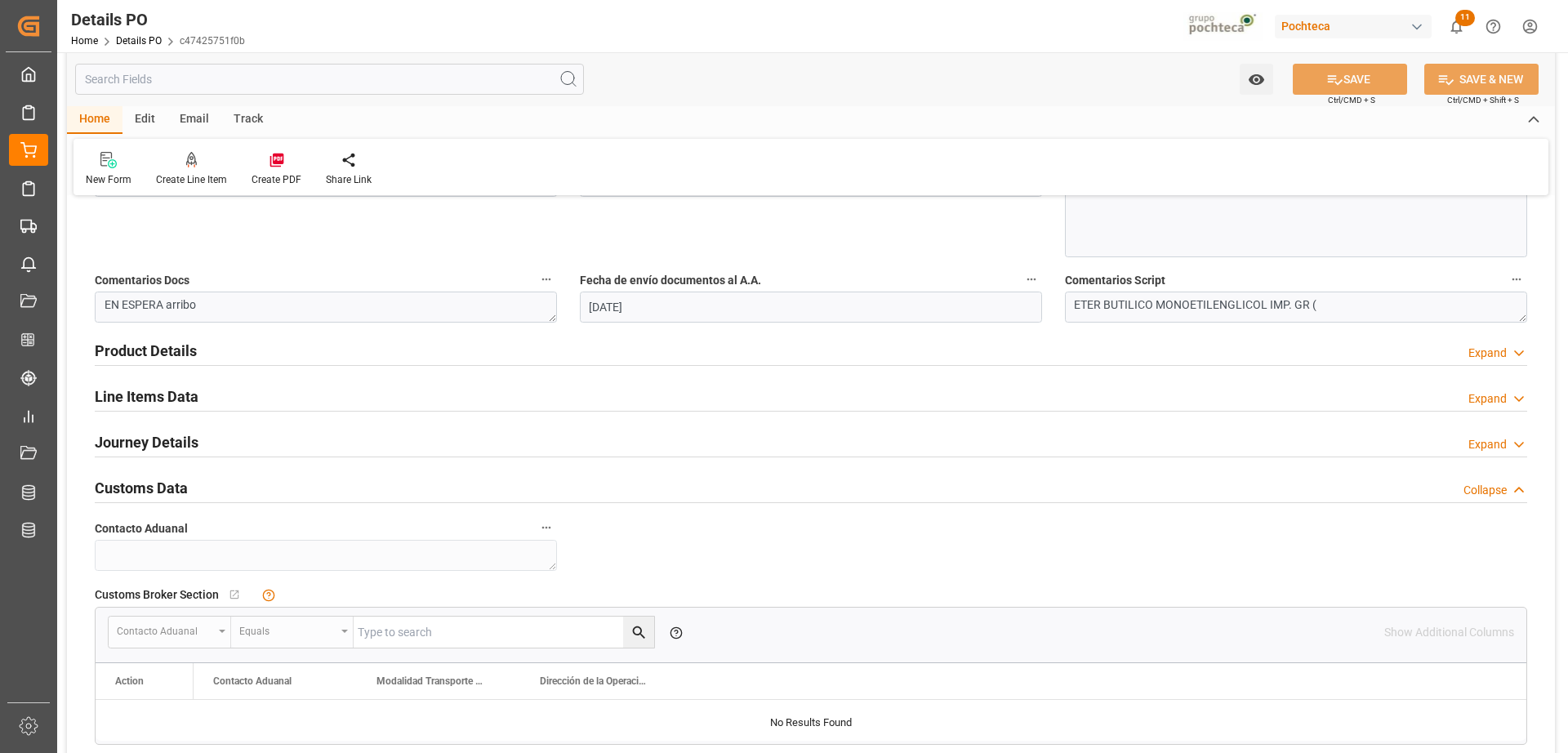 scroll, scrollTop: 919, scrollLeft: 0, axis: vertical 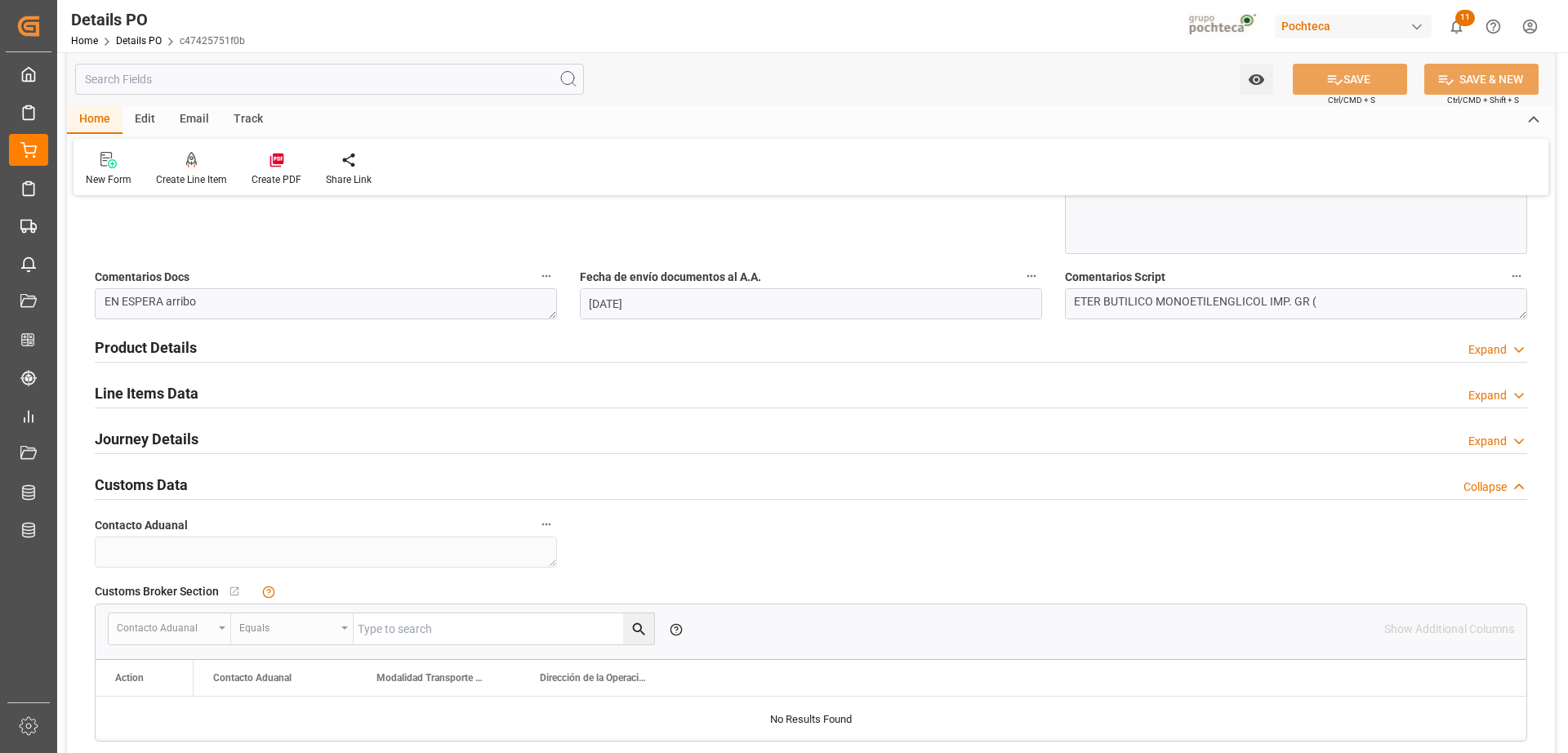 click on "Product Details" at bounding box center [145, 347] 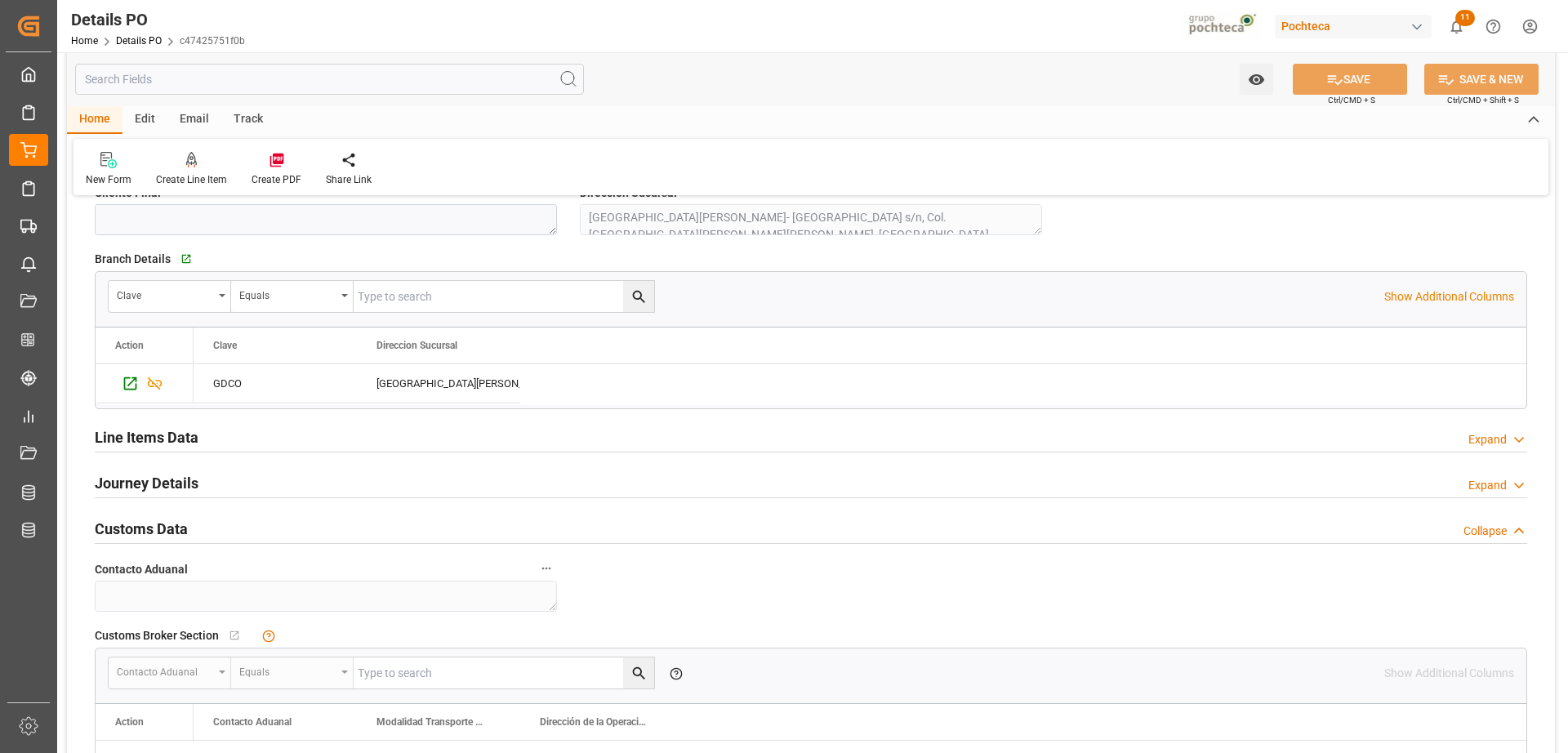 scroll, scrollTop: 1225, scrollLeft: 0, axis: vertical 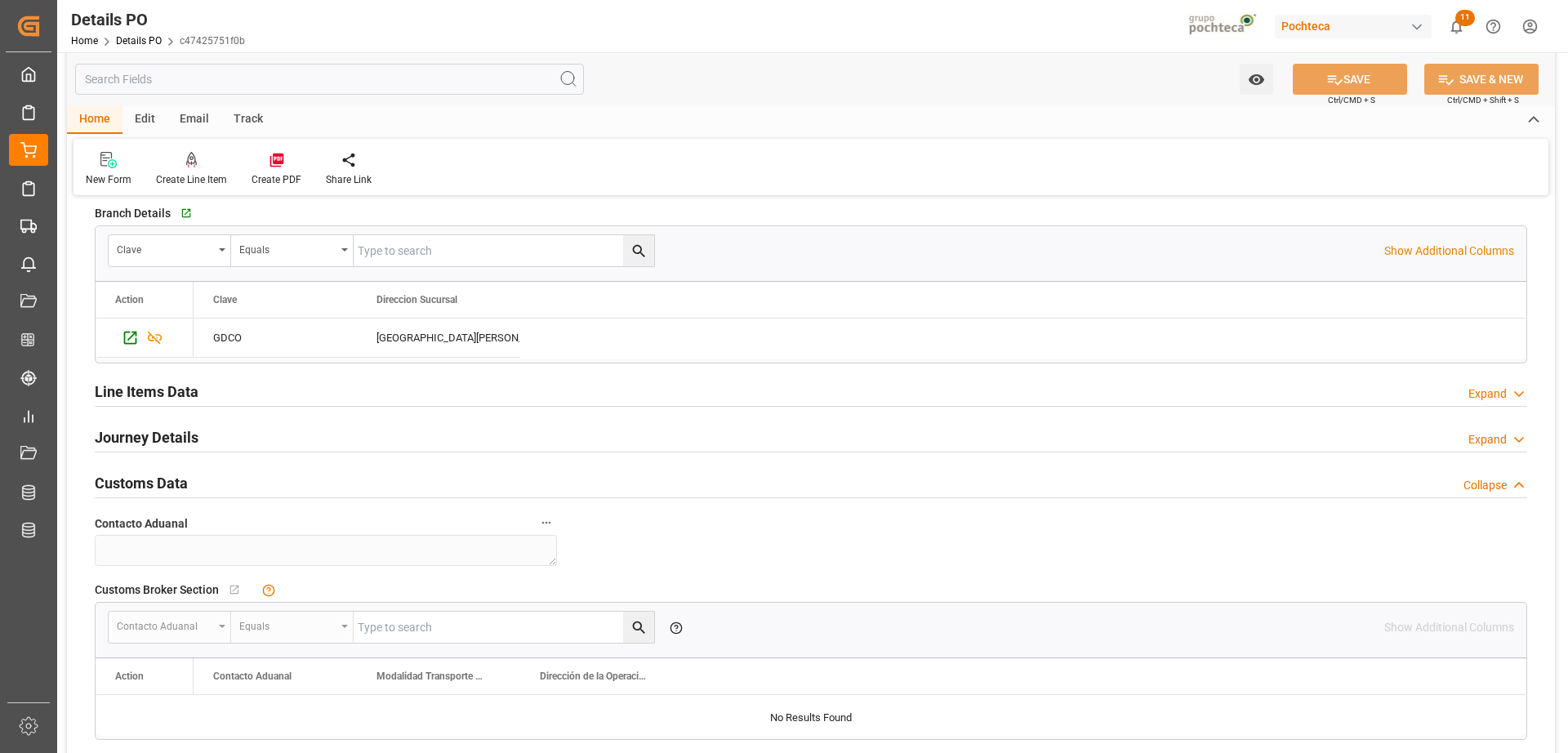 click on "Line Items Data" at bounding box center [146, 391] 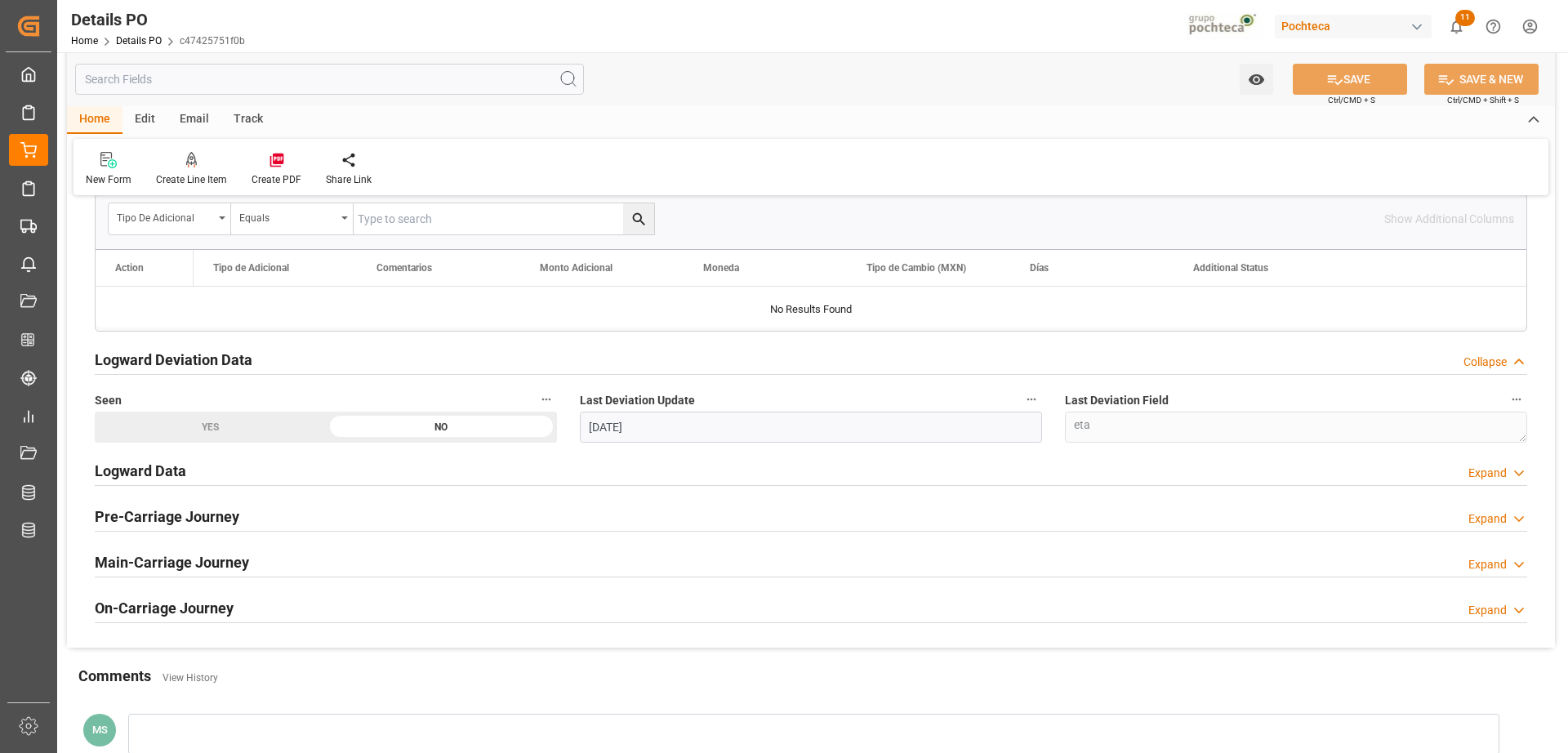 scroll, scrollTop: 2756, scrollLeft: 0, axis: vertical 